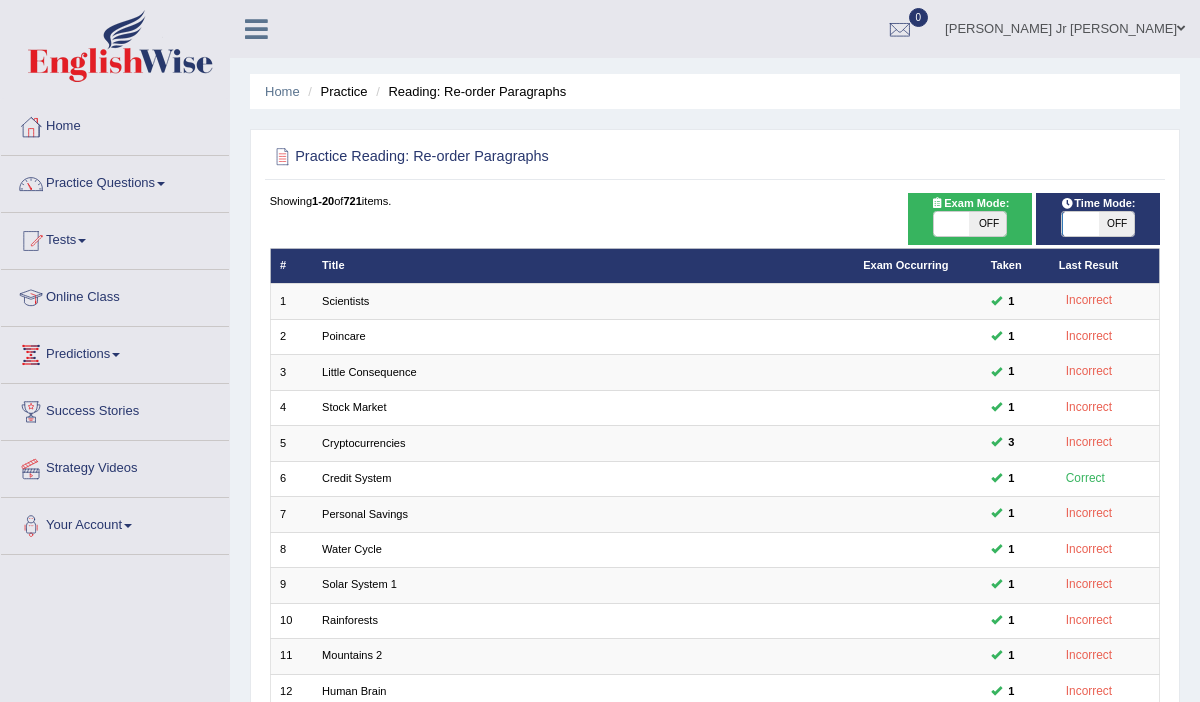 scroll, scrollTop: 45, scrollLeft: 0, axis: vertical 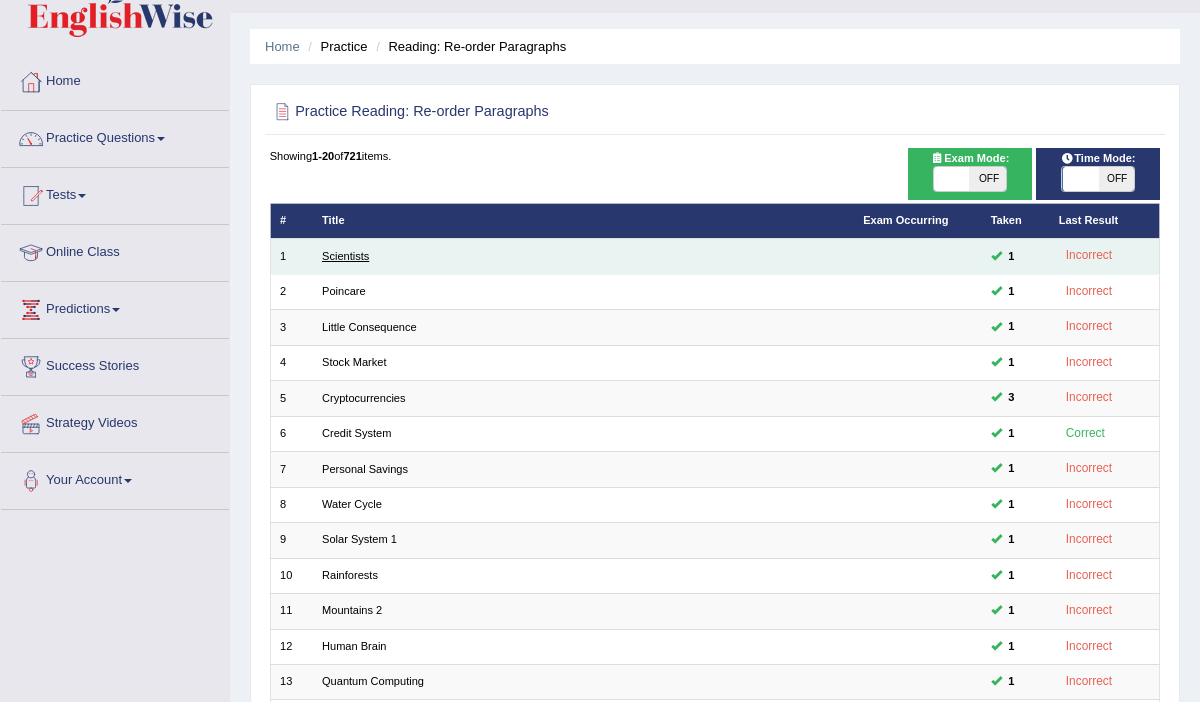 click on "Scientists" at bounding box center (345, 256) 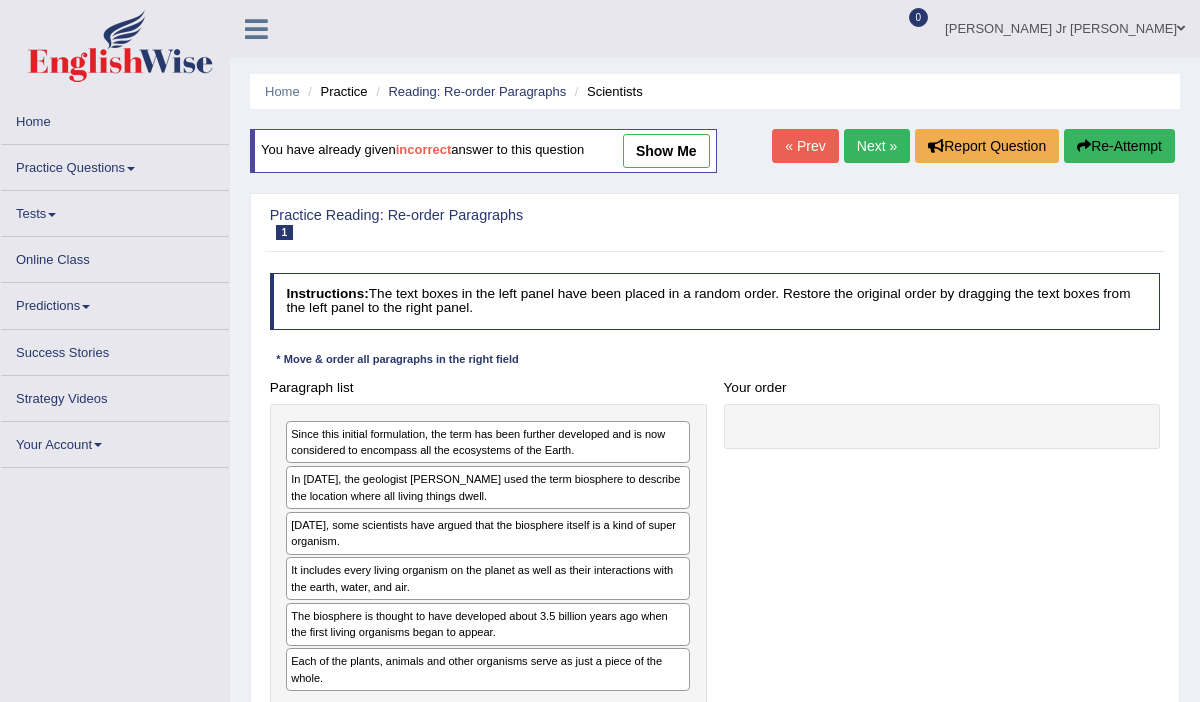scroll, scrollTop: 0, scrollLeft: 0, axis: both 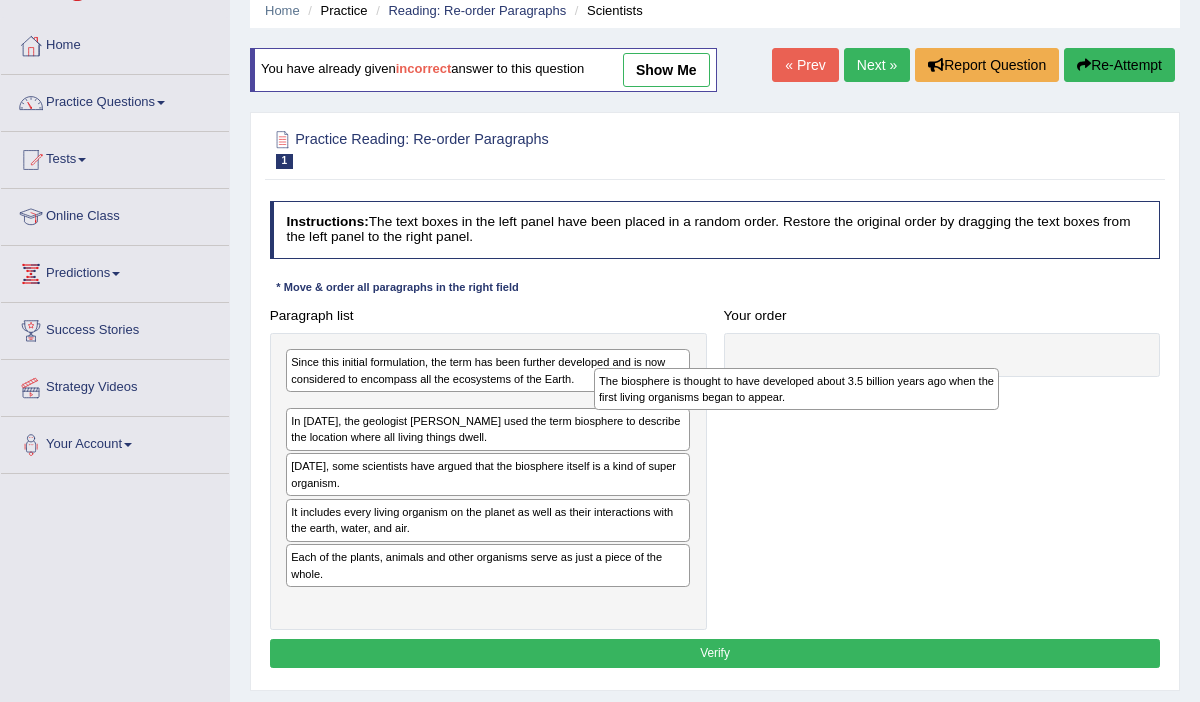 drag, startPoint x: 375, startPoint y: 548, endPoint x: 763, endPoint y: 386, distance: 420.46164 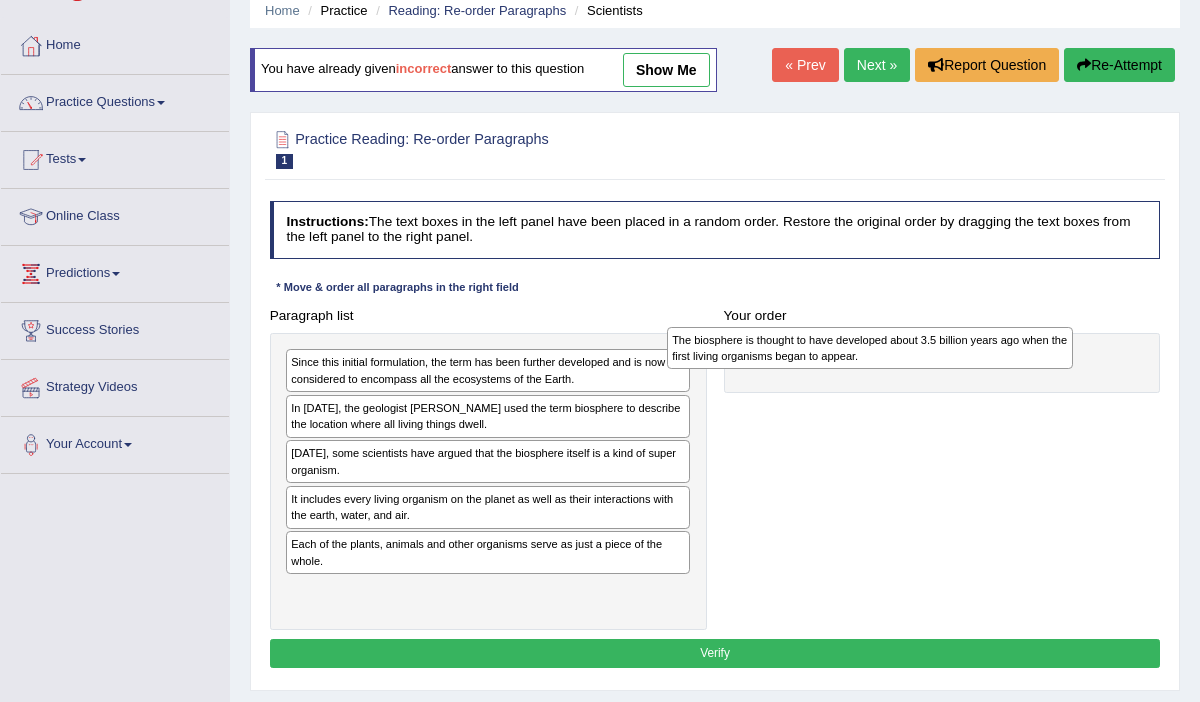 drag, startPoint x: 547, startPoint y: 418, endPoint x: 1000, endPoint y: 355, distance: 457.3598 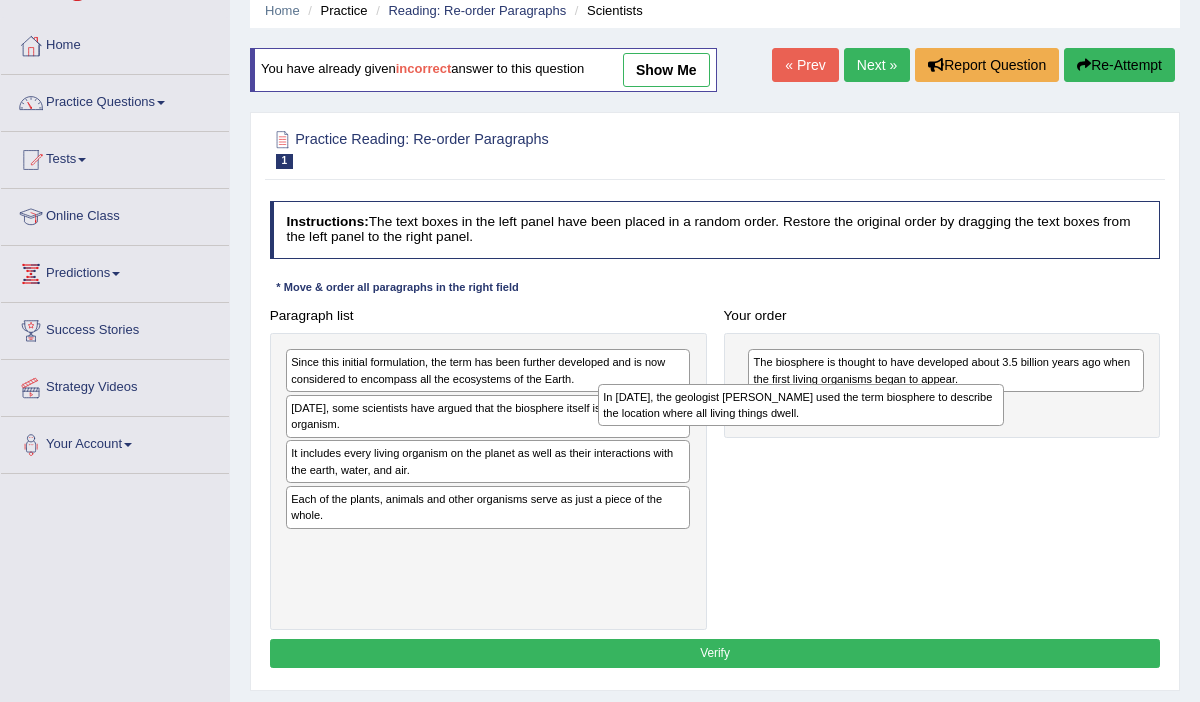 drag, startPoint x: 610, startPoint y: 408, endPoint x: 1016, endPoint y: 415, distance: 406.06033 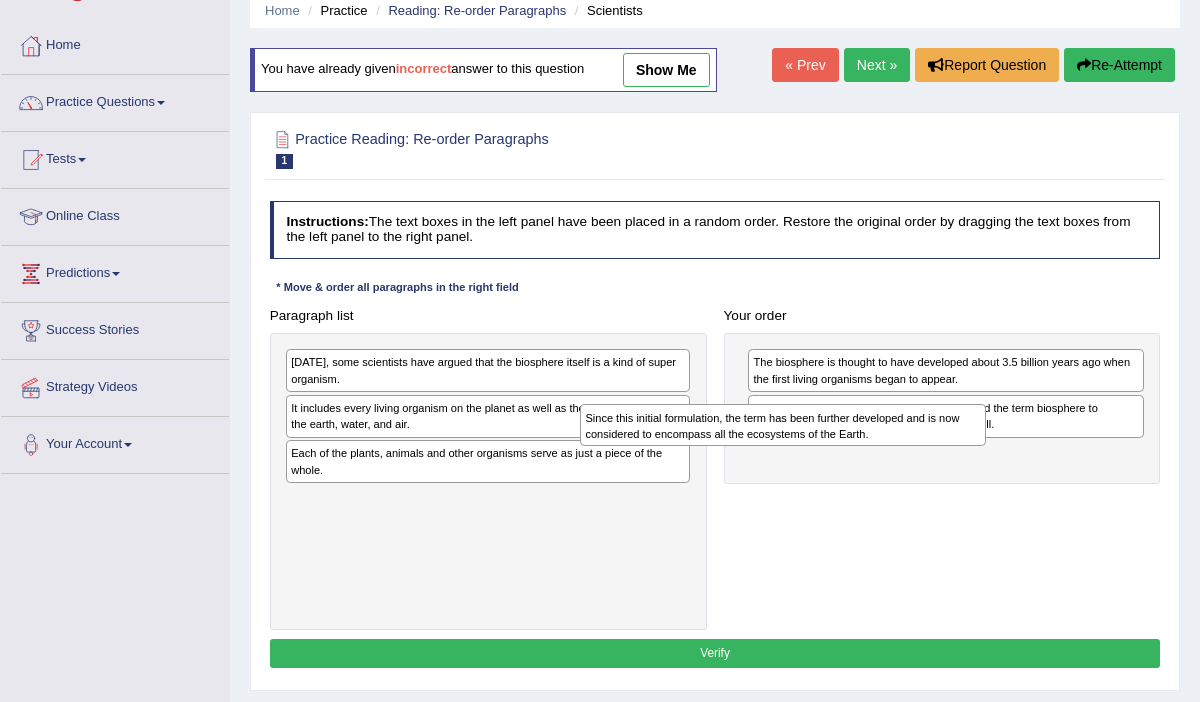 drag, startPoint x: 652, startPoint y: 366, endPoint x: 1018, endPoint y: 448, distance: 375.07333 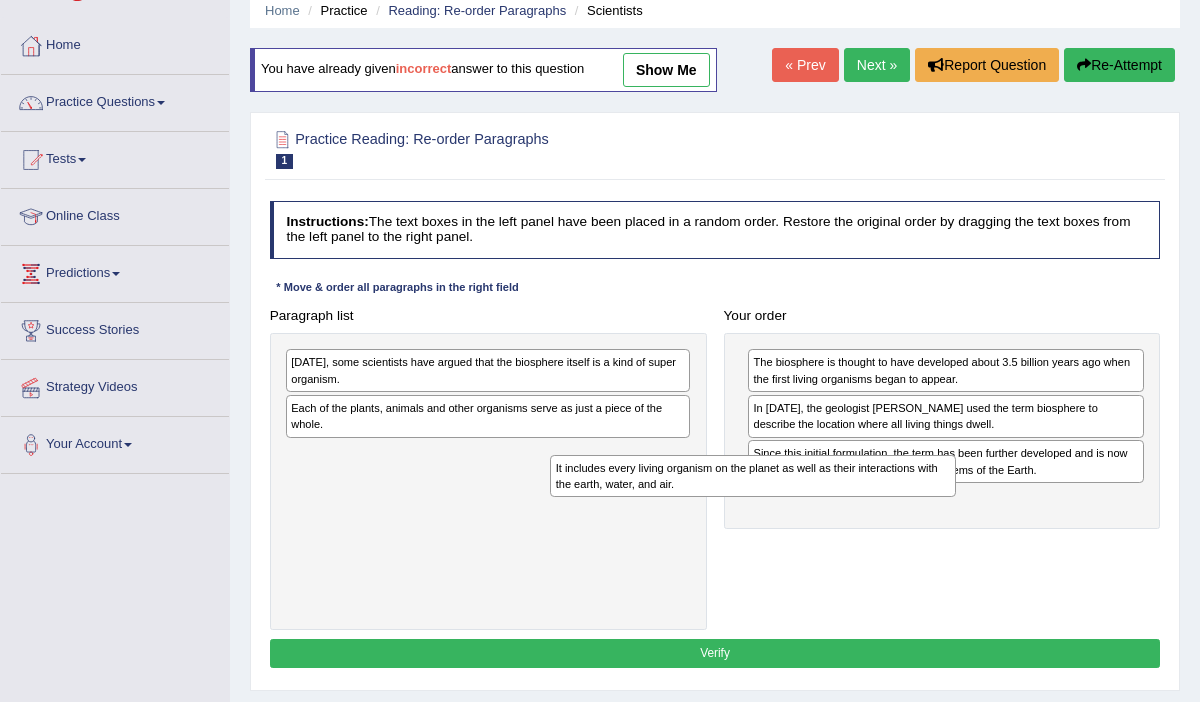 drag, startPoint x: 635, startPoint y: 408, endPoint x: 946, endPoint y: 489, distance: 321.37518 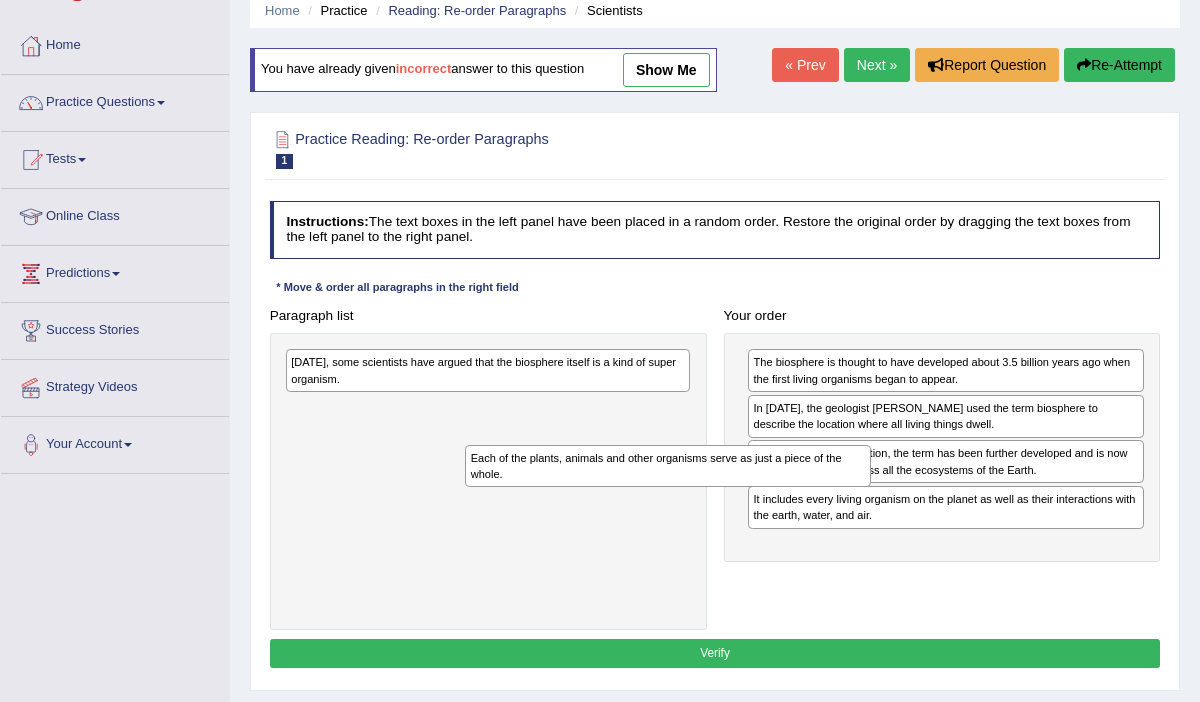drag, startPoint x: 639, startPoint y: 414, endPoint x: 1026, endPoint y: 618, distance: 437.4757 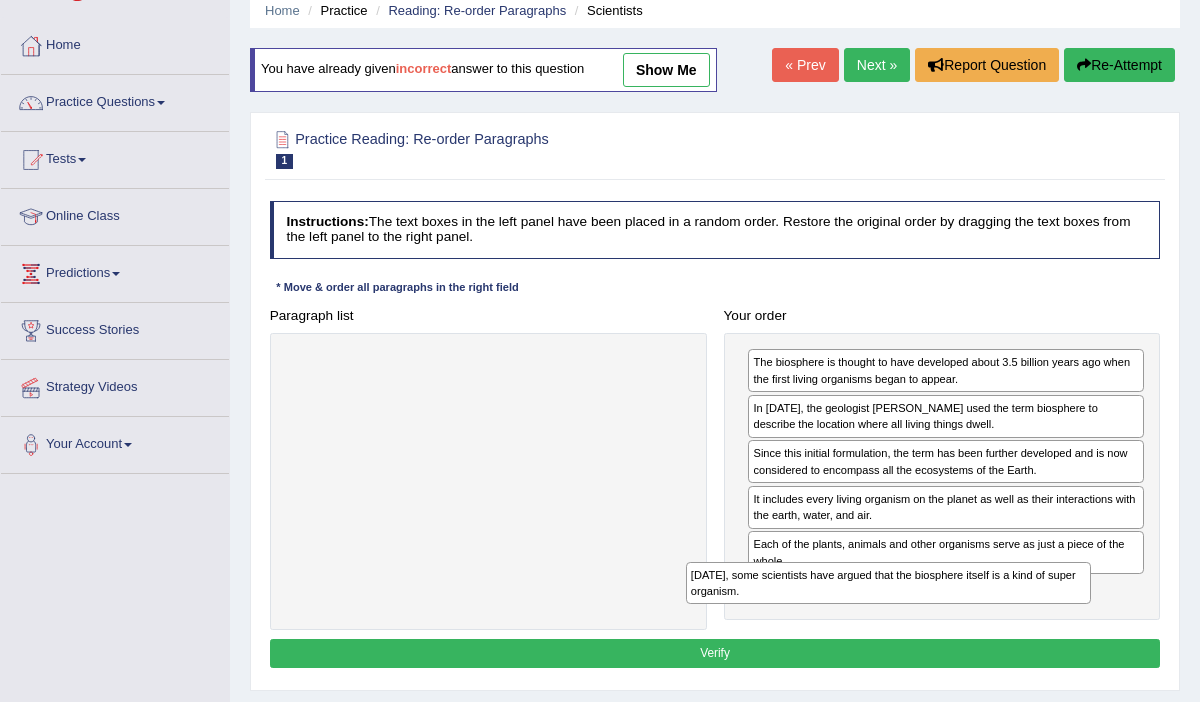 drag, startPoint x: 641, startPoint y: 377, endPoint x: 1121, endPoint y: 637, distance: 545.89374 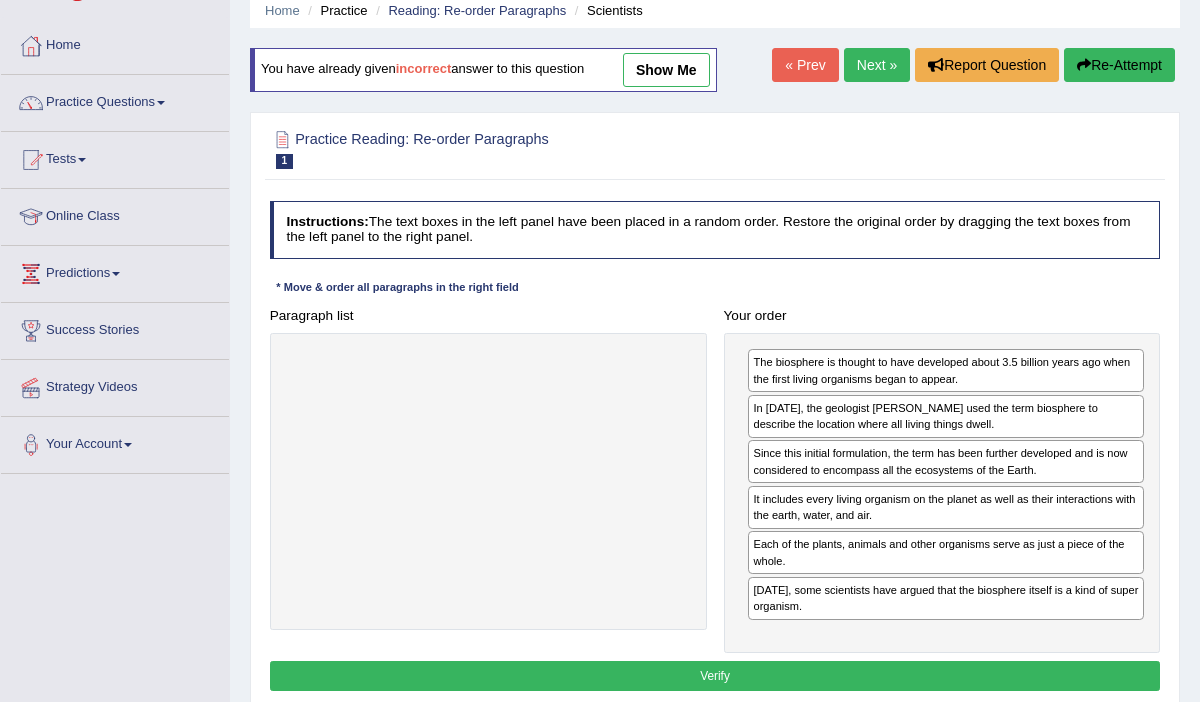 click on "Verify" at bounding box center (715, 675) 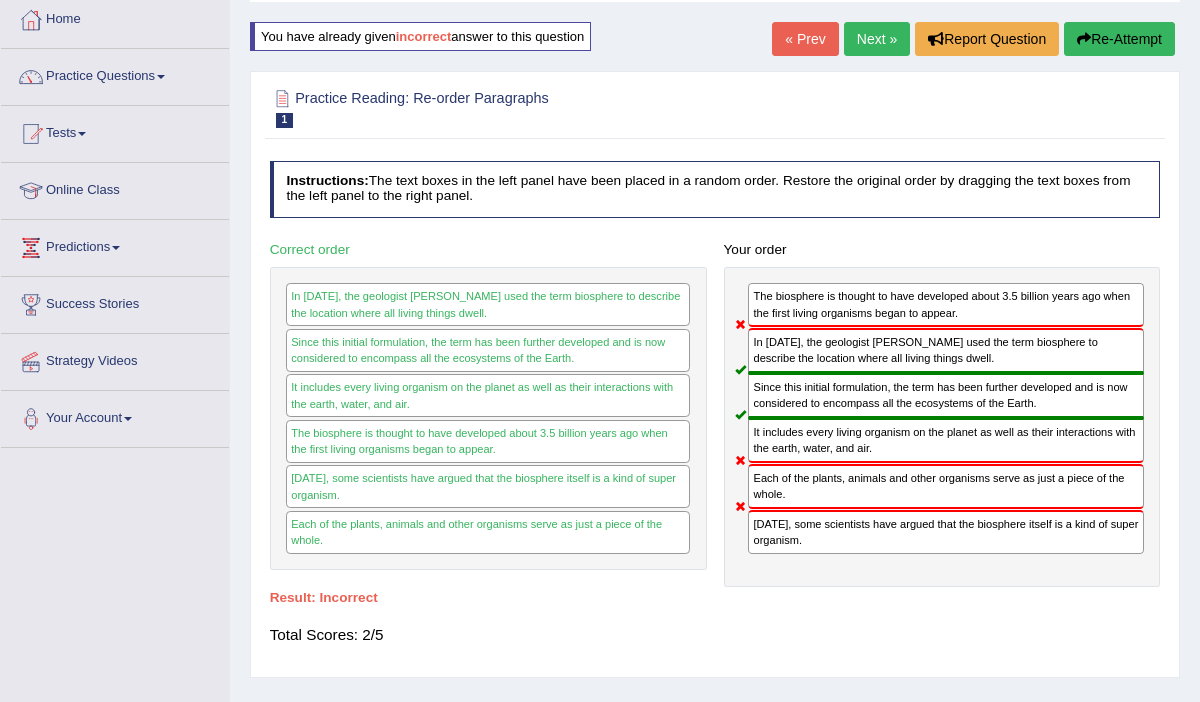 scroll, scrollTop: 103, scrollLeft: 0, axis: vertical 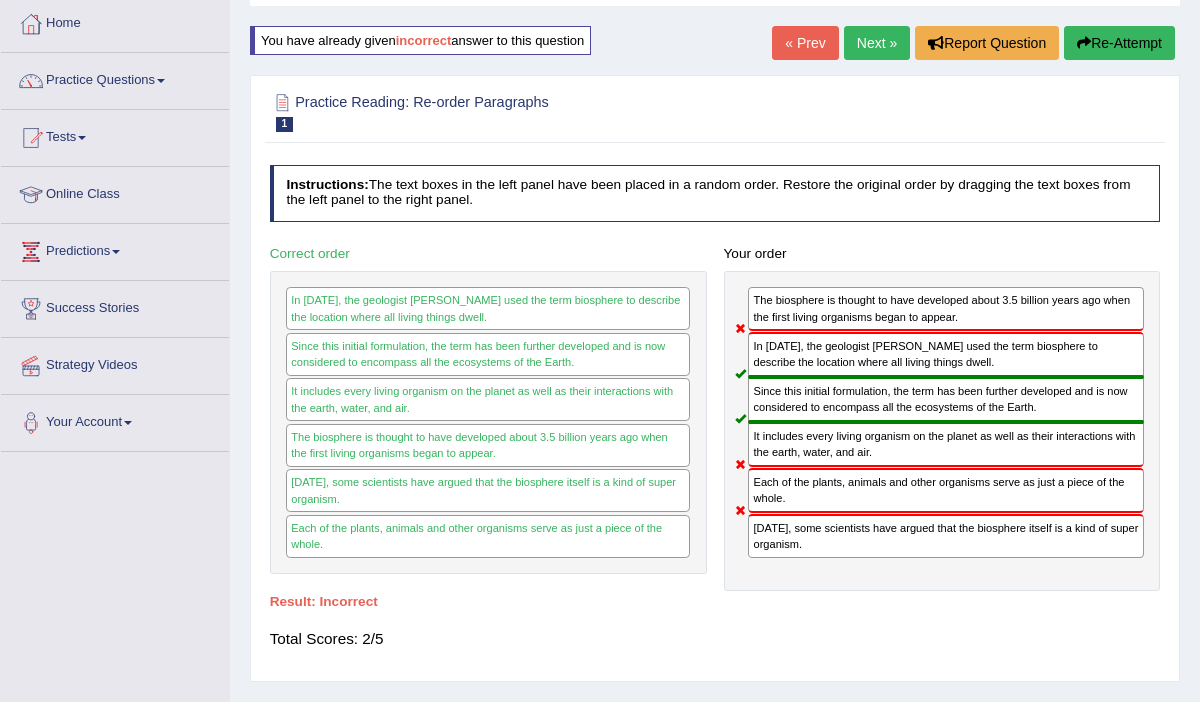 click on "Next »" at bounding box center (877, 43) 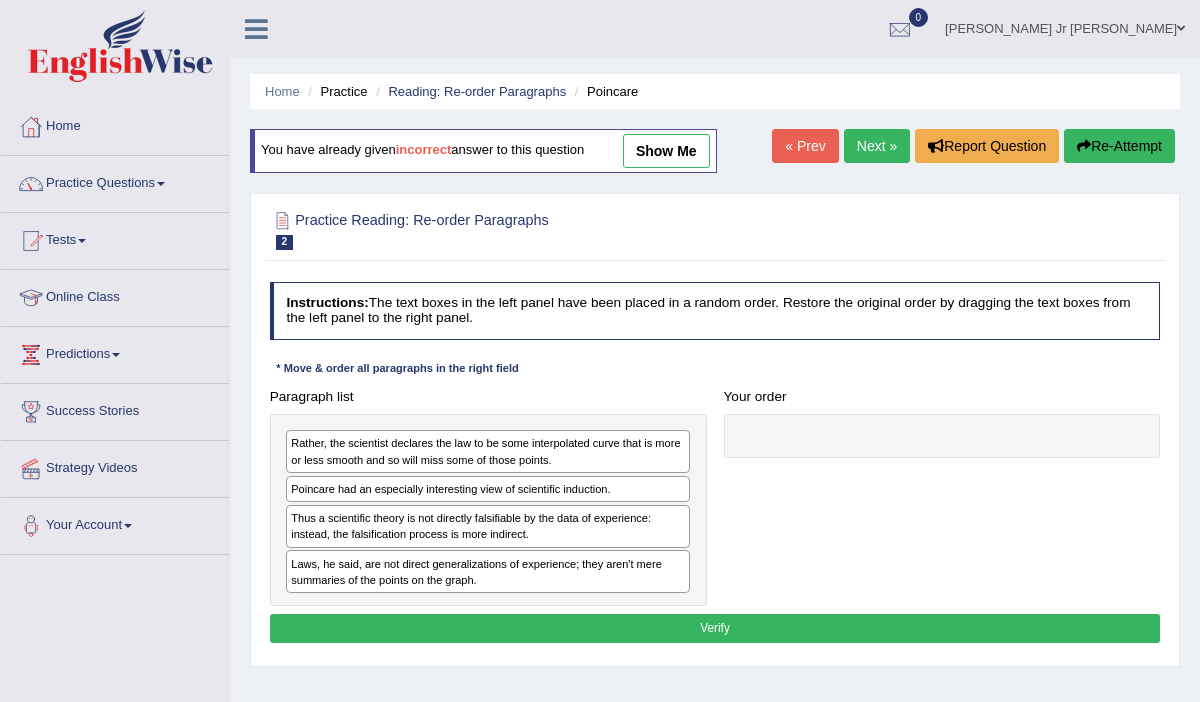 scroll, scrollTop: 0, scrollLeft: 0, axis: both 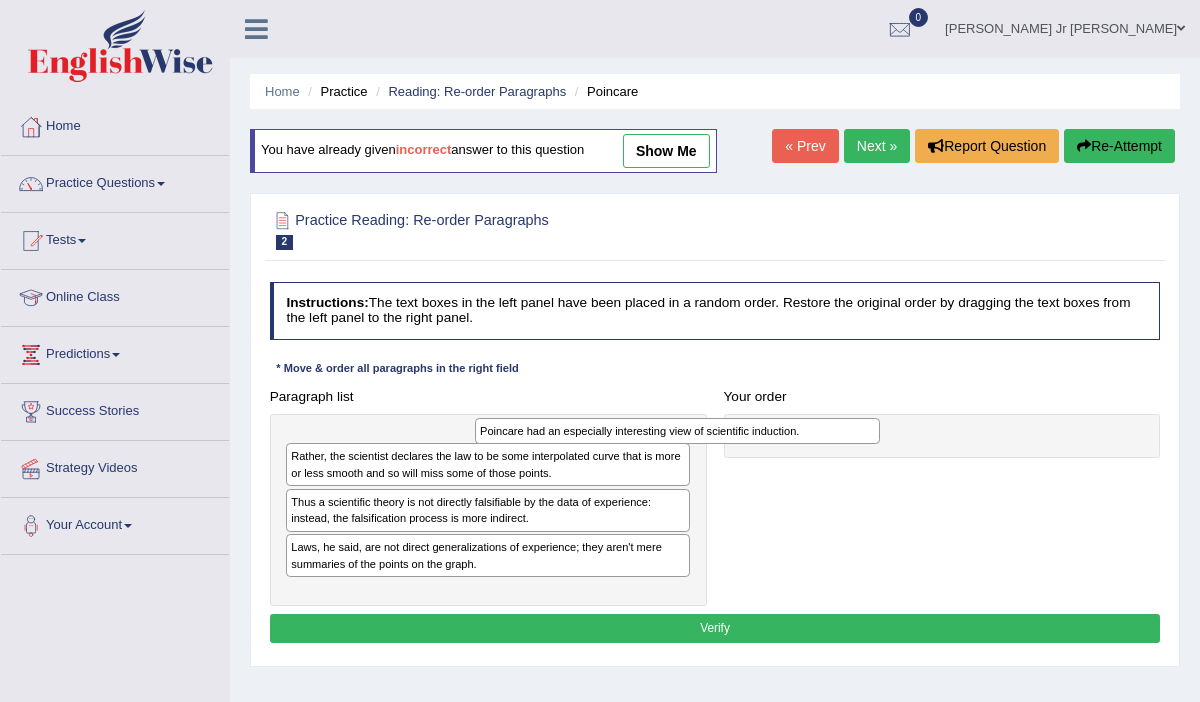 drag, startPoint x: 551, startPoint y: 491, endPoint x: 854, endPoint y: 437, distance: 307.77426 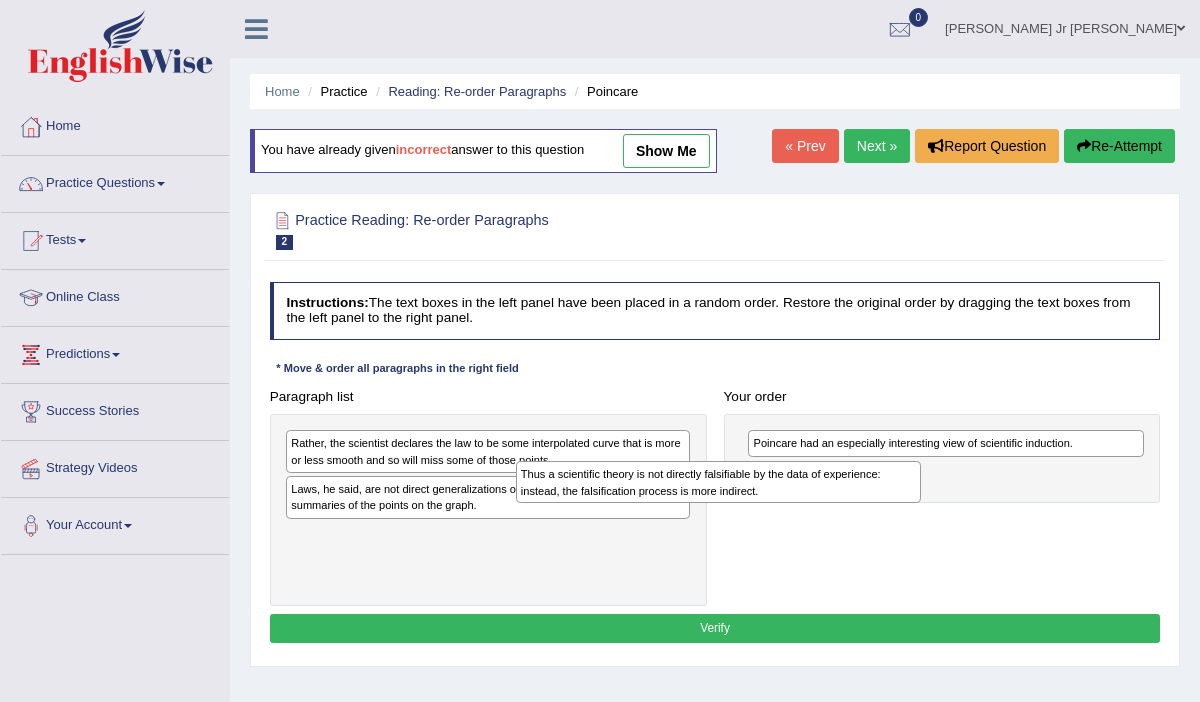 drag, startPoint x: 661, startPoint y: 492, endPoint x: 963, endPoint y: 490, distance: 302.00662 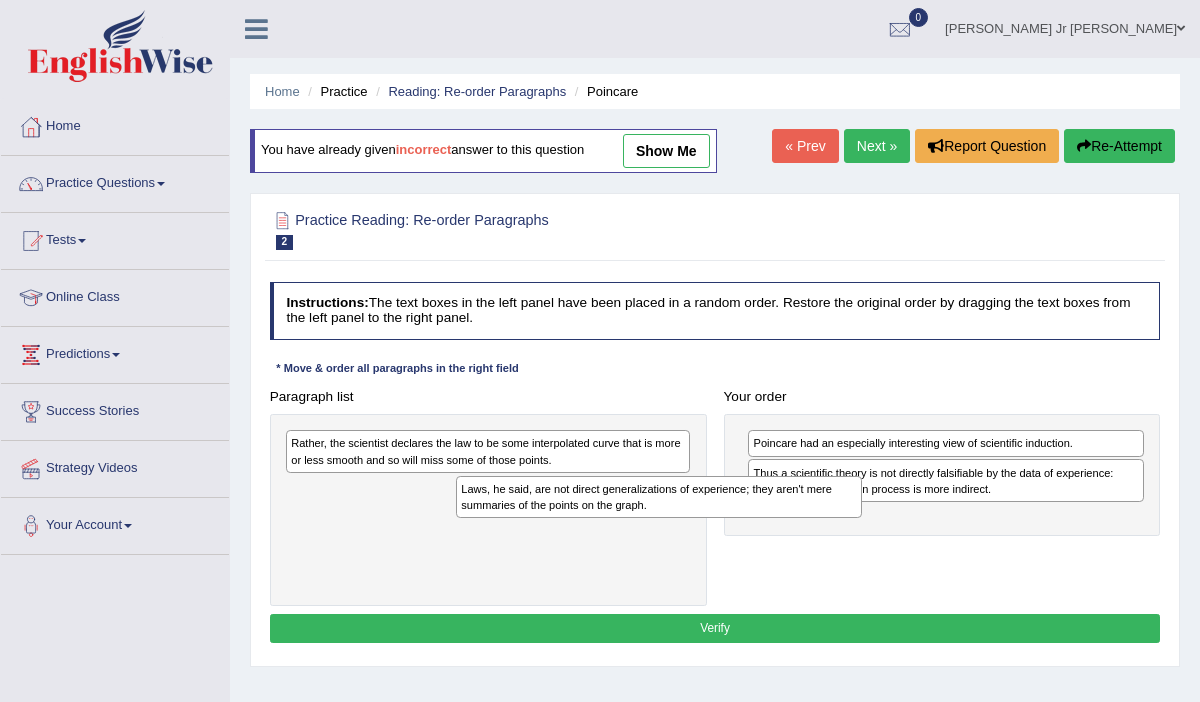 drag, startPoint x: 647, startPoint y: 488, endPoint x: 950, endPoint y: 521, distance: 304.79172 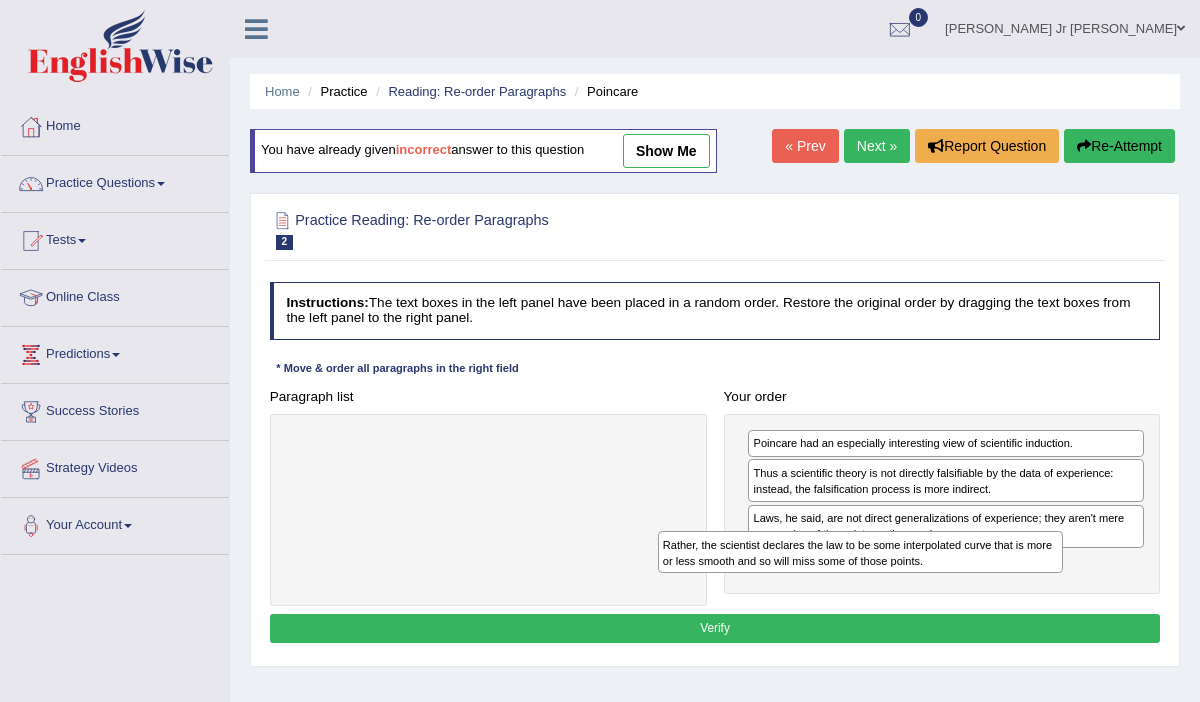 drag, startPoint x: 635, startPoint y: 452, endPoint x: 1078, endPoint y: 579, distance: 460.84488 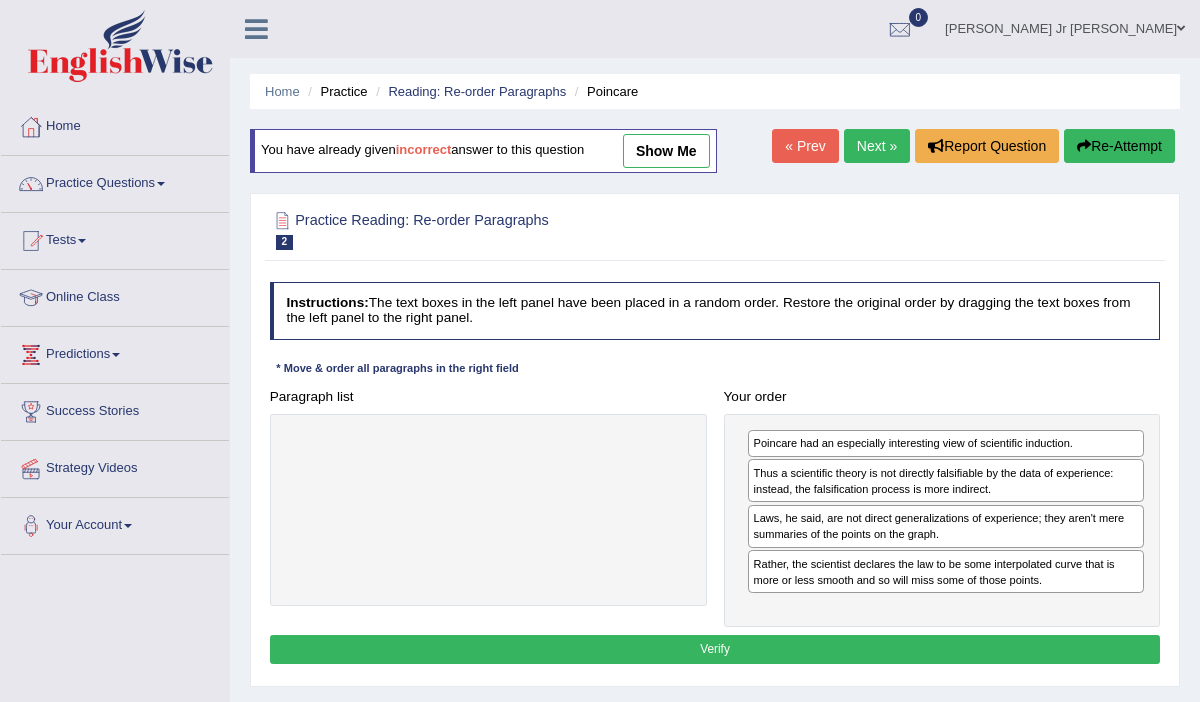 click on "Verify" at bounding box center (715, 649) 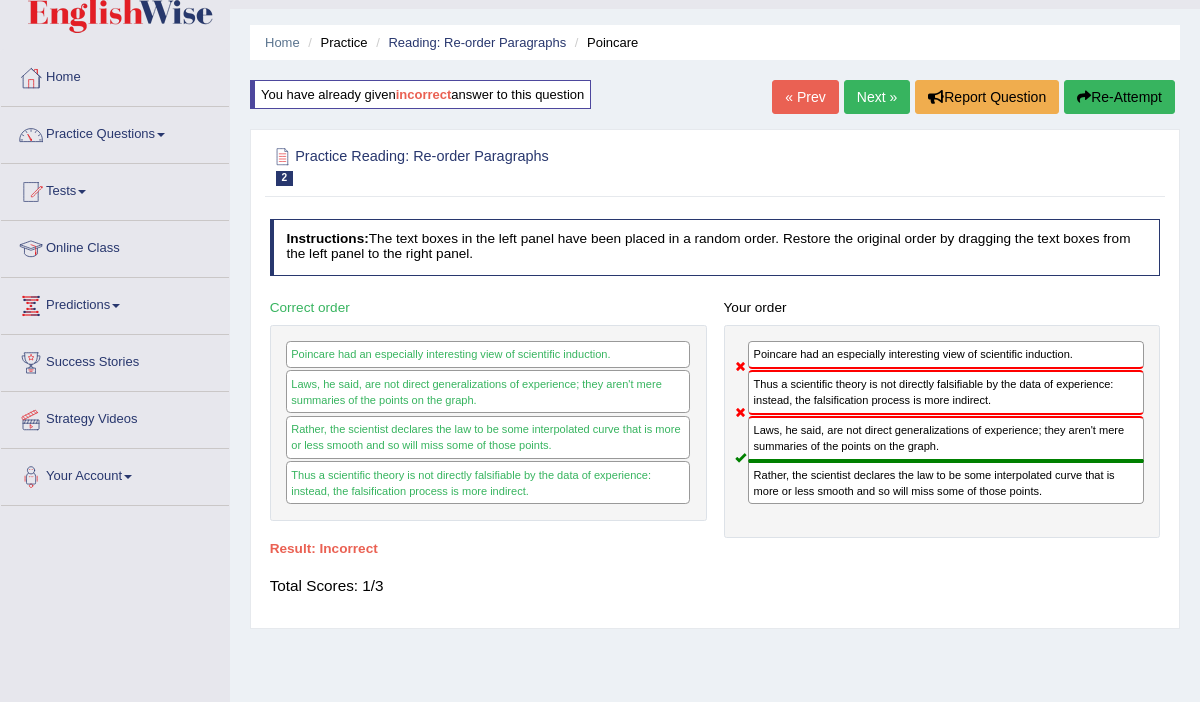 scroll, scrollTop: 28, scrollLeft: 0, axis: vertical 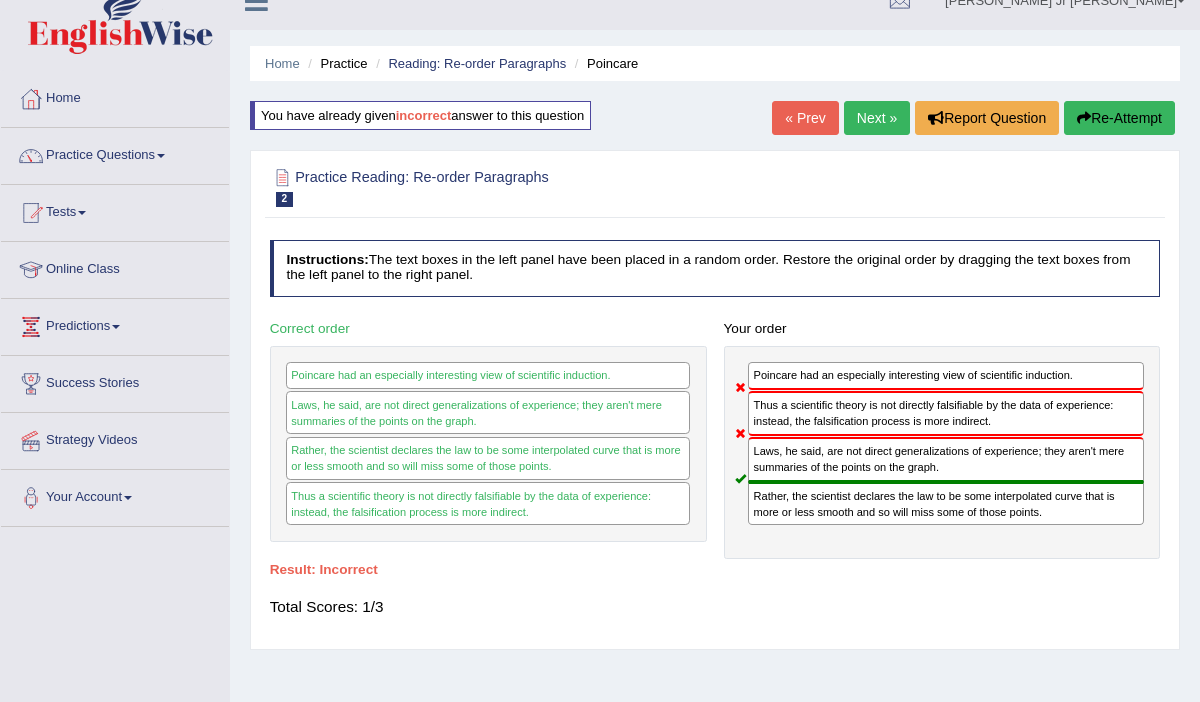 click on "Next »" at bounding box center (877, 118) 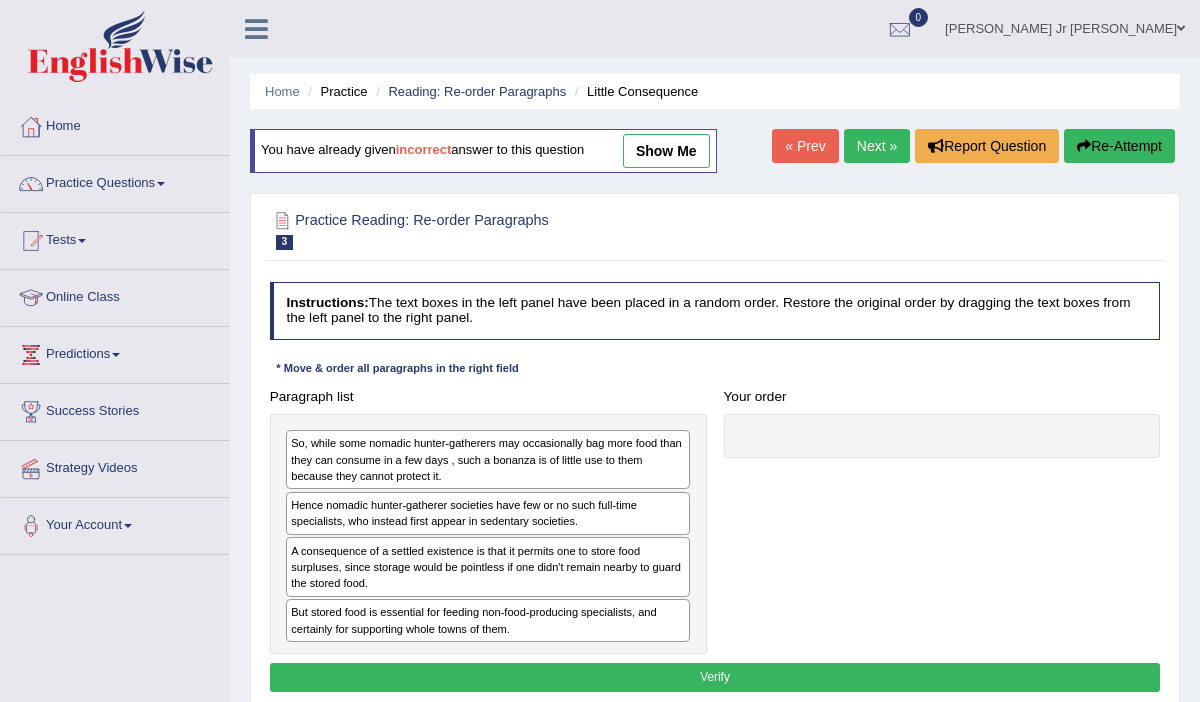 scroll, scrollTop: 0, scrollLeft: 0, axis: both 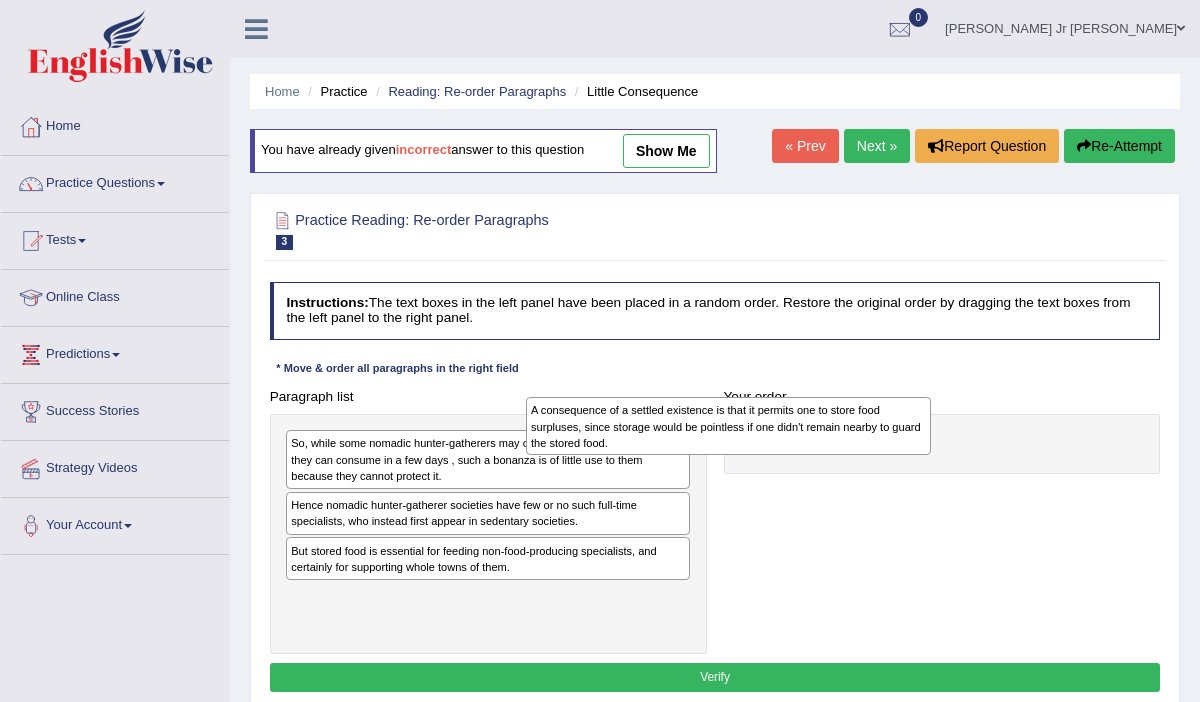 drag, startPoint x: 544, startPoint y: 576, endPoint x: 876, endPoint y: 432, distance: 361.88397 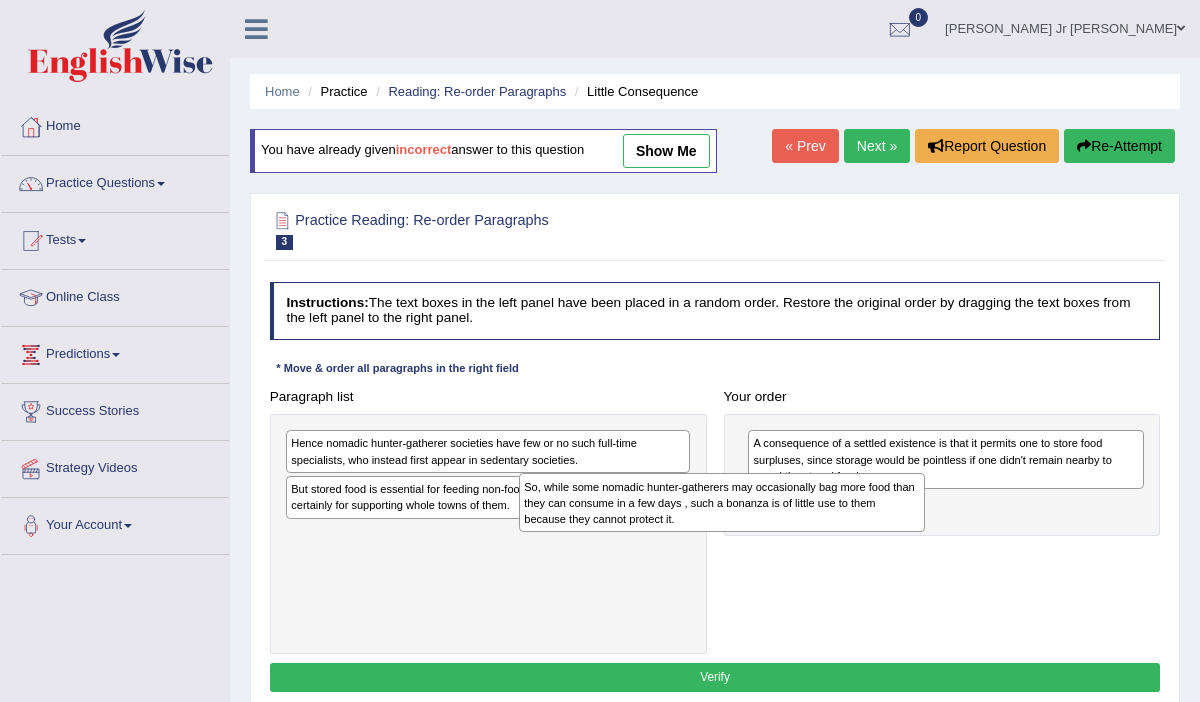 drag, startPoint x: 668, startPoint y: 471, endPoint x: 959, endPoint y: 529, distance: 296.7238 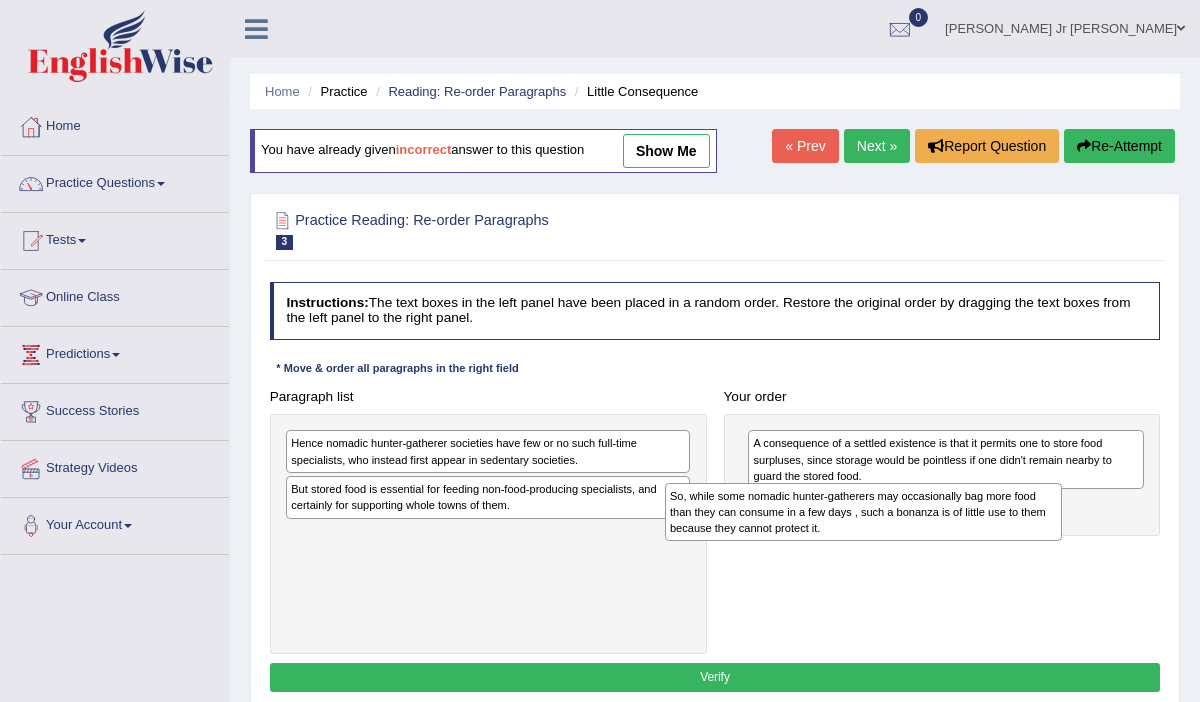 drag, startPoint x: 806, startPoint y: 514, endPoint x: 479, endPoint y: 656, distance: 356.50104 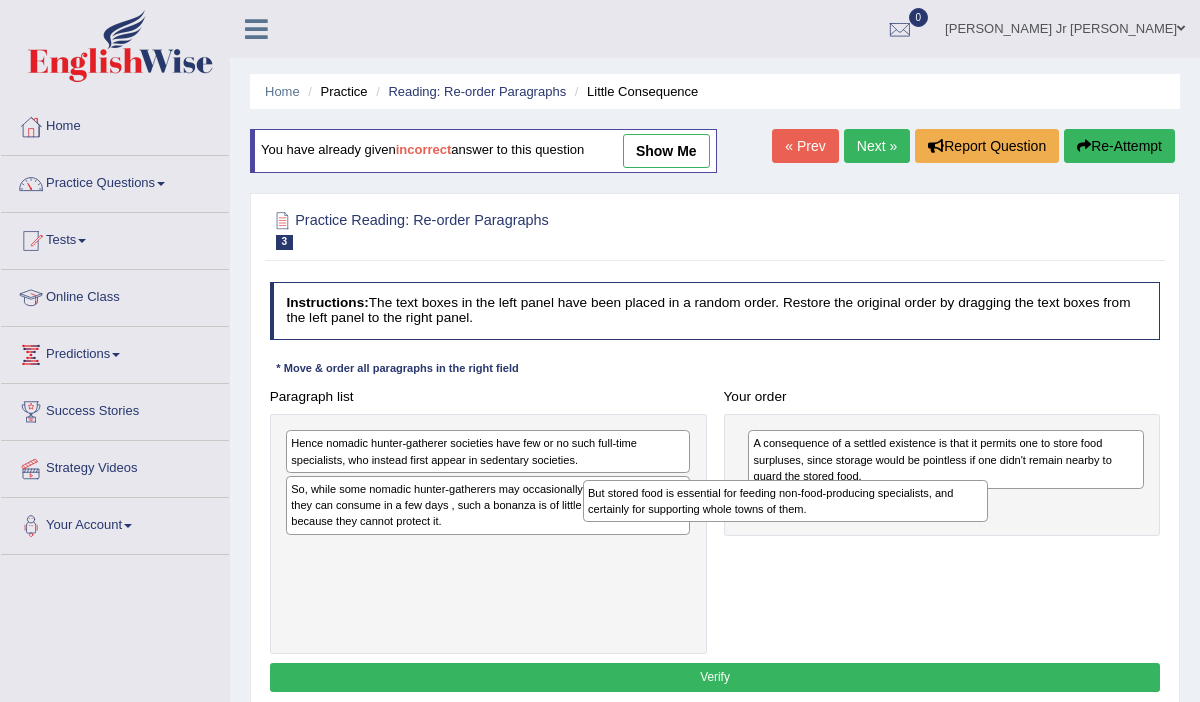 drag, startPoint x: 481, startPoint y: 495, endPoint x: 922, endPoint y: 553, distance: 444.7977 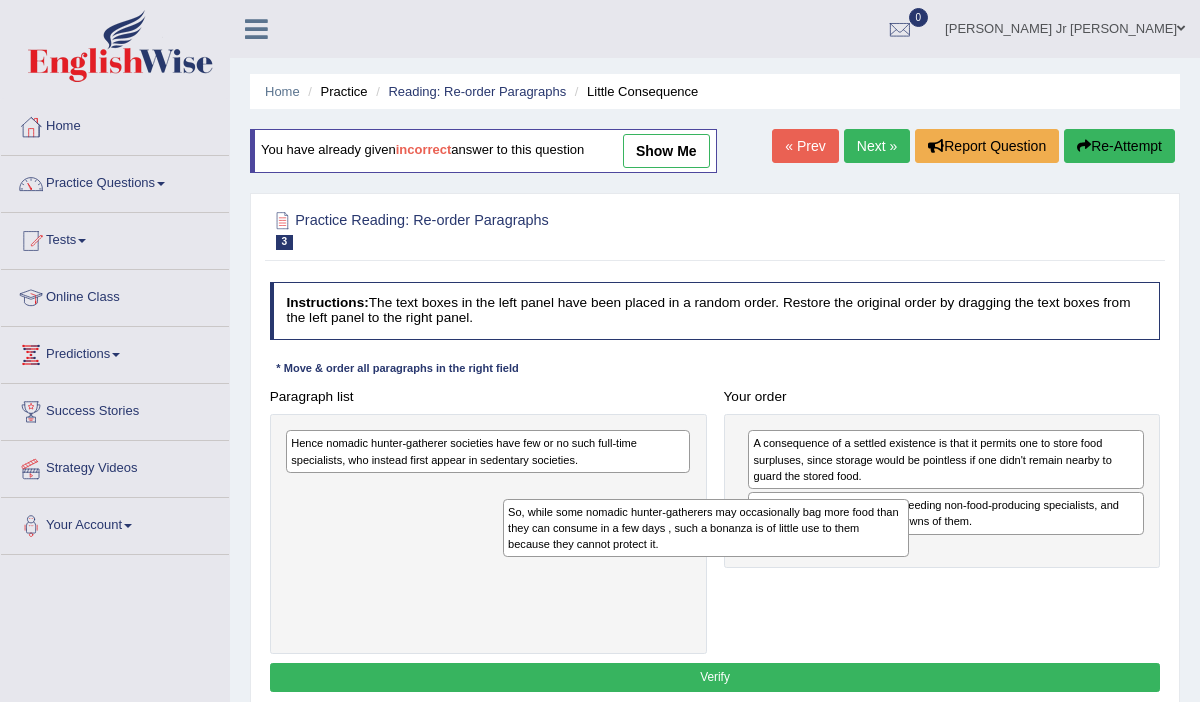 drag, startPoint x: 602, startPoint y: 511, endPoint x: 948, endPoint y: 582, distance: 353.20956 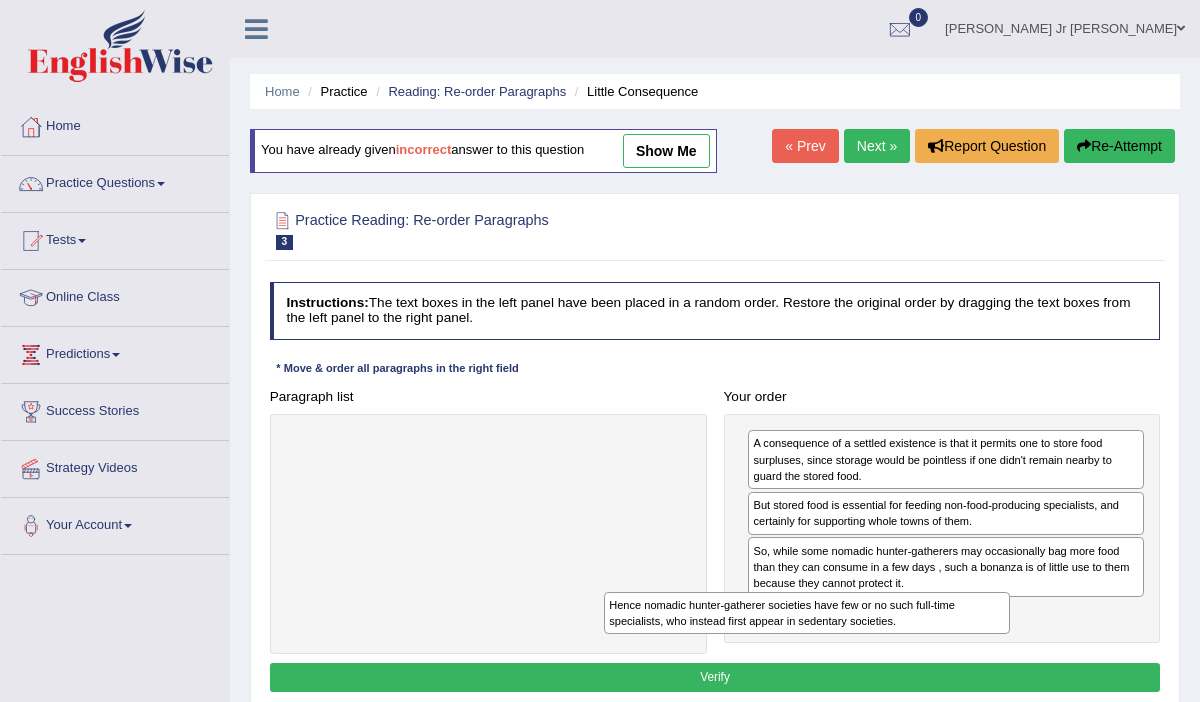 drag, startPoint x: 651, startPoint y: 462, endPoint x: 1033, endPoint y: 662, distance: 431.18906 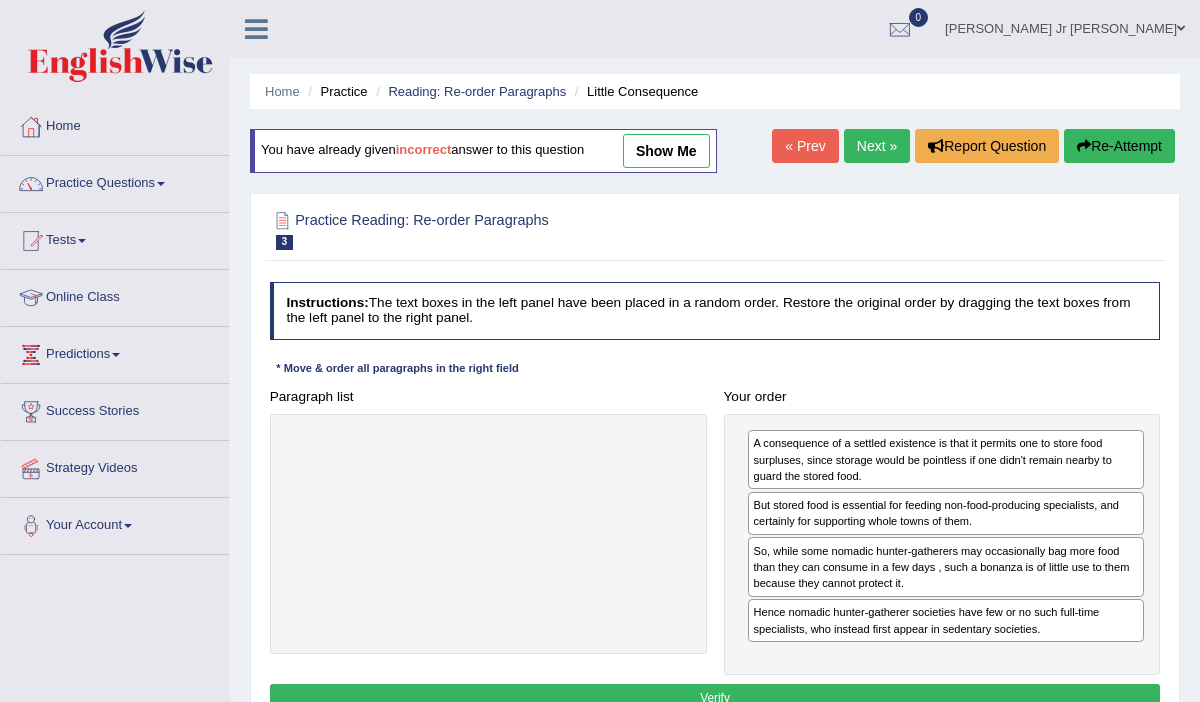 click on "Verify" at bounding box center (715, 698) 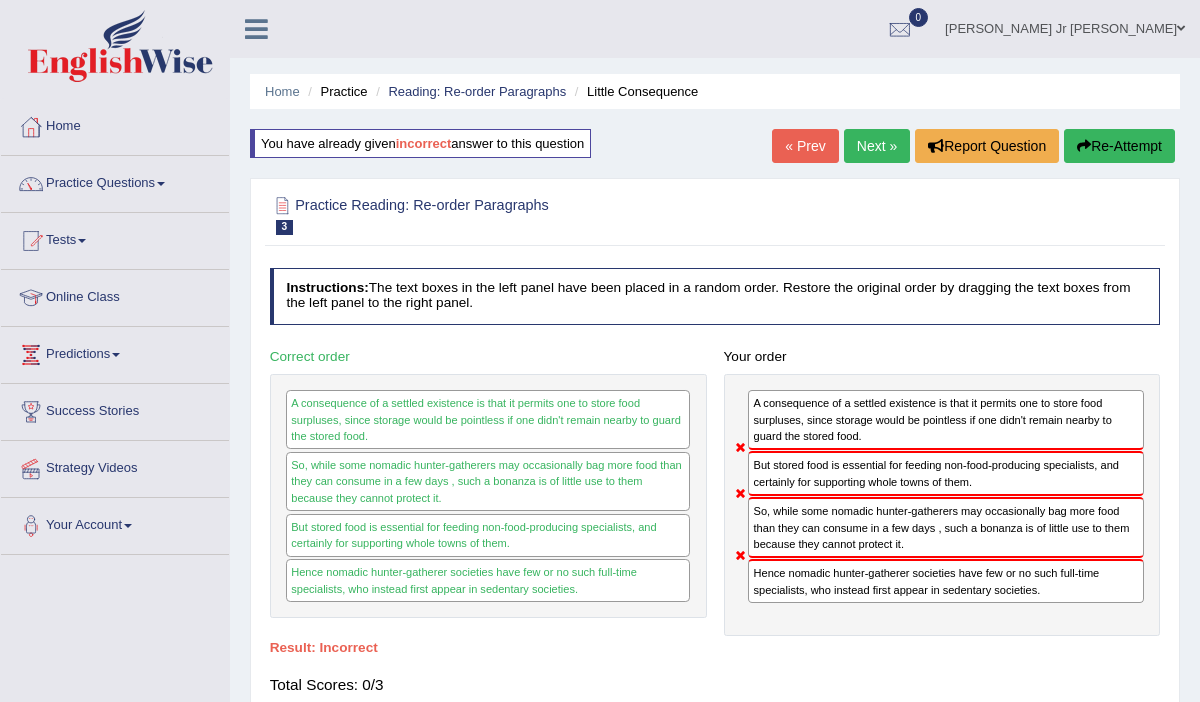 click on "Next »" at bounding box center (877, 146) 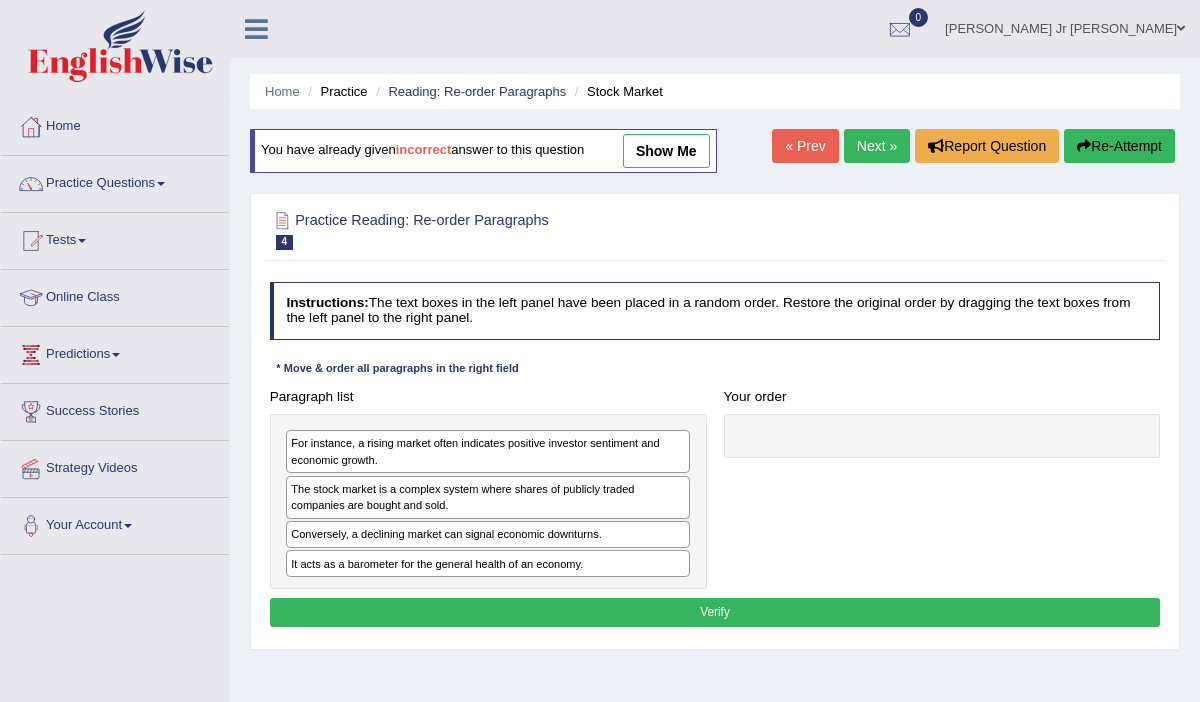 scroll, scrollTop: 0, scrollLeft: 0, axis: both 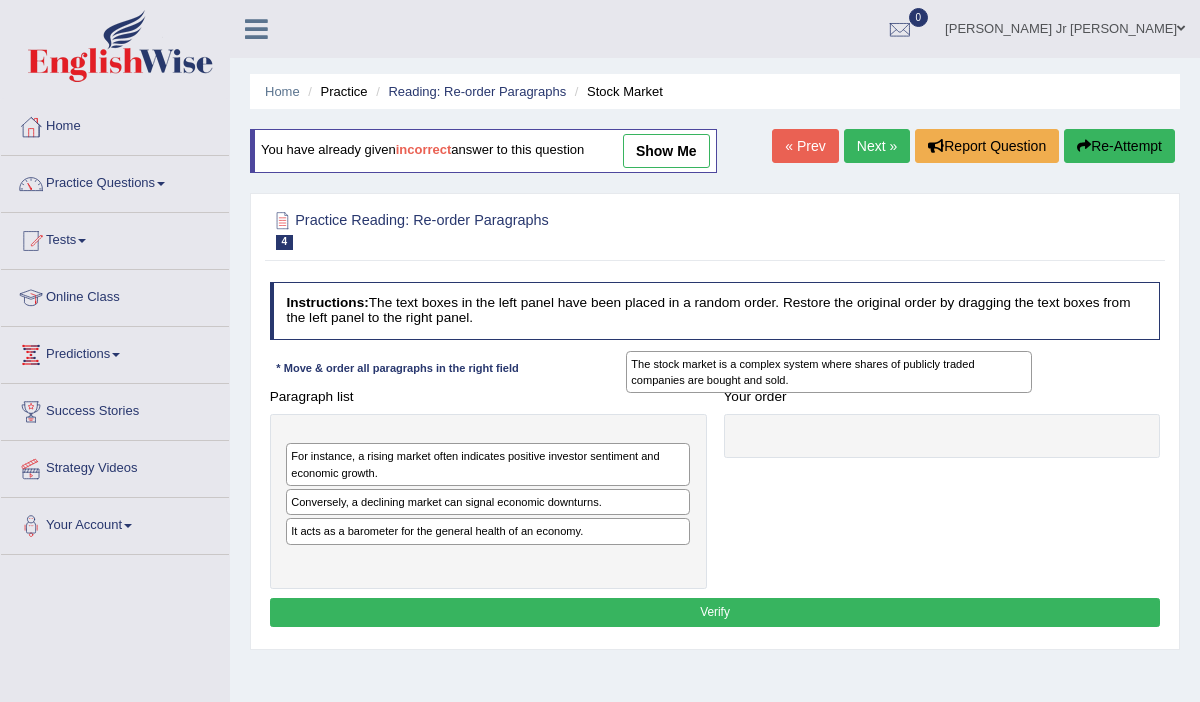 drag, startPoint x: 547, startPoint y: 504, endPoint x: 953, endPoint y: 373, distance: 426.61105 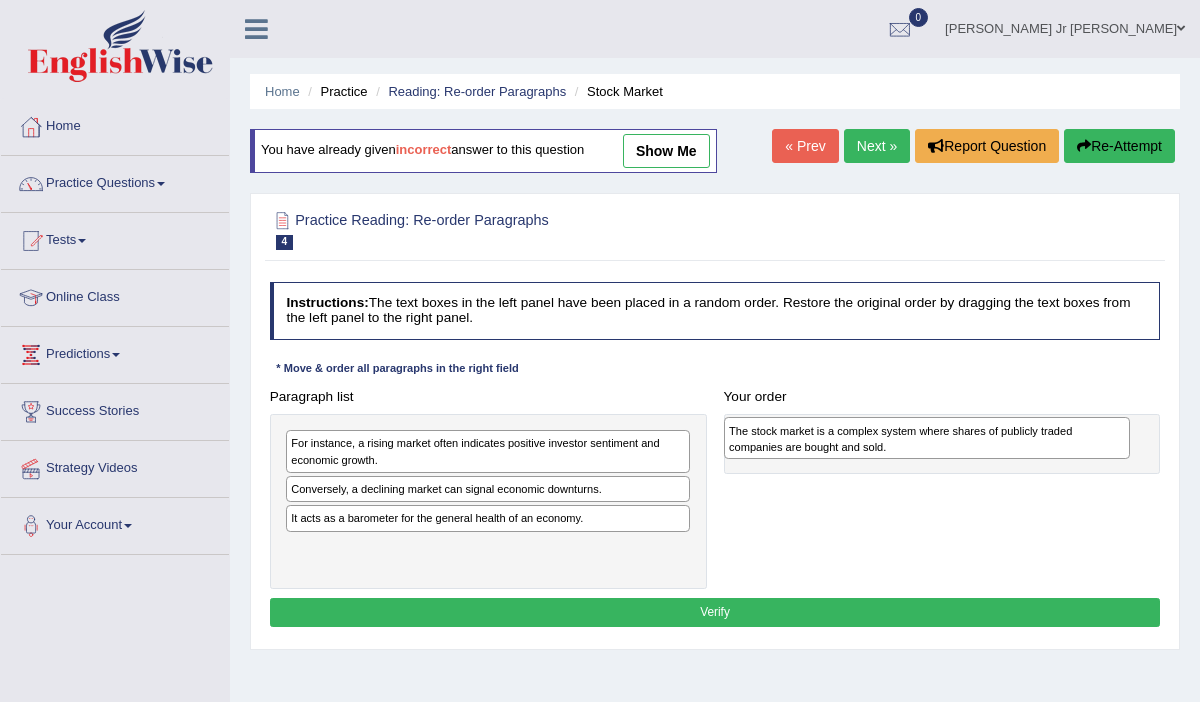 drag, startPoint x: 621, startPoint y: 461, endPoint x: 1148, endPoint y: 458, distance: 527.00854 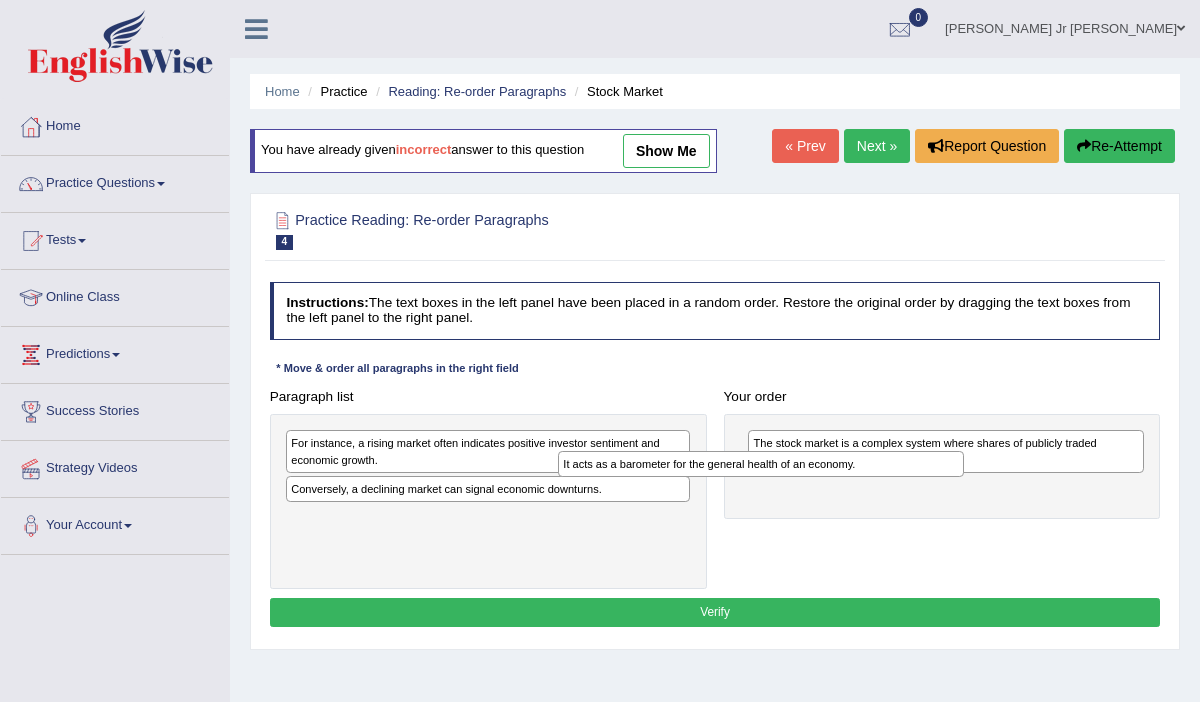 drag, startPoint x: 639, startPoint y: 522, endPoint x: 1006, endPoint y: 493, distance: 368.14398 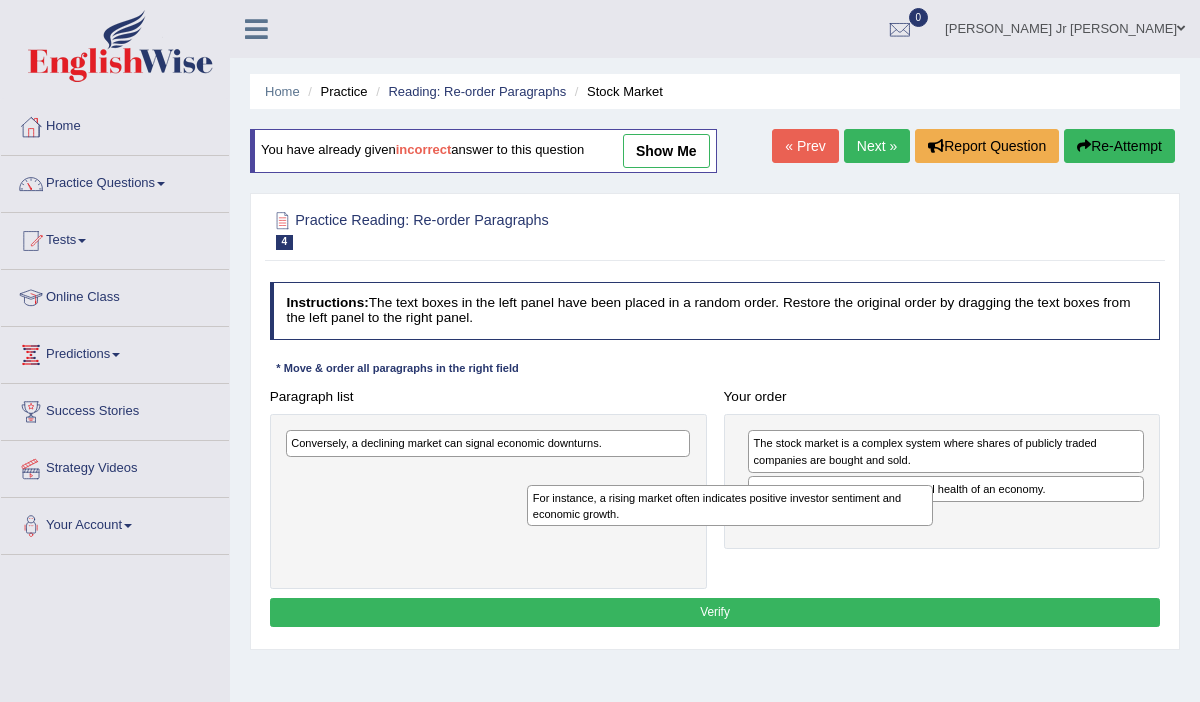 drag, startPoint x: 635, startPoint y: 447, endPoint x: 926, endPoint y: 520, distance: 300.01666 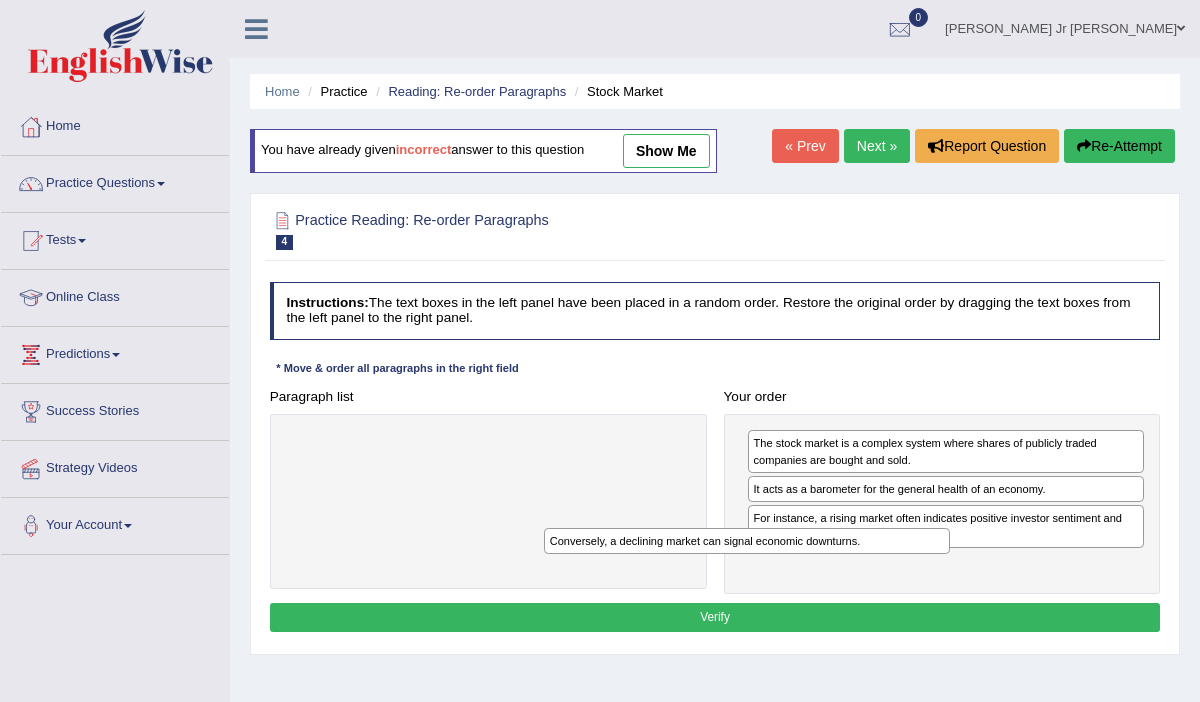 drag, startPoint x: 661, startPoint y: 444, endPoint x: 983, endPoint y: 575, distance: 347.6277 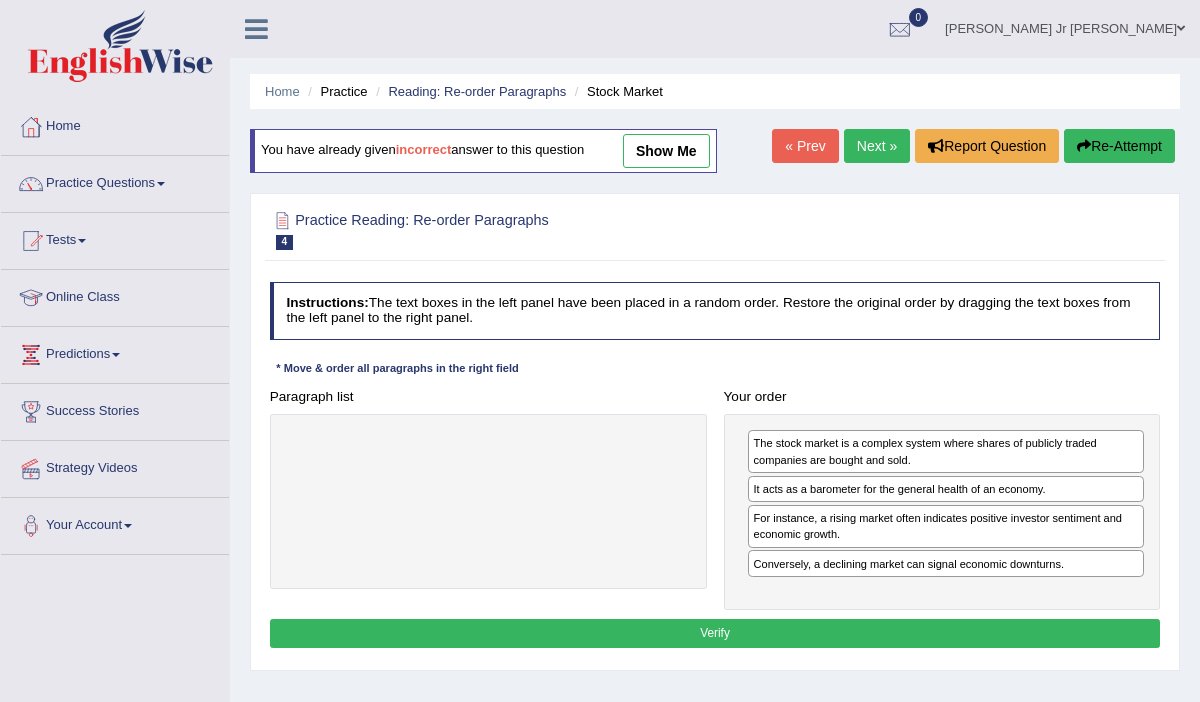 click on "Verify" at bounding box center (715, 633) 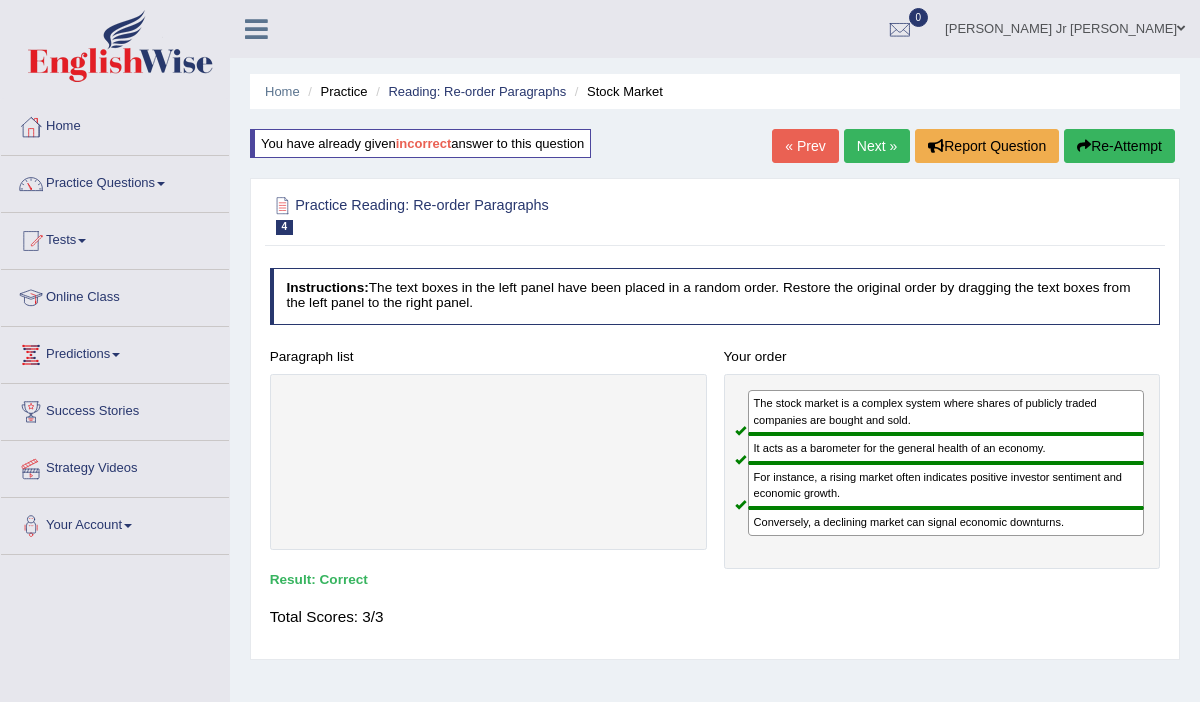 click on "Next »" at bounding box center [877, 146] 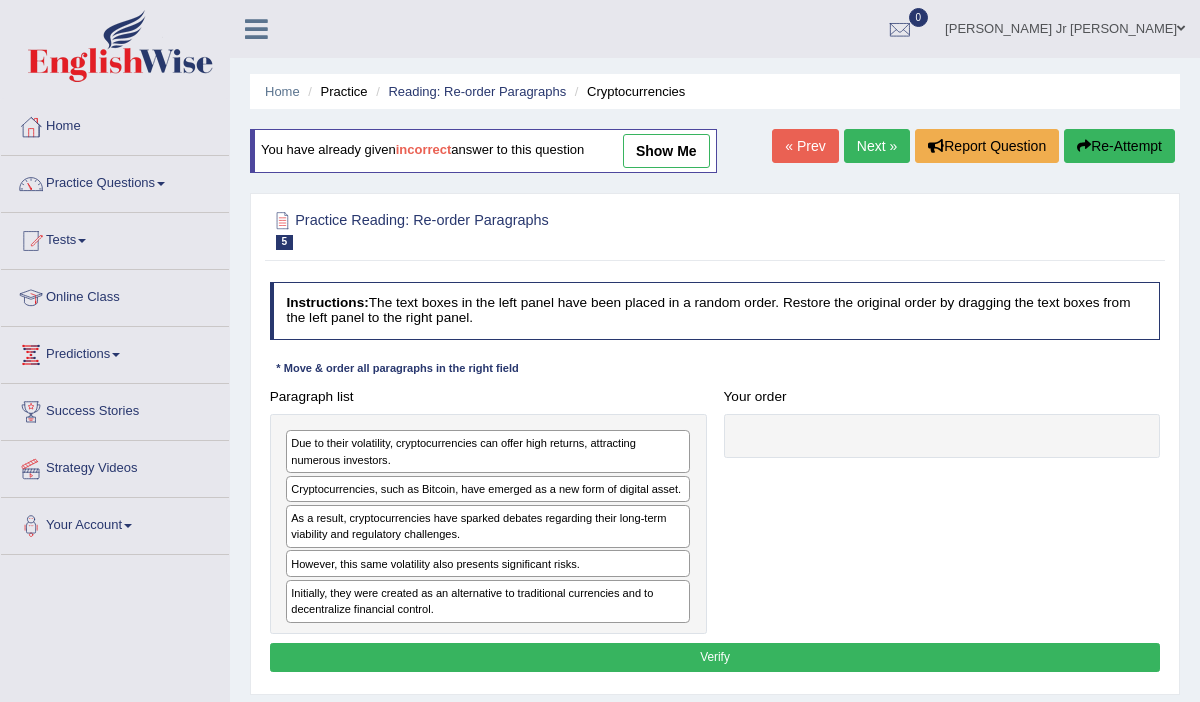 scroll, scrollTop: 0, scrollLeft: 0, axis: both 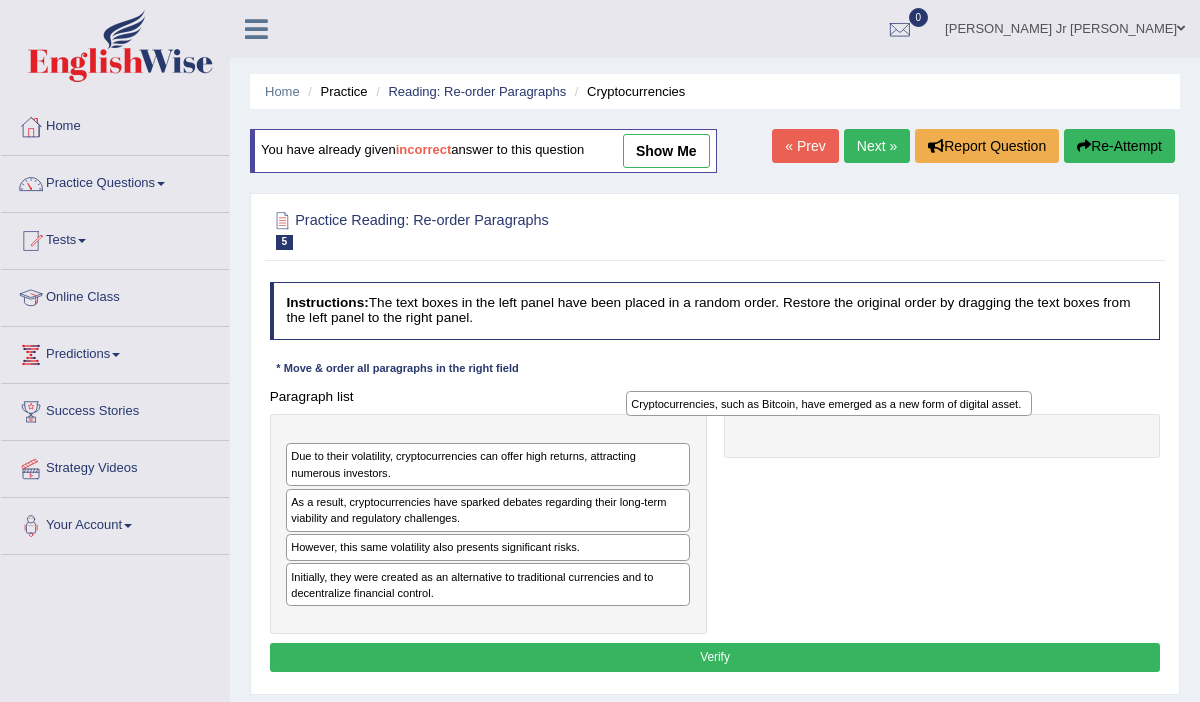 drag, startPoint x: 527, startPoint y: 485, endPoint x: 991, endPoint y: 435, distance: 466.6862 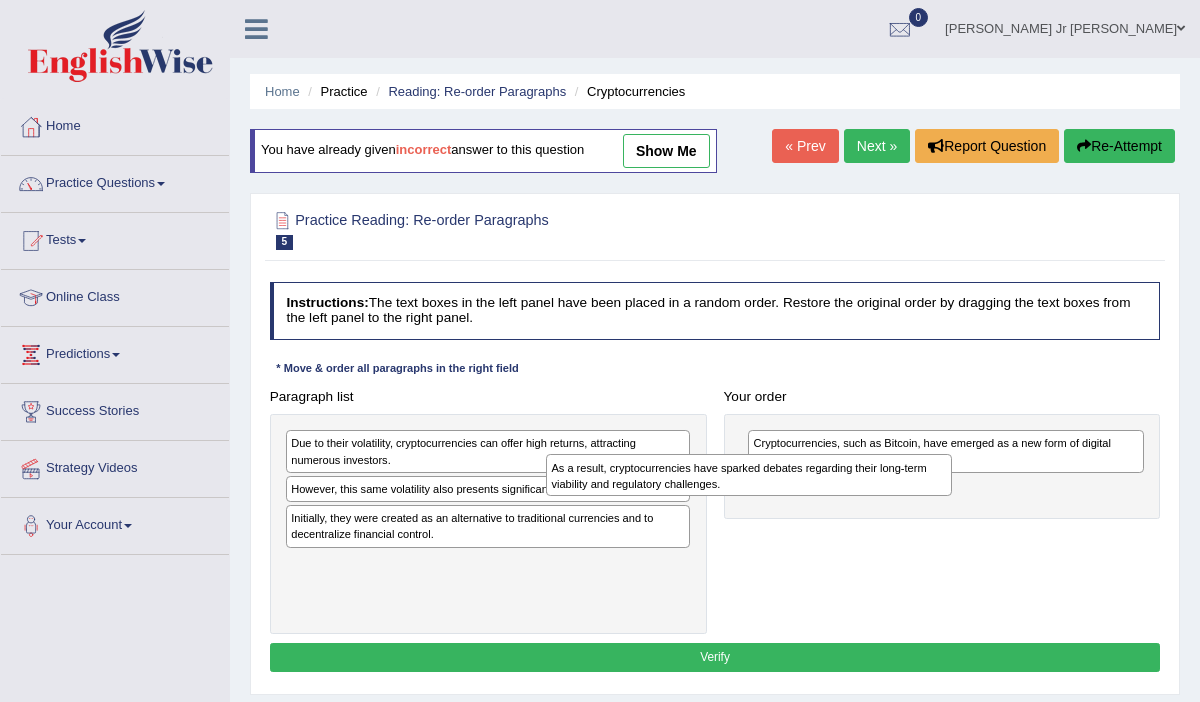 drag, startPoint x: 662, startPoint y: 503, endPoint x: 997, endPoint y: 507, distance: 335.02386 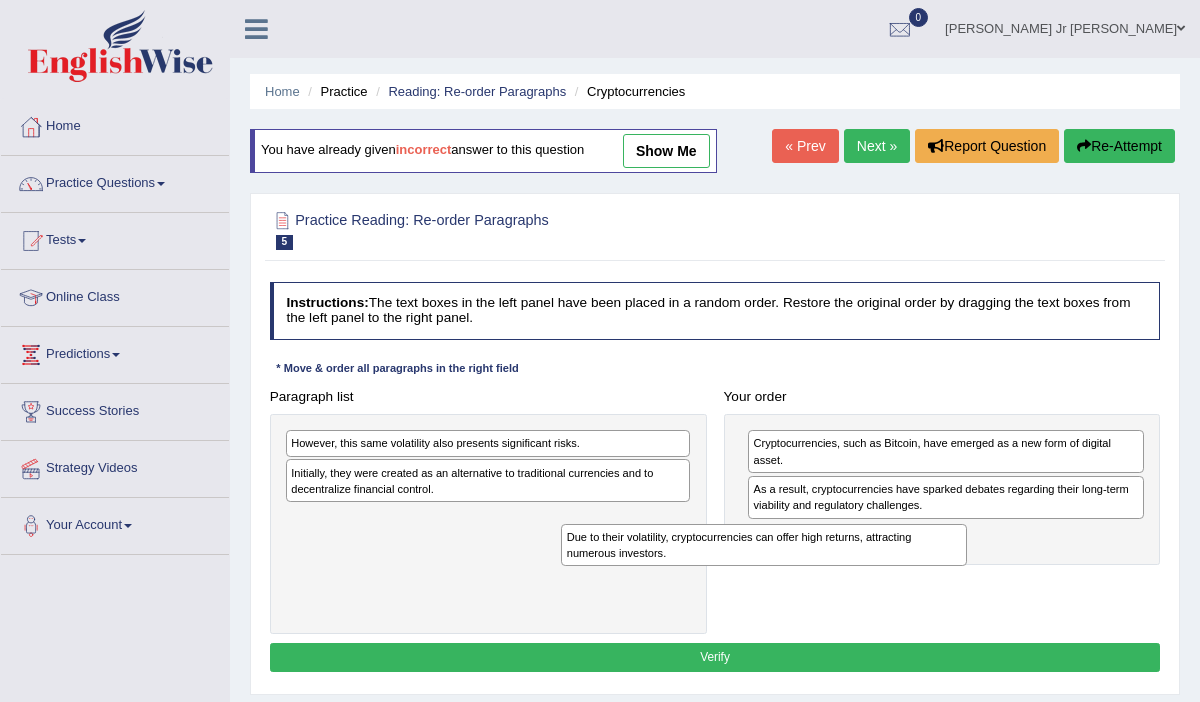 drag, startPoint x: 585, startPoint y: 438, endPoint x: 919, endPoint y: 558, distance: 354.9028 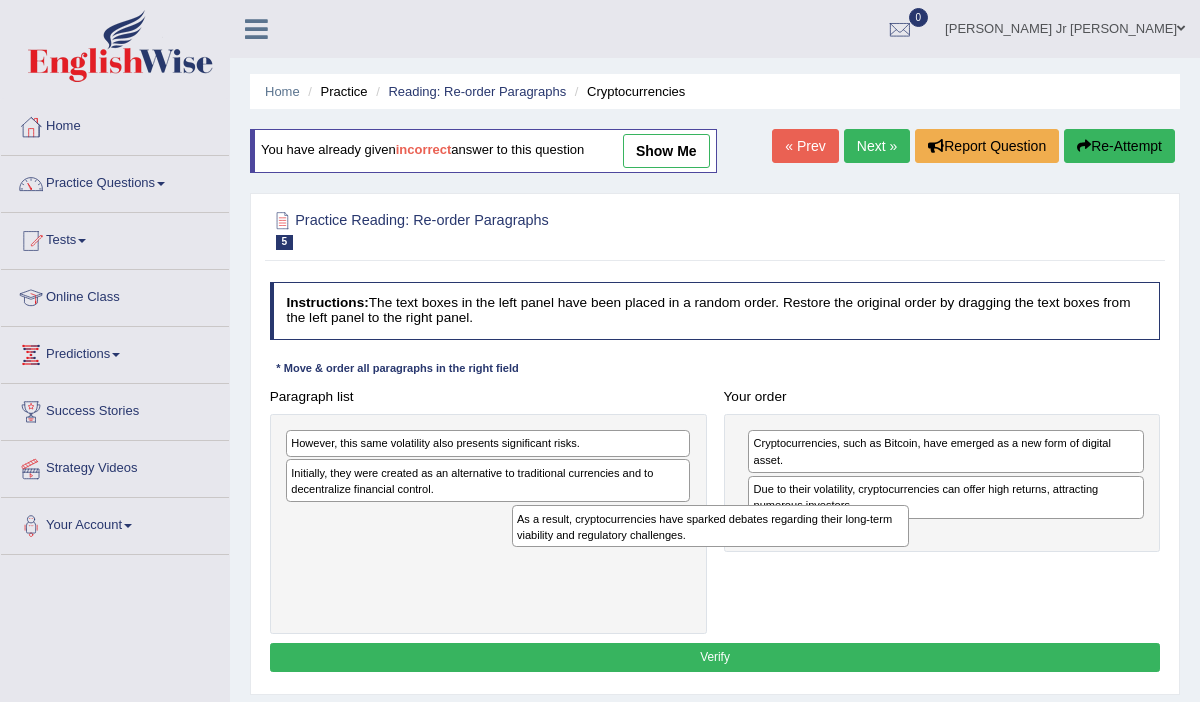 drag, startPoint x: 811, startPoint y: 496, endPoint x: 484, endPoint y: 581, distance: 337.86685 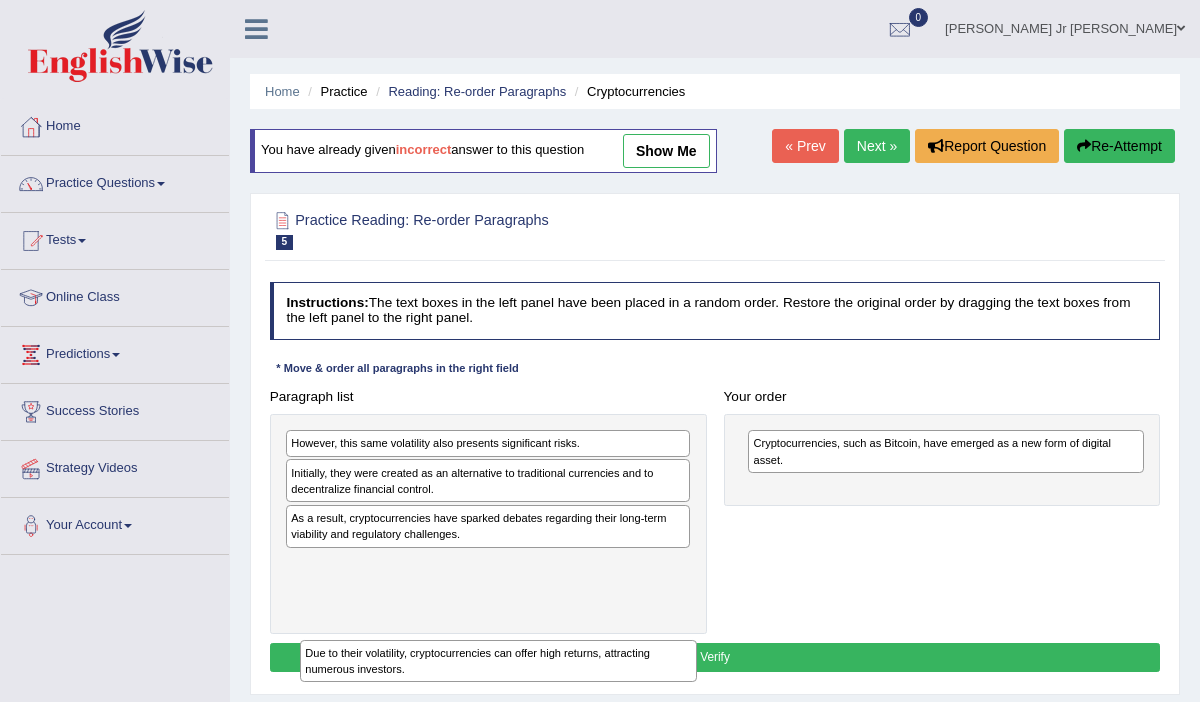 drag, startPoint x: 776, startPoint y: 492, endPoint x: 227, endPoint y: 703, distance: 588.15137 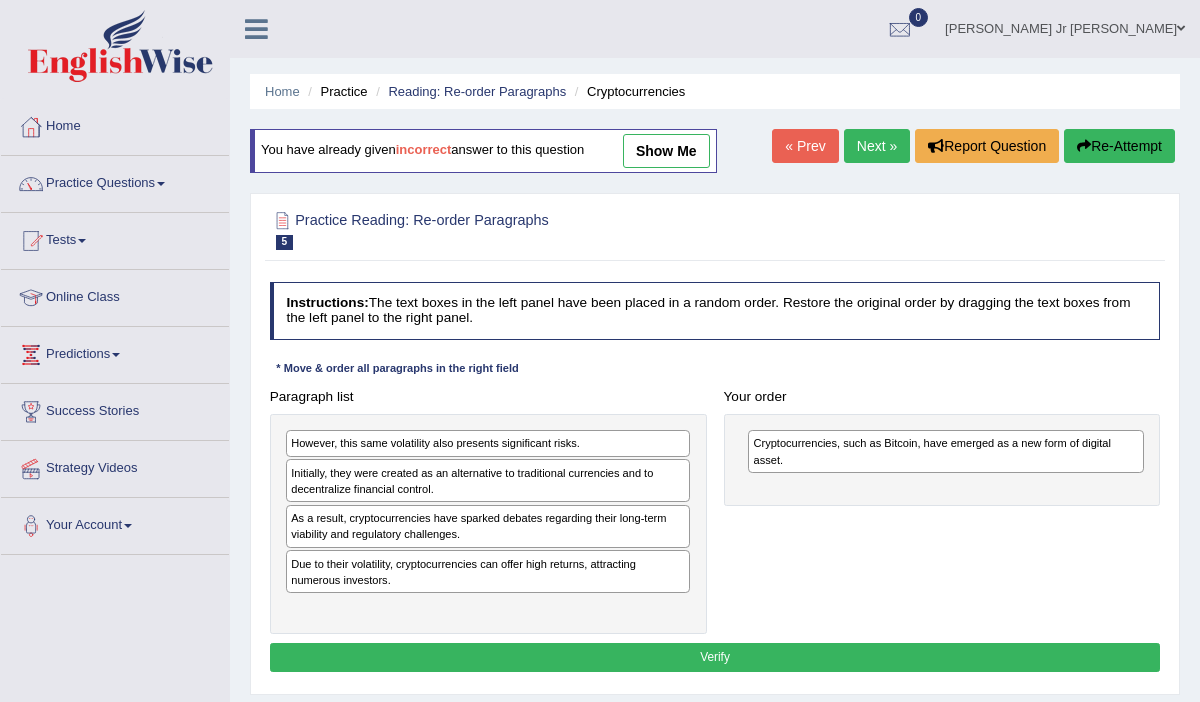 click on "Initially, they were created as an alternative to traditional currencies and to decentralize financial control." at bounding box center [488, 480] 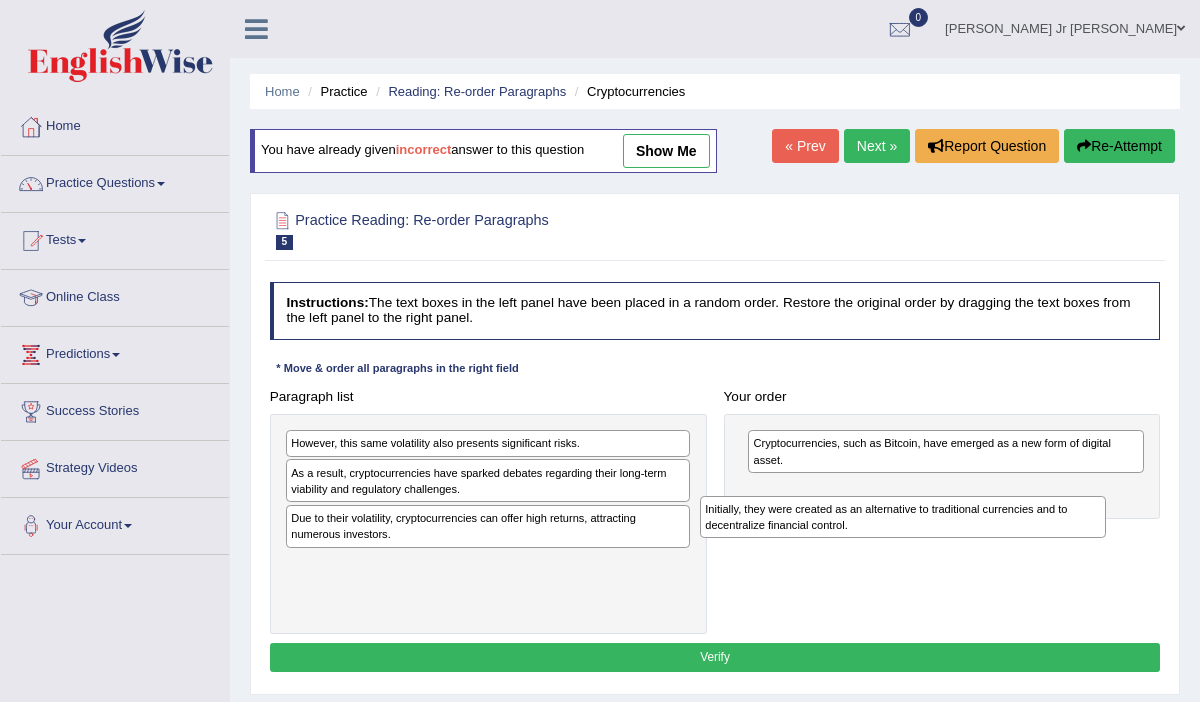 drag, startPoint x: 490, startPoint y: 491, endPoint x: 979, endPoint y: 544, distance: 491.8638 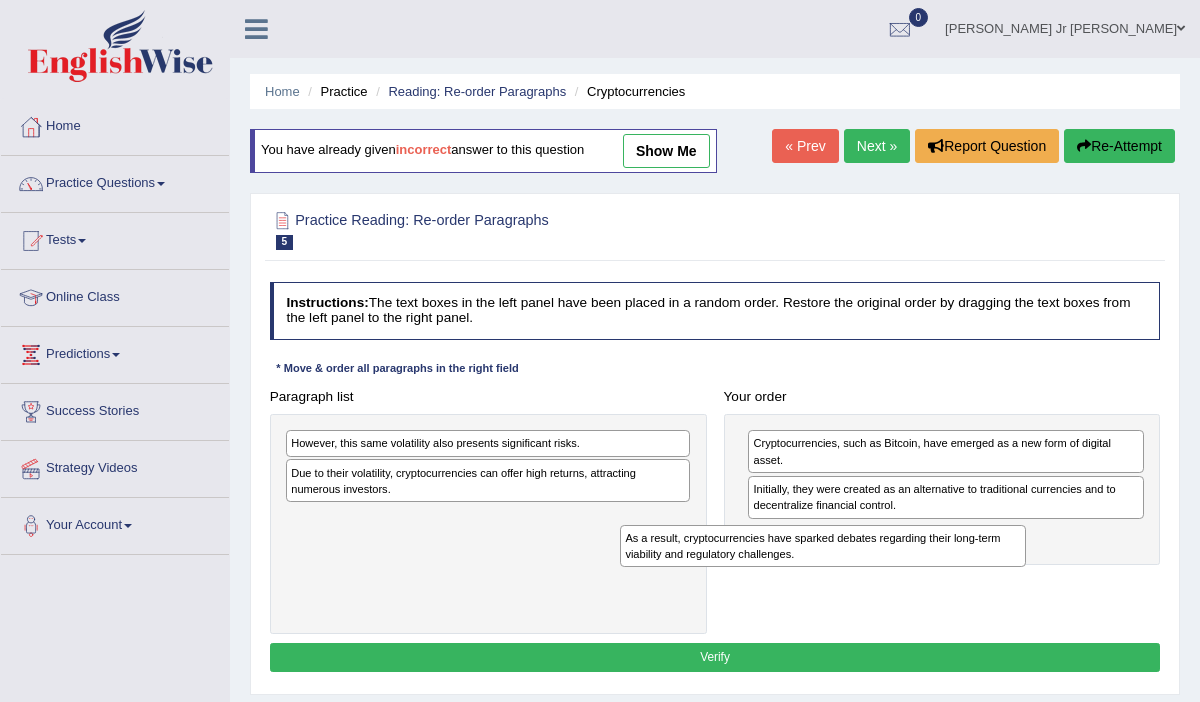 drag, startPoint x: 605, startPoint y: 488, endPoint x: 1003, endPoint y: 578, distance: 408.049 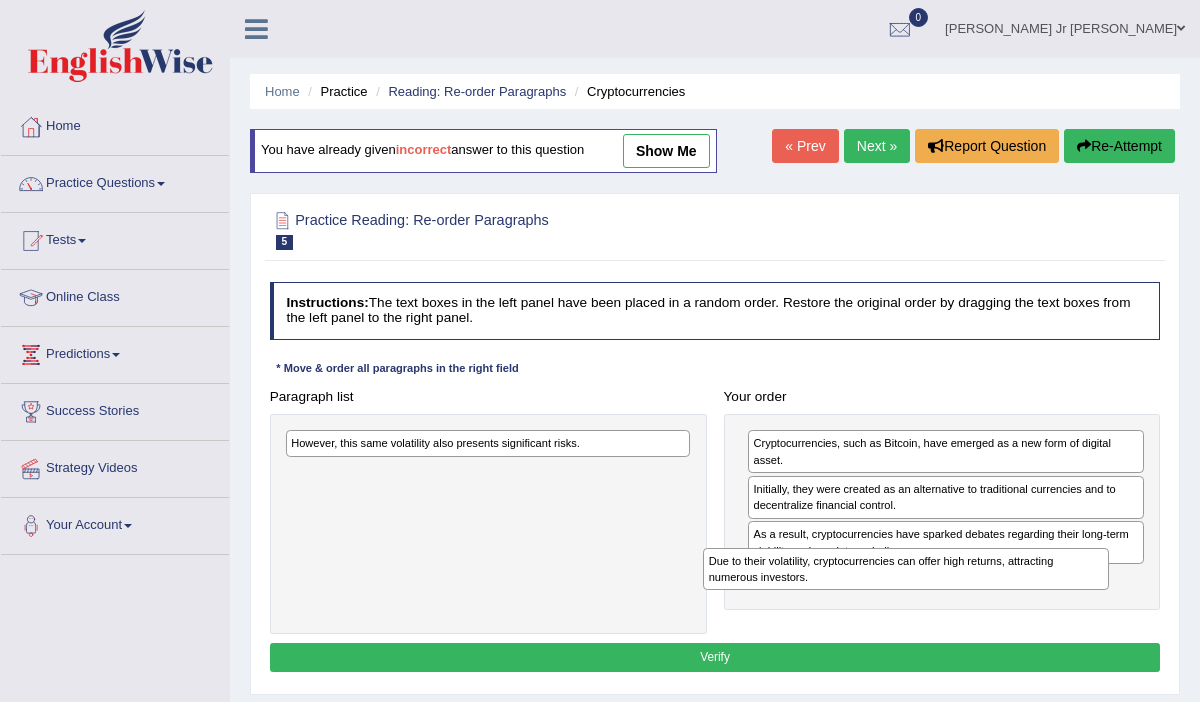 drag, startPoint x: 602, startPoint y: 483, endPoint x: 1087, endPoint y: 585, distance: 495.6097 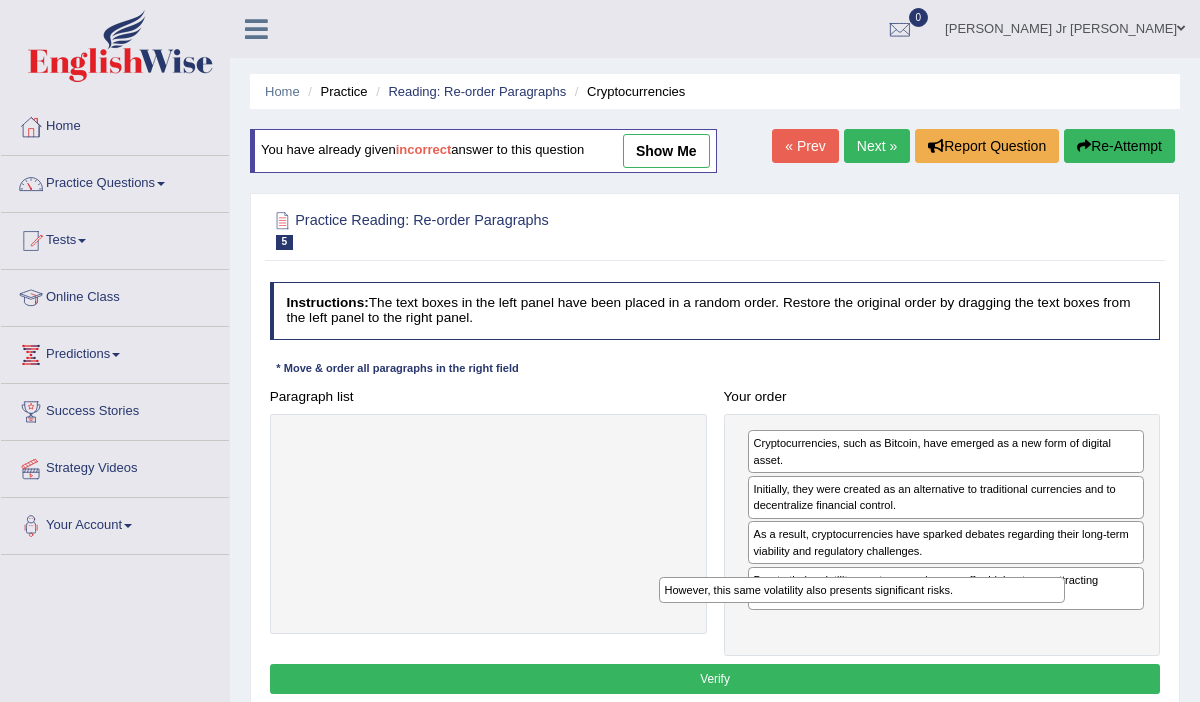 drag, startPoint x: 651, startPoint y: 443, endPoint x: 1104, endPoint y: 641, distance: 494.38144 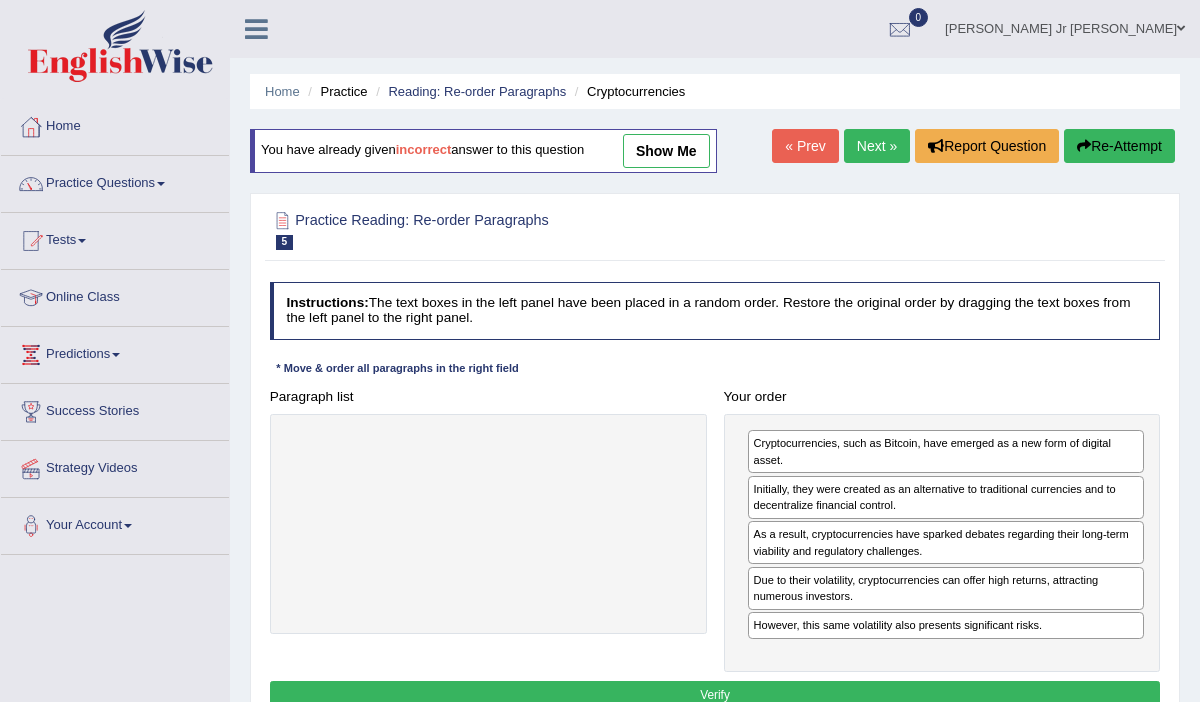 click on "Verify" at bounding box center (715, 695) 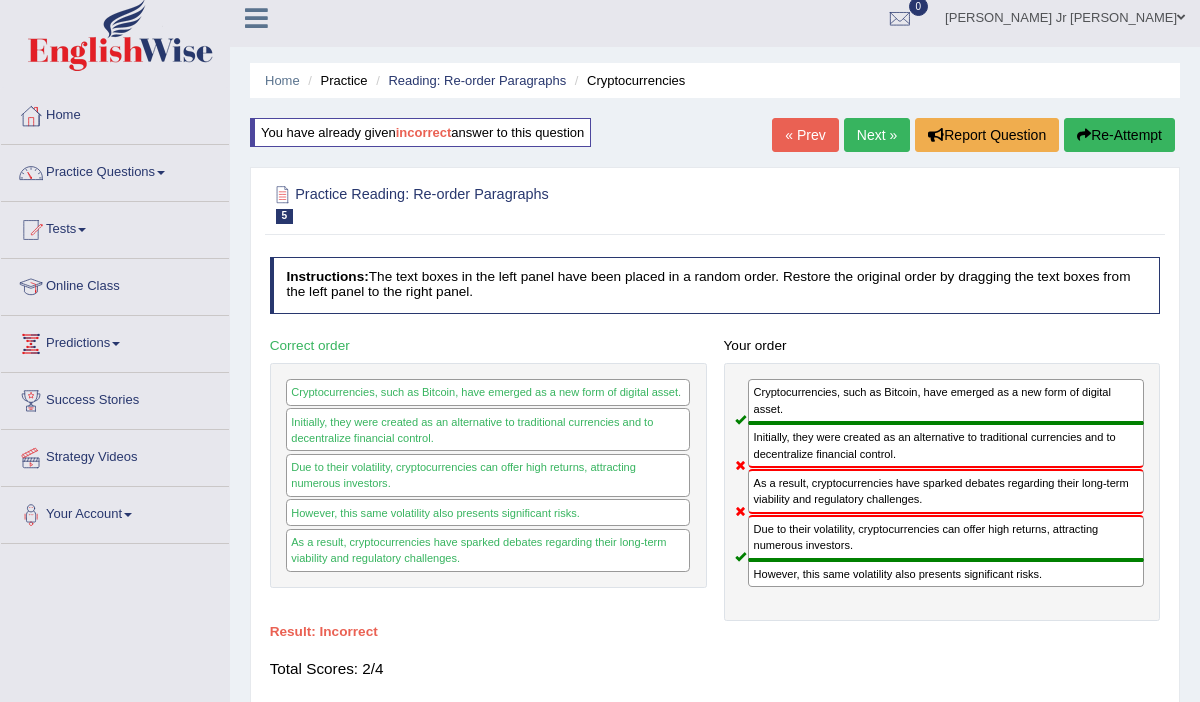 scroll, scrollTop: 0, scrollLeft: 0, axis: both 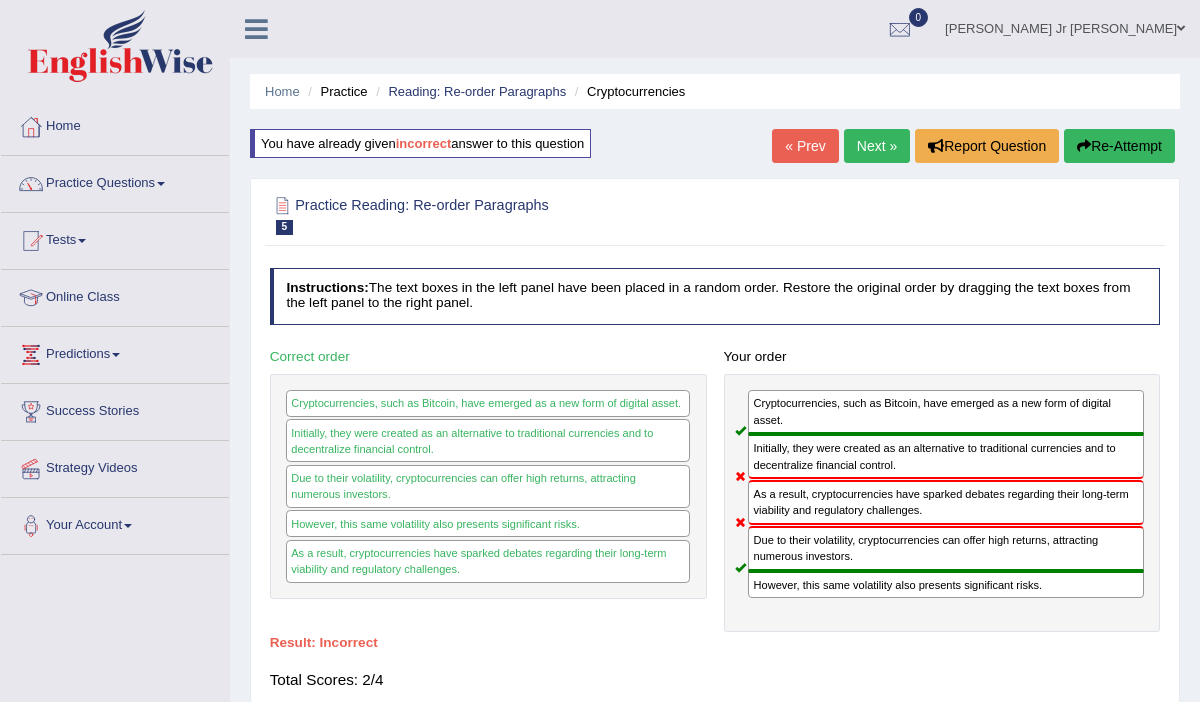 click on "Next »" at bounding box center (877, 146) 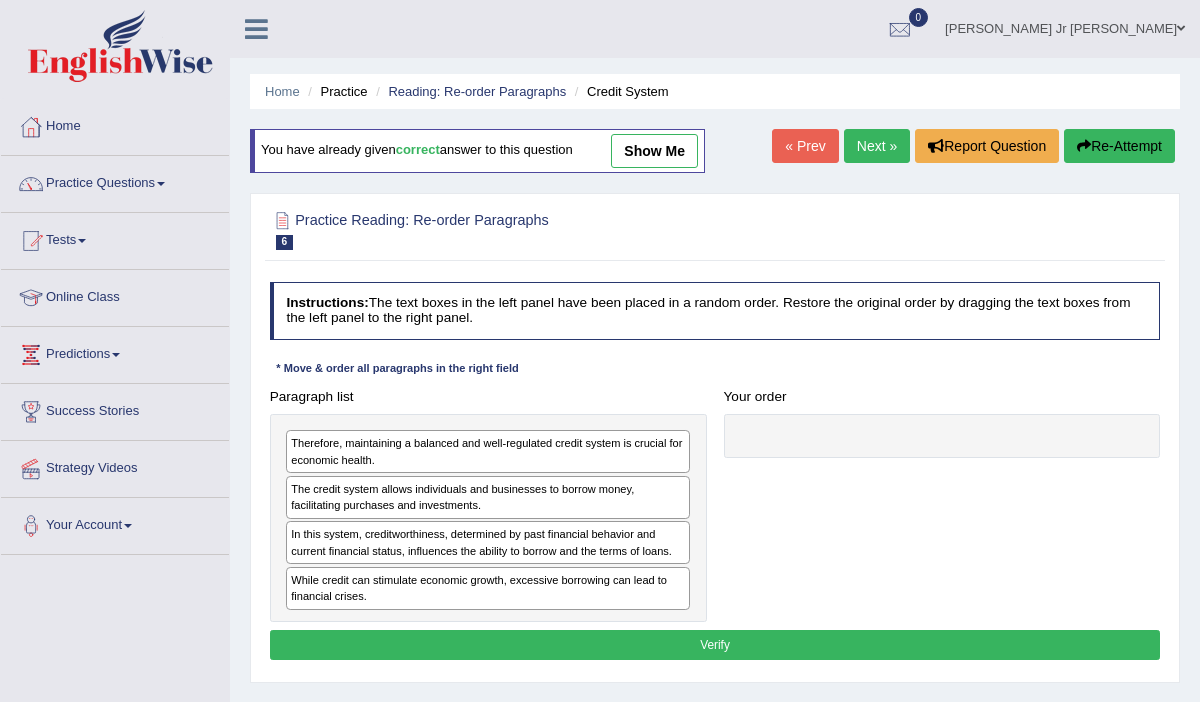 scroll, scrollTop: 0, scrollLeft: 0, axis: both 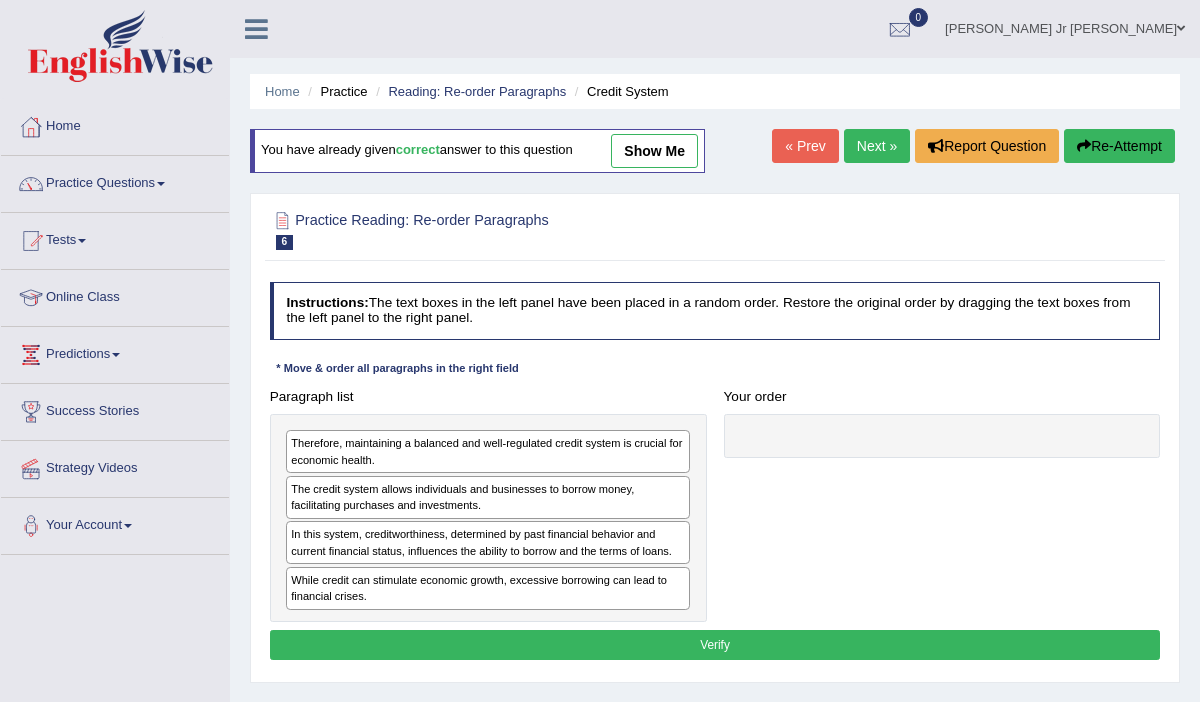 click on "show me" at bounding box center (654, 151) 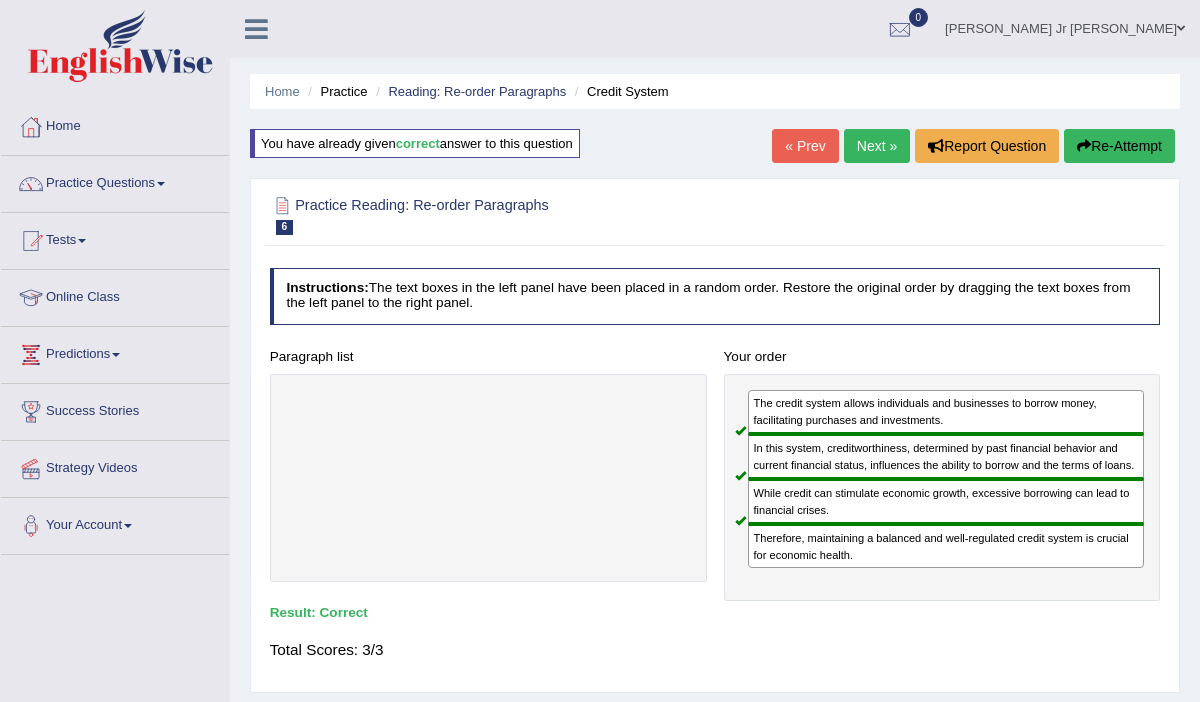 click on "Next »" at bounding box center [877, 146] 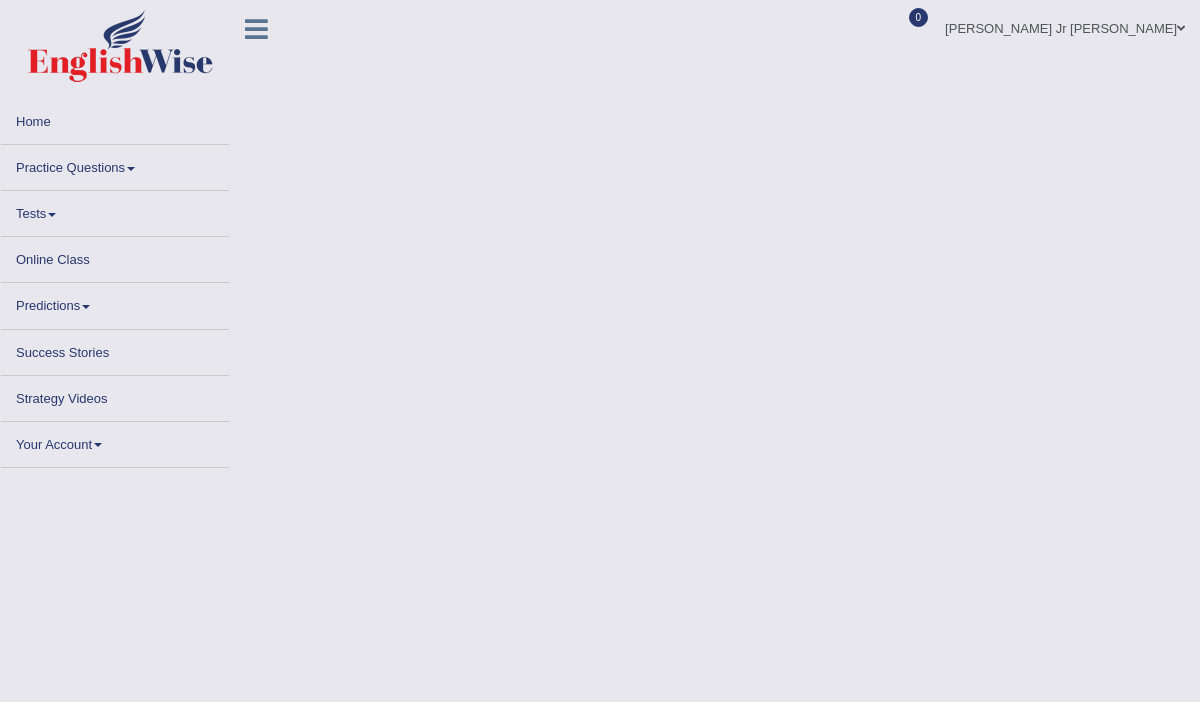 scroll, scrollTop: 0, scrollLeft: 0, axis: both 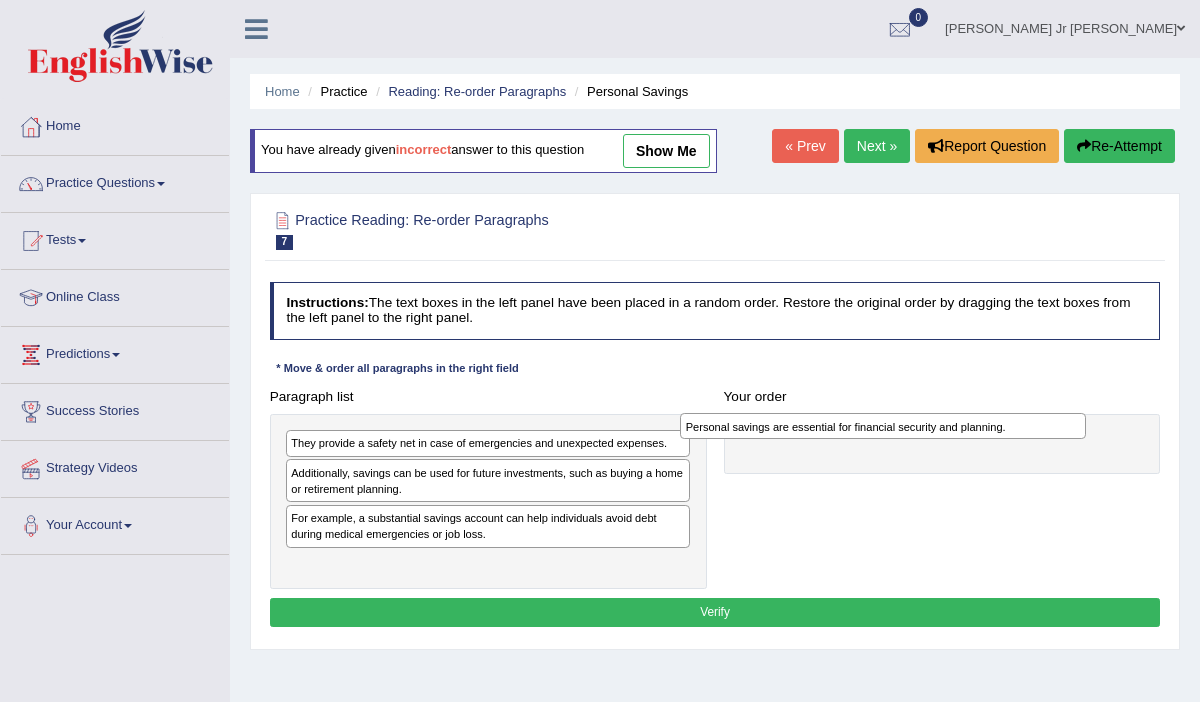 drag, startPoint x: 424, startPoint y: 560, endPoint x: 884, endPoint y: 429, distance: 478.28967 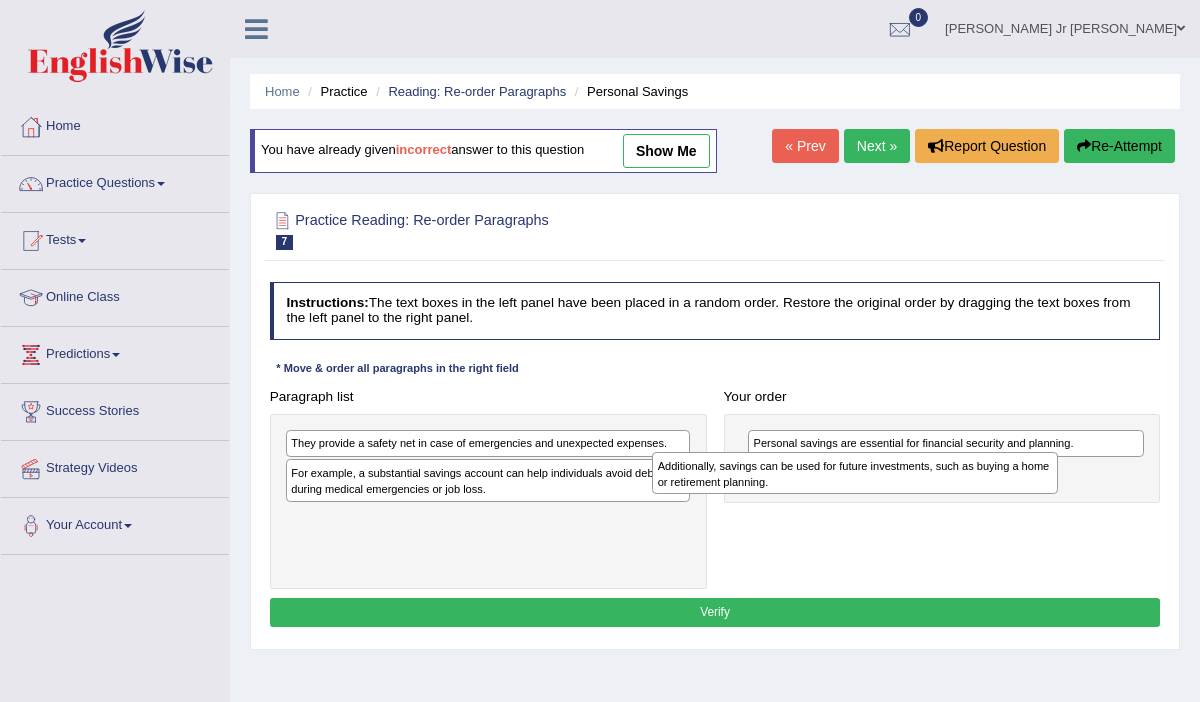 drag, startPoint x: 658, startPoint y: 471, endPoint x: 1091, endPoint y: 475, distance: 433.01846 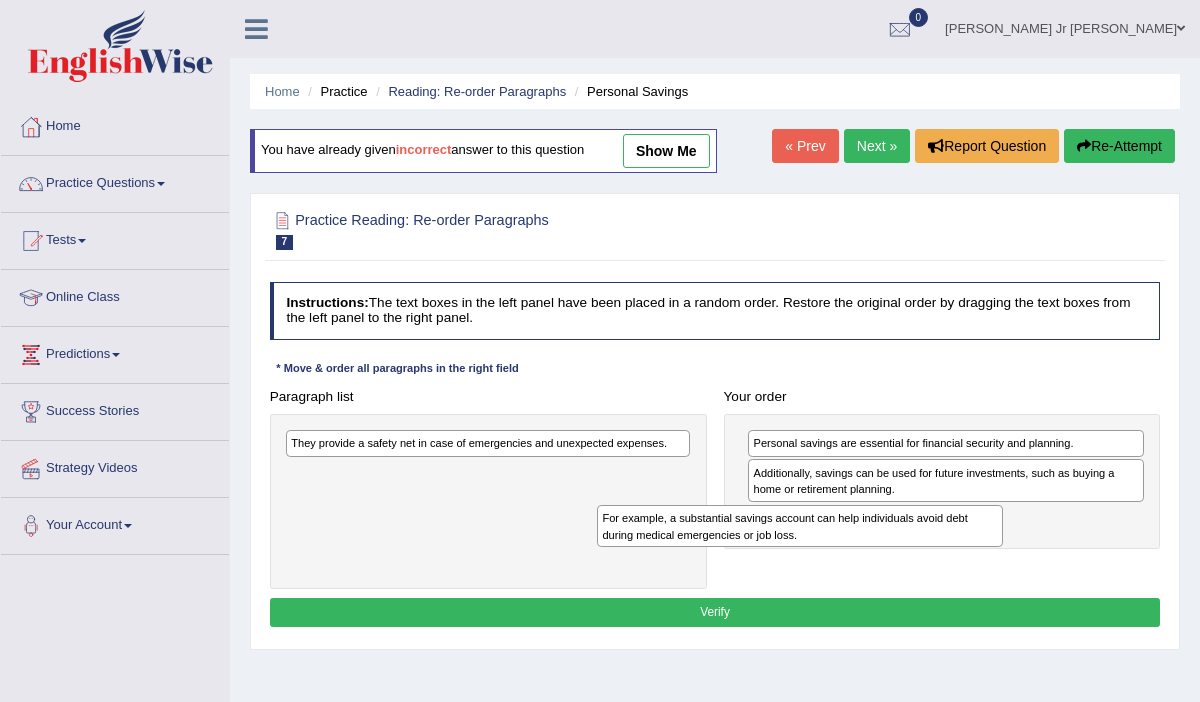 drag, startPoint x: 643, startPoint y: 484, endPoint x: 1054, endPoint y: 567, distance: 419.29703 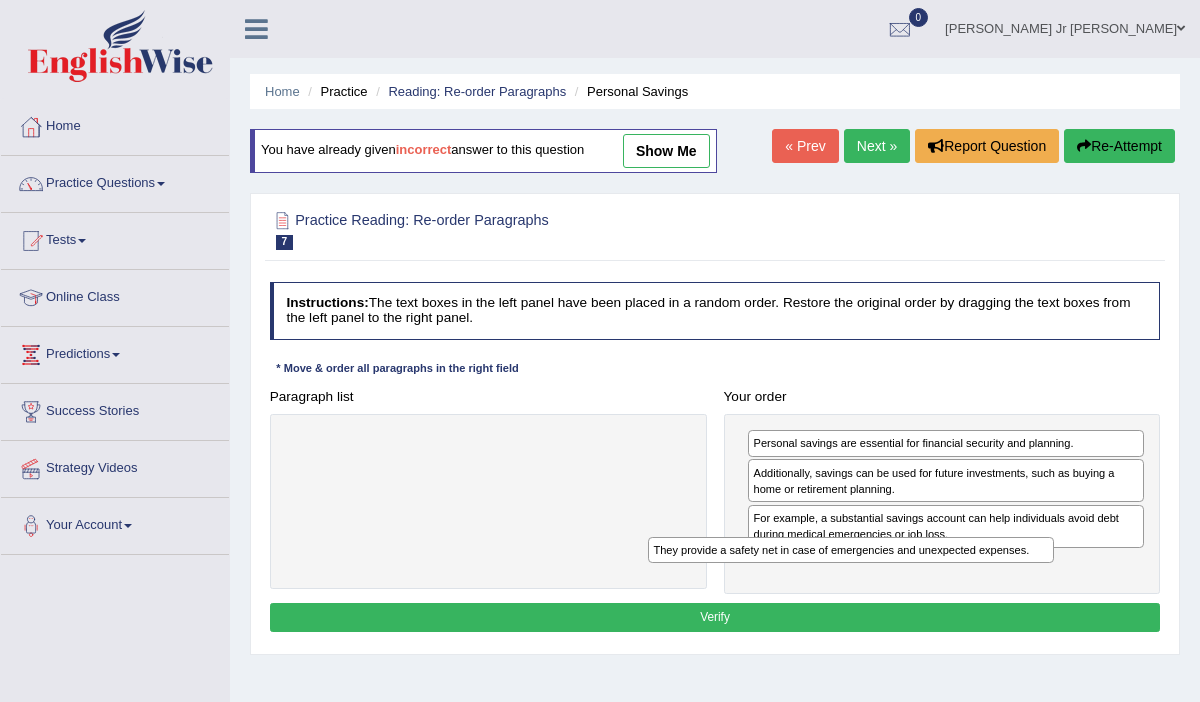 drag, startPoint x: 635, startPoint y: 444, endPoint x: 1079, endPoint y: 583, distance: 465.2494 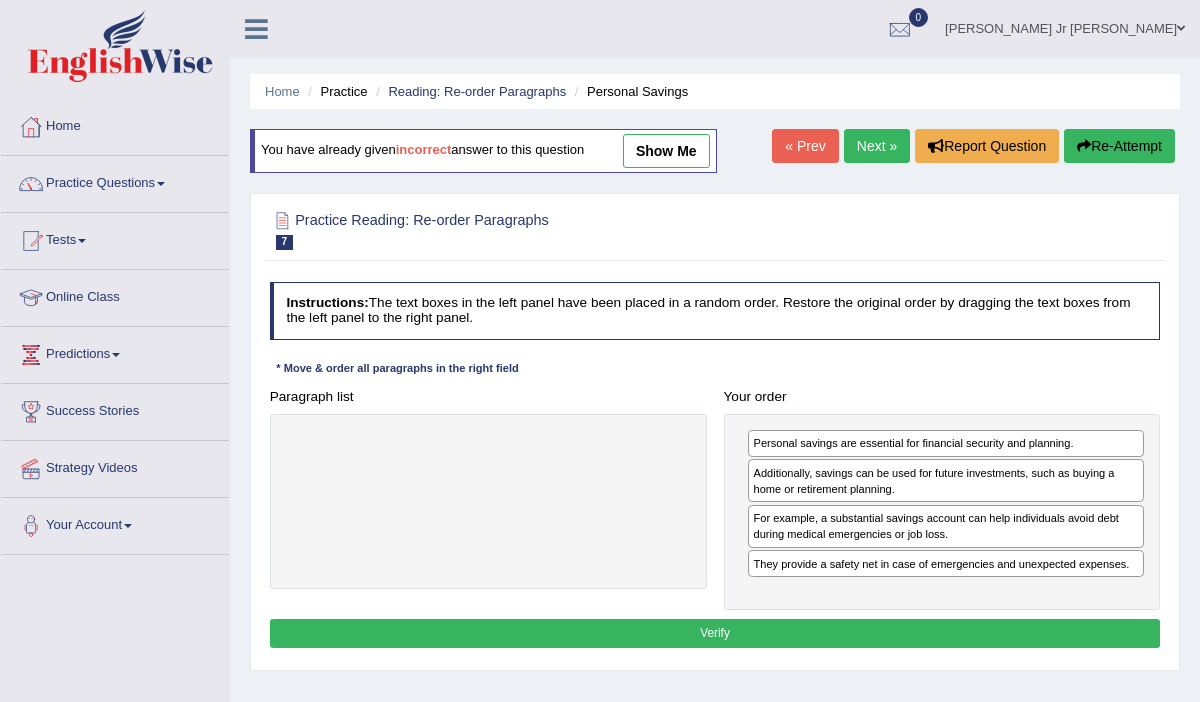 click on "Verify" at bounding box center (715, 633) 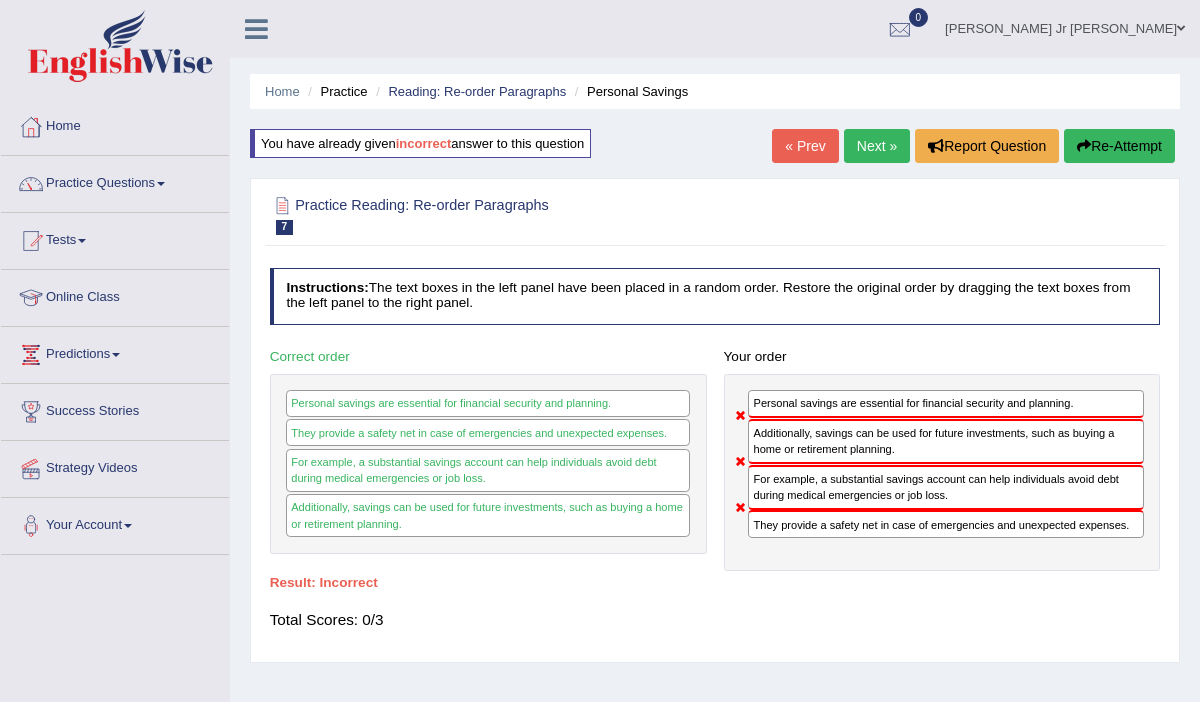 click on "Next »" at bounding box center [877, 146] 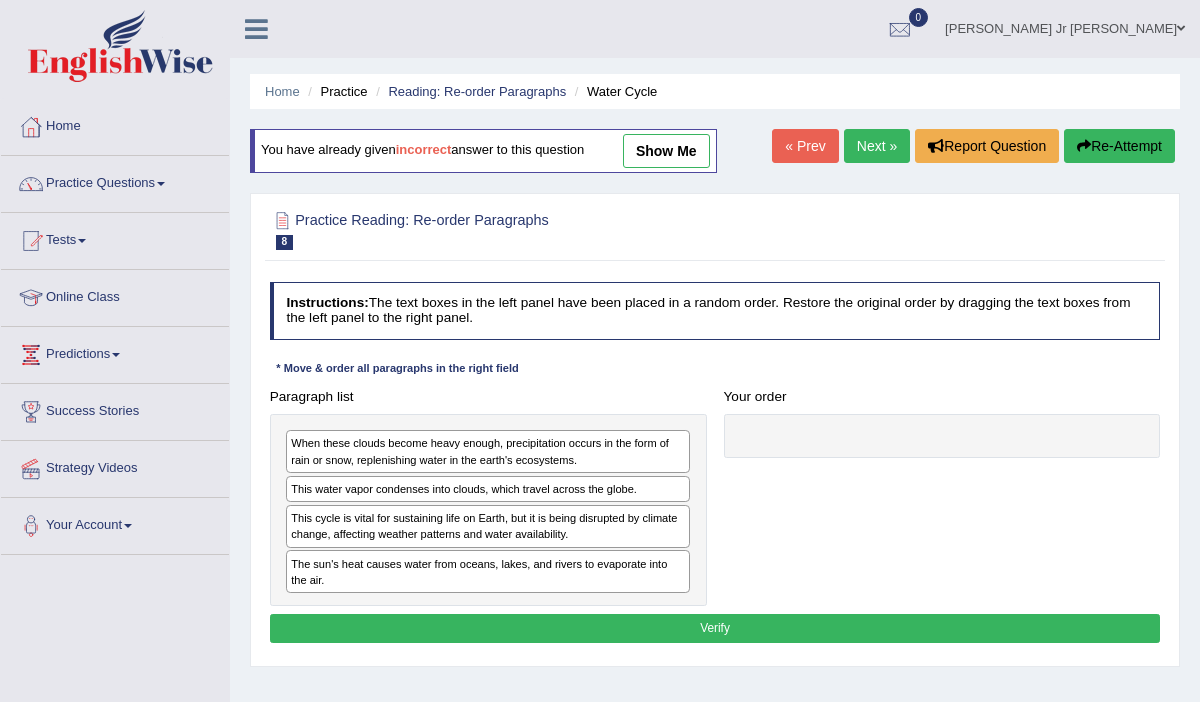 scroll, scrollTop: 0, scrollLeft: 0, axis: both 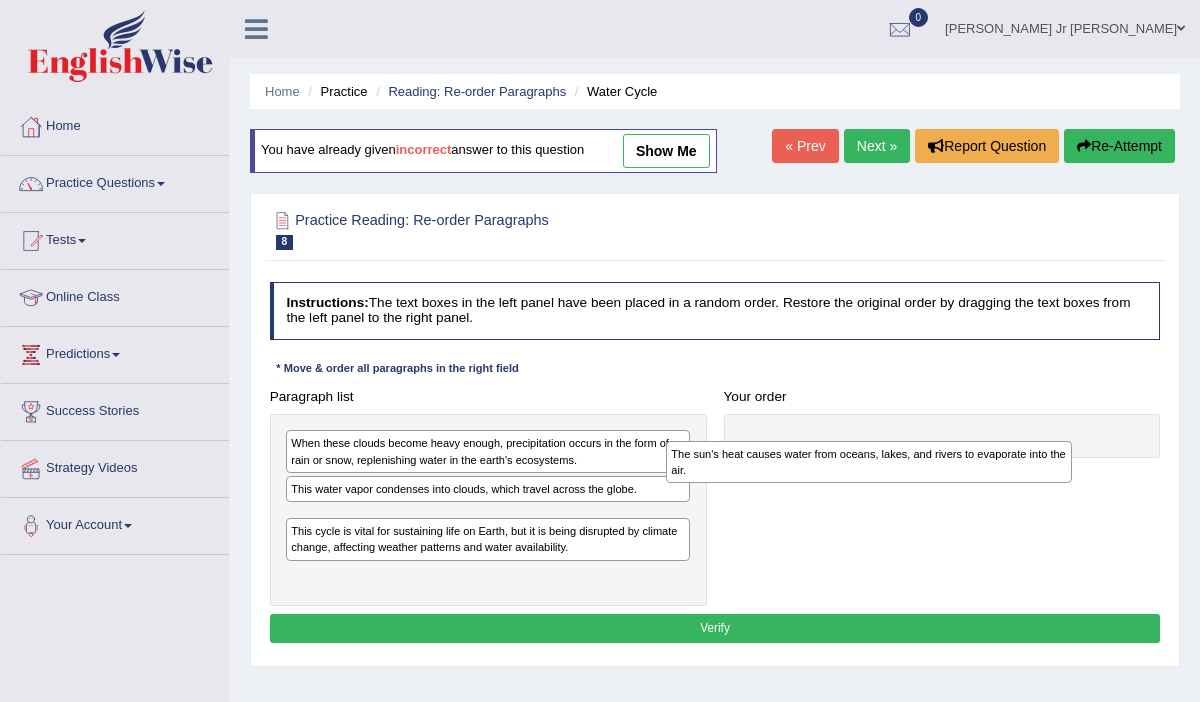 drag, startPoint x: 457, startPoint y: 567, endPoint x: 908, endPoint y: 467, distance: 461.95346 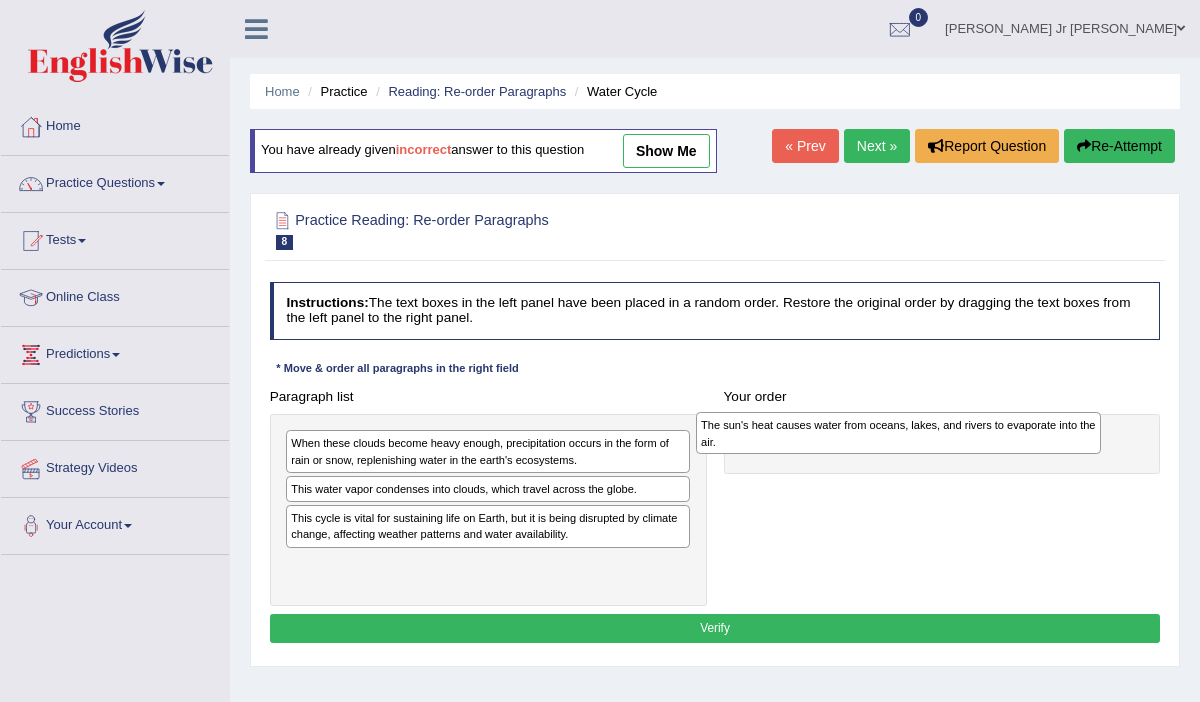 drag, startPoint x: 615, startPoint y: 531, endPoint x: 1100, endPoint y: 445, distance: 492.56573 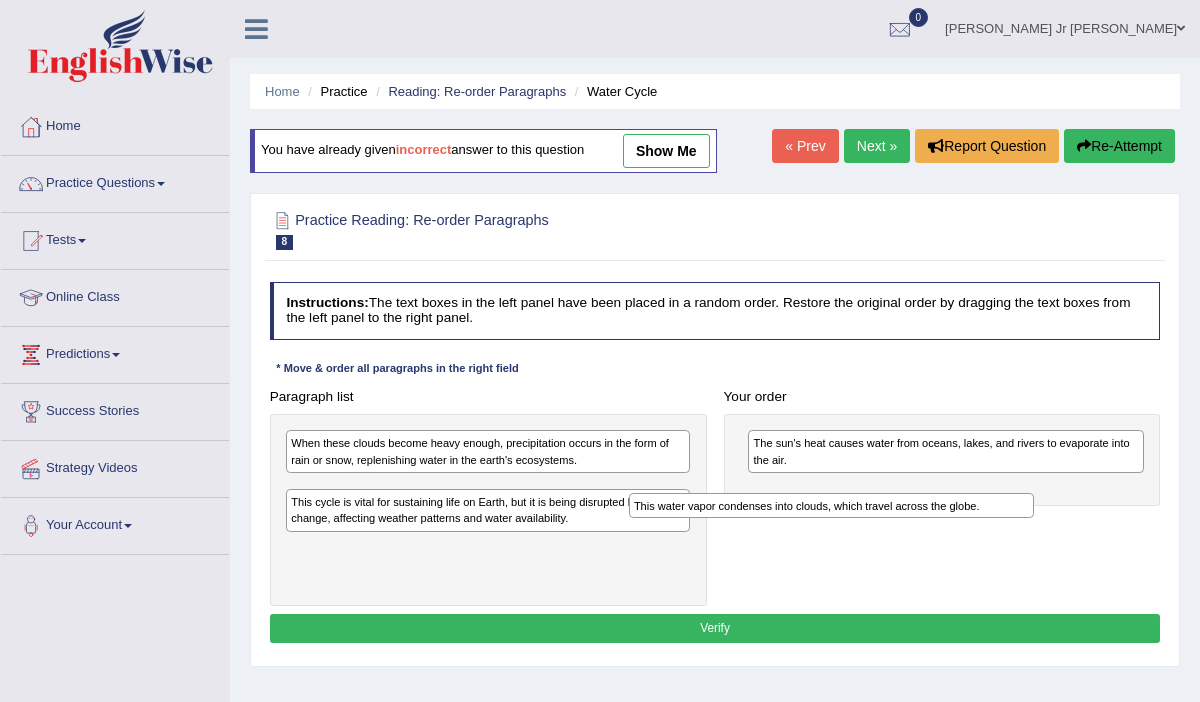 drag, startPoint x: 567, startPoint y: 489, endPoint x: 974, endPoint y: 525, distance: 408.58905 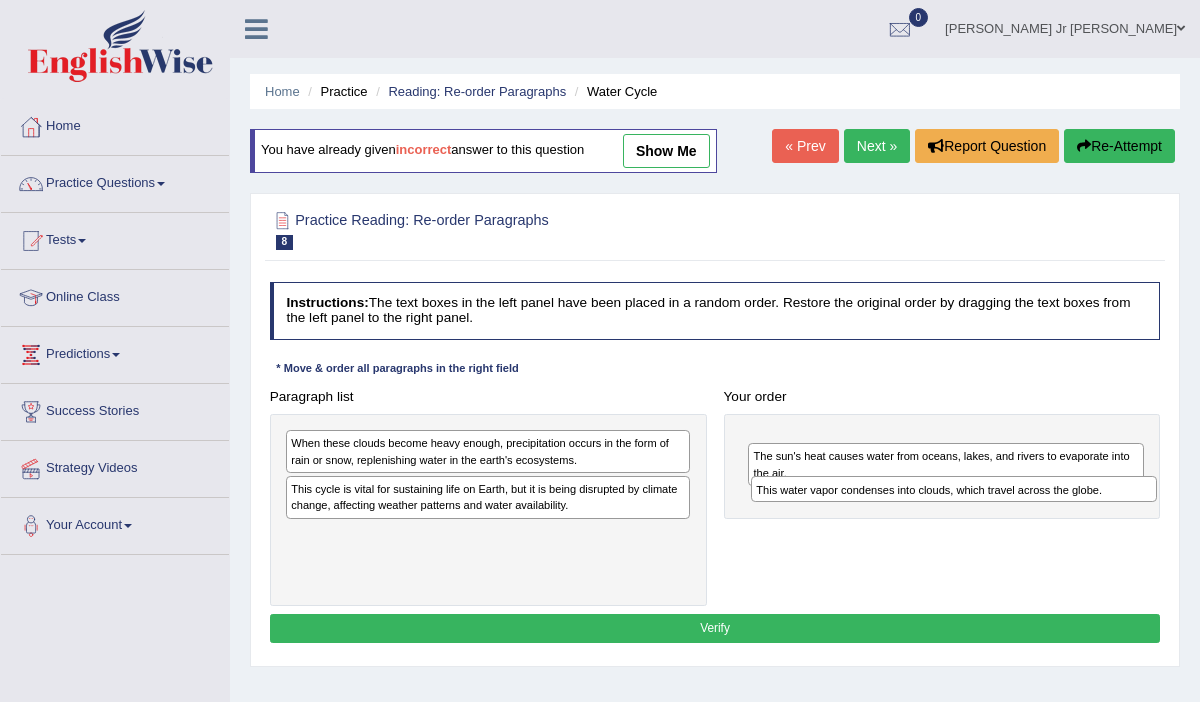 drag, startPoint x: 632, startPoint y: 481, endPoint x: 1184, endPoint y: 500, distance: 552.3269 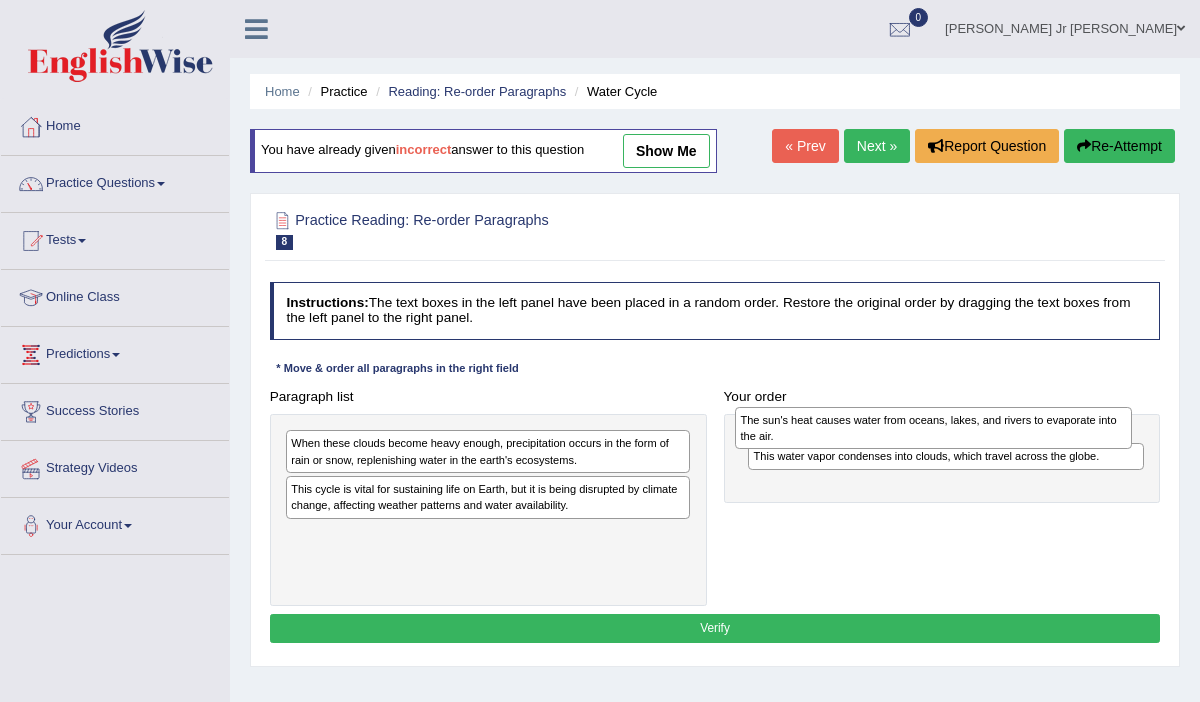 drag, startPoint x: 783, startPoint y: 479, endPoint x: 774, endPoint y: 432, distance: 47.853943 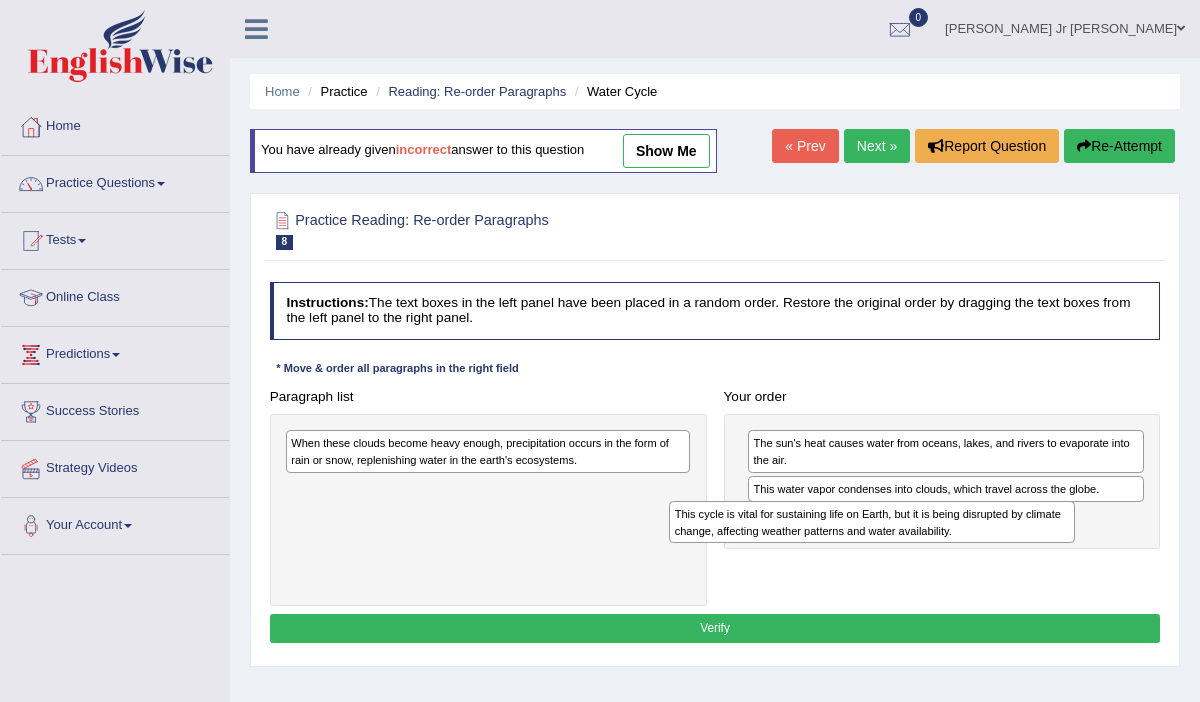 drag, startPoint x: 560, startPoint y: 498, endPoint x: 1016, endPoint y: 546, distance: 458.51935 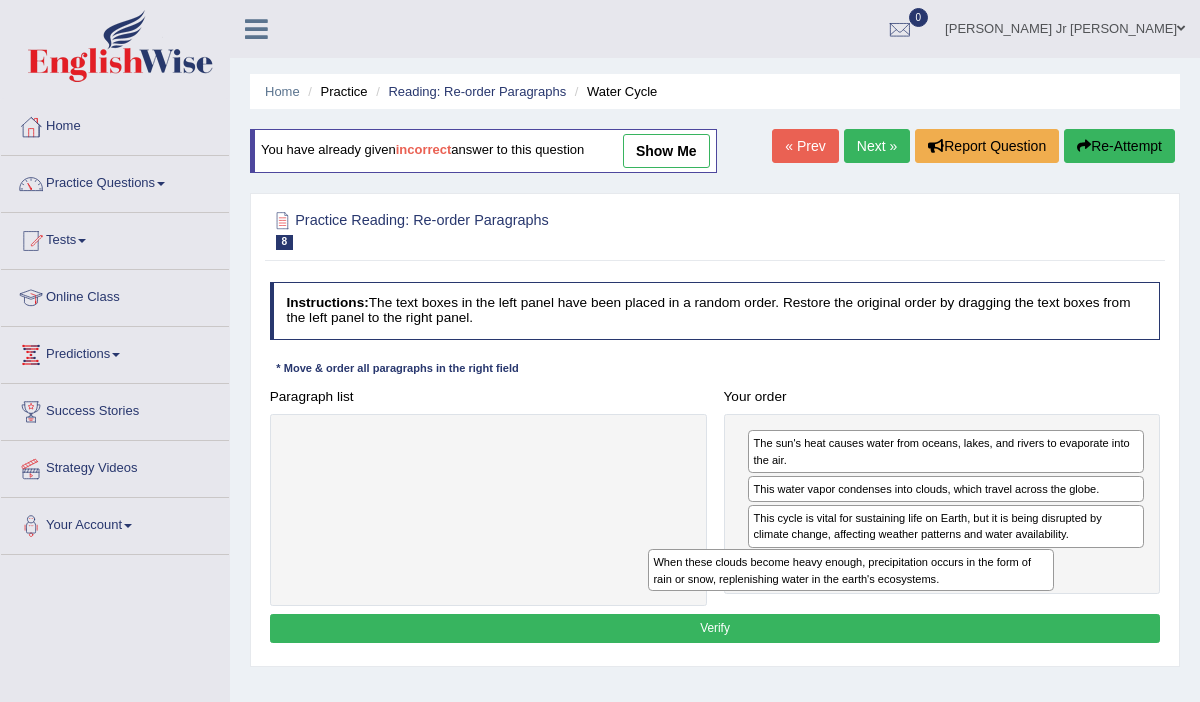 drag, startPoint x: 621, startPoint y: 449, endPoint x: 1052, endPoint y: 597, distance: 455.70276 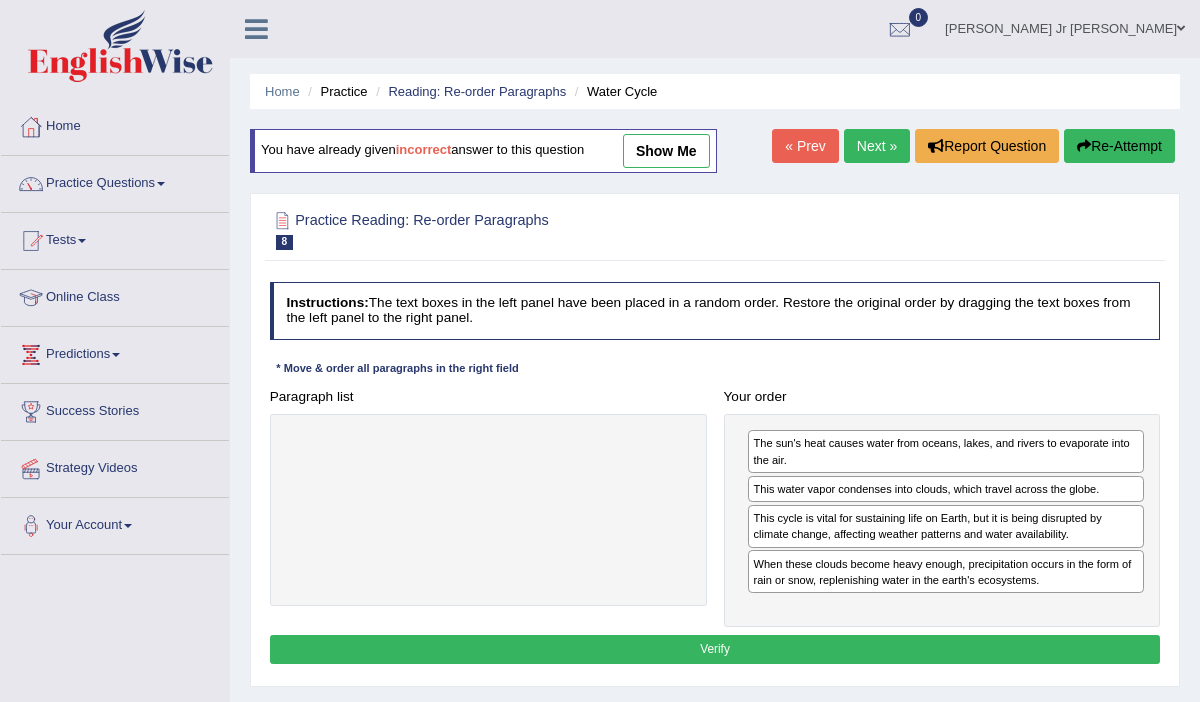 click on "Verify" at bounding box center [715, 649] 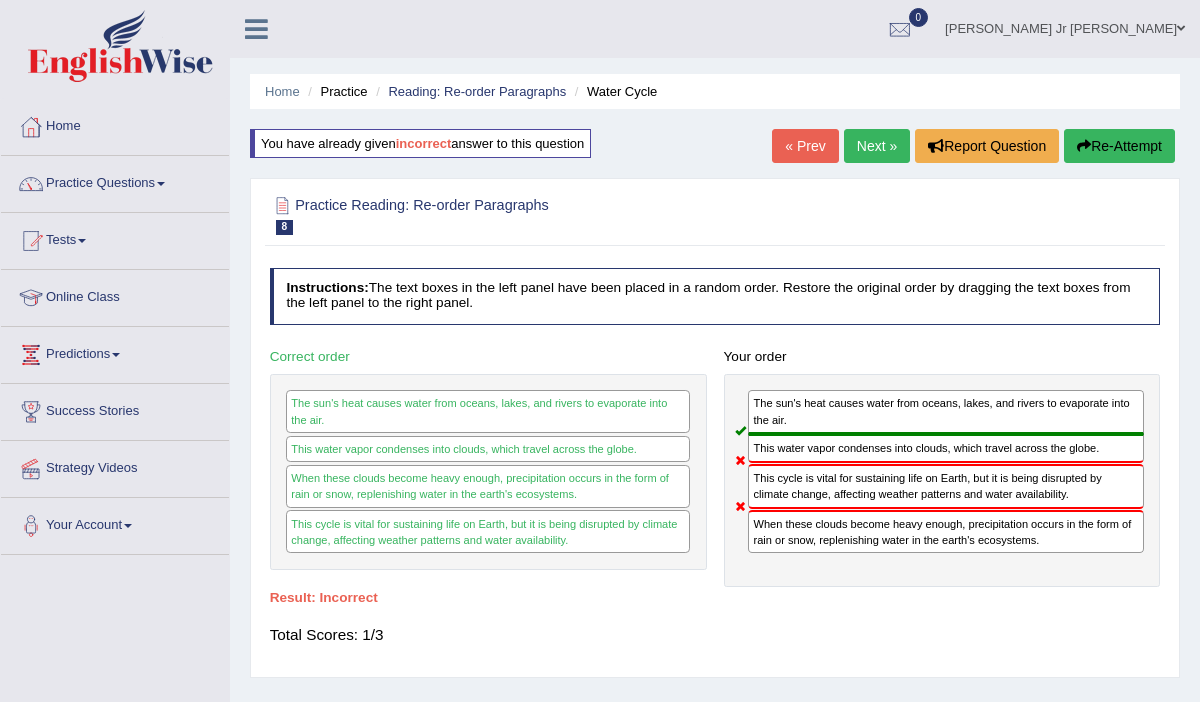 click on "Next »" at bounding box center (877, 146) 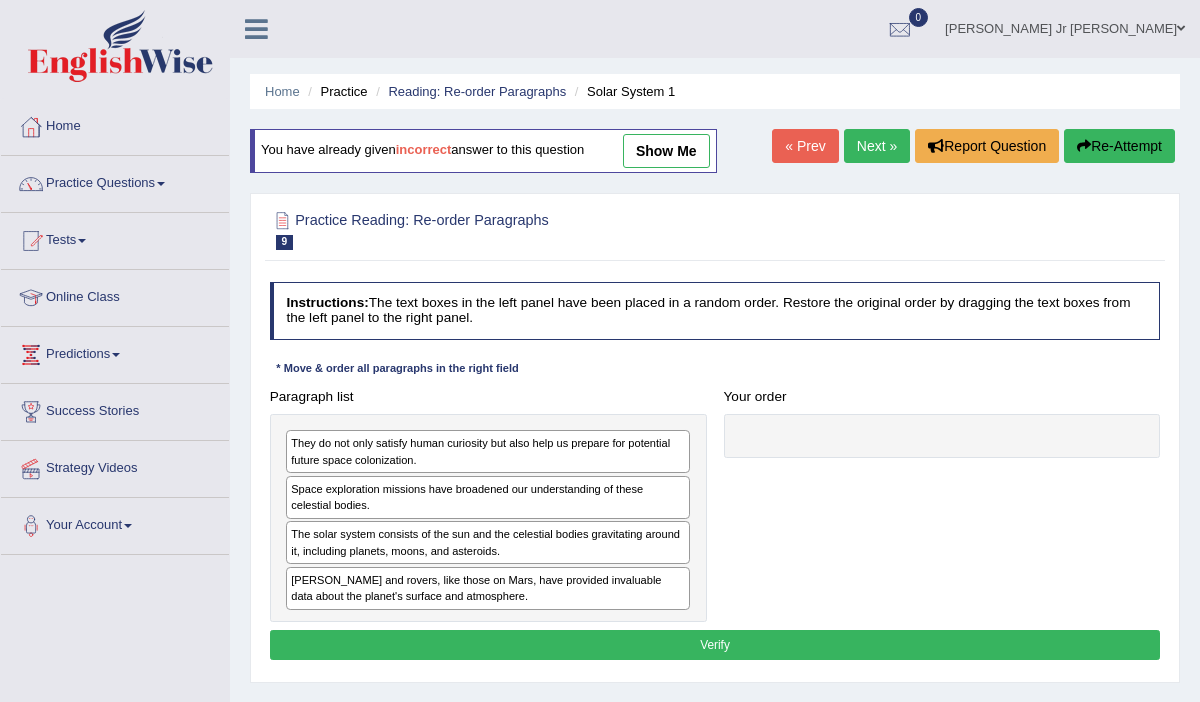 scroll, scrollTop: 0, scrollLeft: 0, axis: both 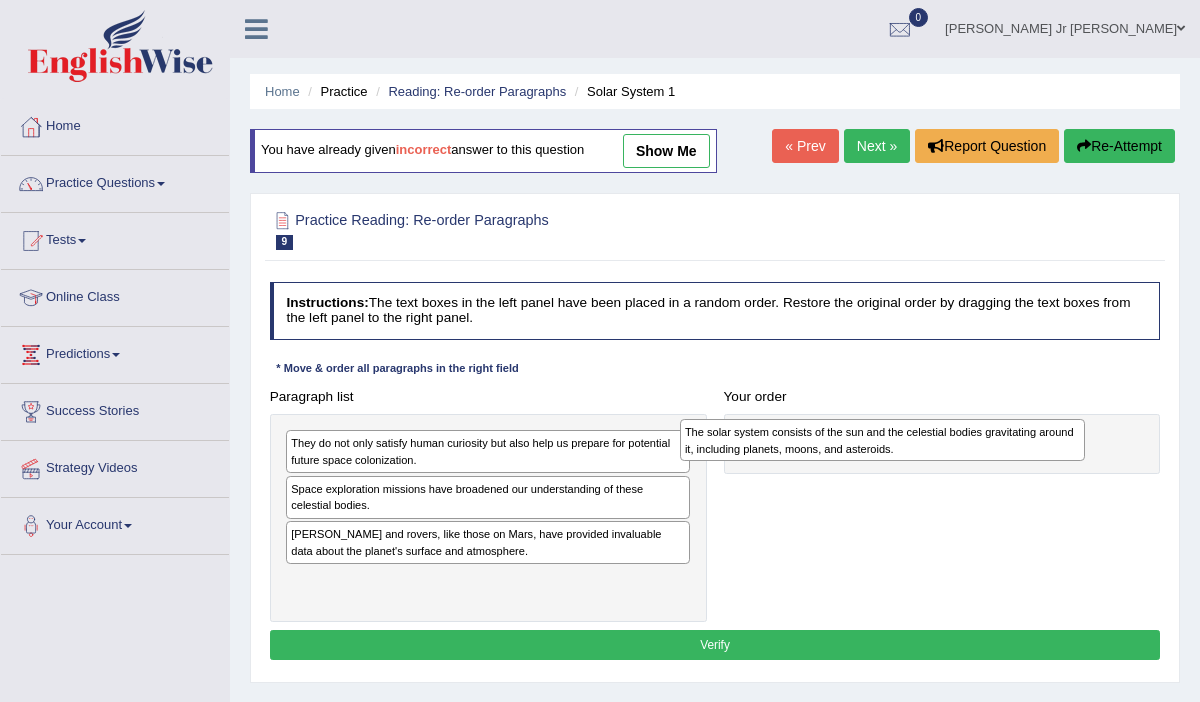 drag, startPoint x: 546, startPoint y: 547, endPoint x: 1014, endPoint y: 454, distance: 477.1509 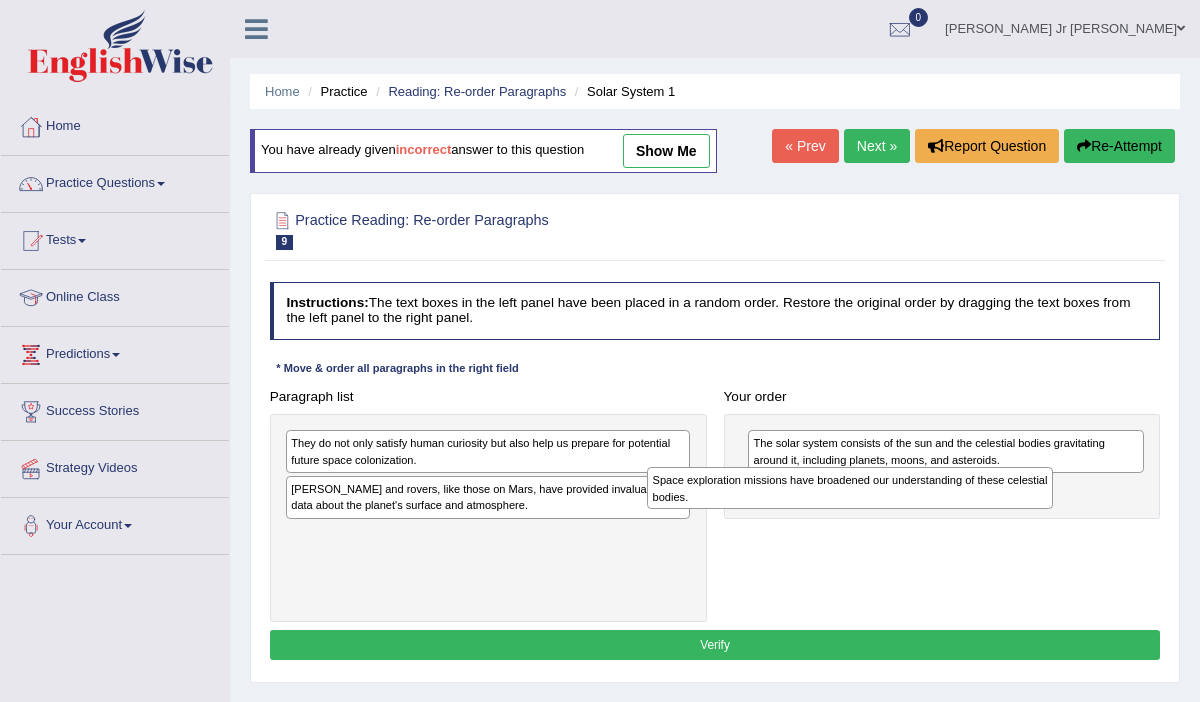 drag, startPoint x: 617, startPoint y: 513, endPoint x: 1047, endPoint y: 521, distance: 430.0744 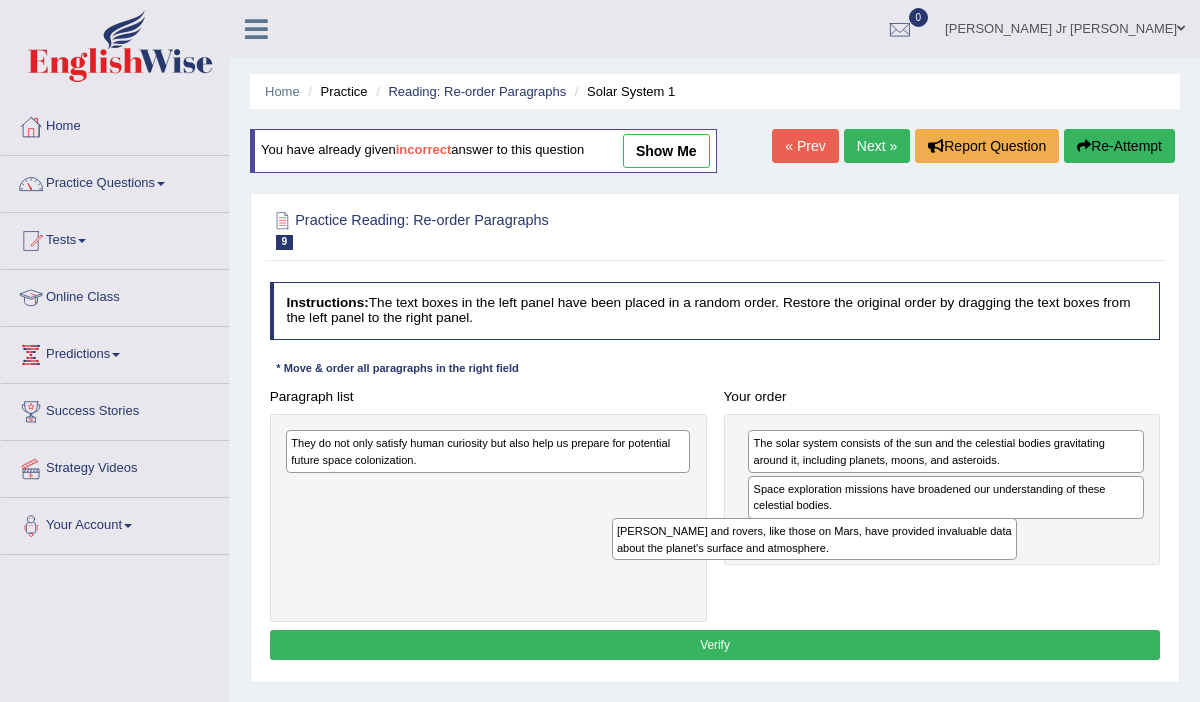 drag, startPoint x: 612, startPoint y: 501, endPoint x: 1009, endPoint y: 572, distance: 403.2989 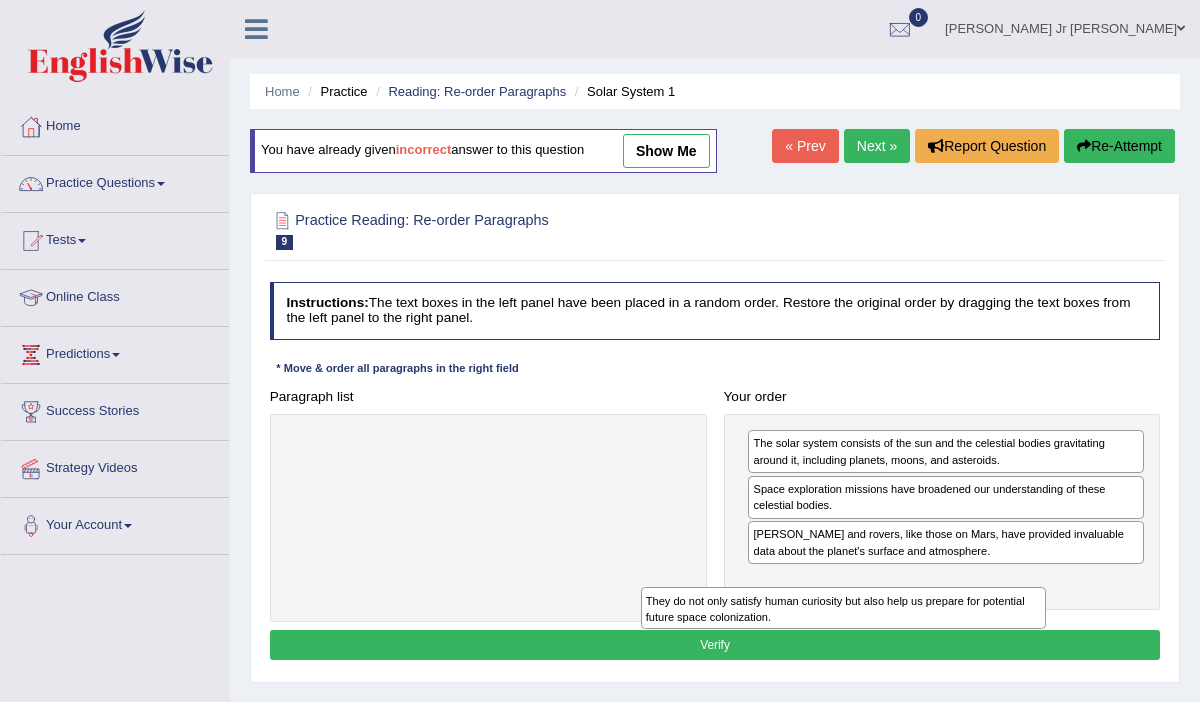 drag, startPoint x: 638, startPoint y: 444, endPoint x: 1060, endPoint y: 638, distance: 464.45667 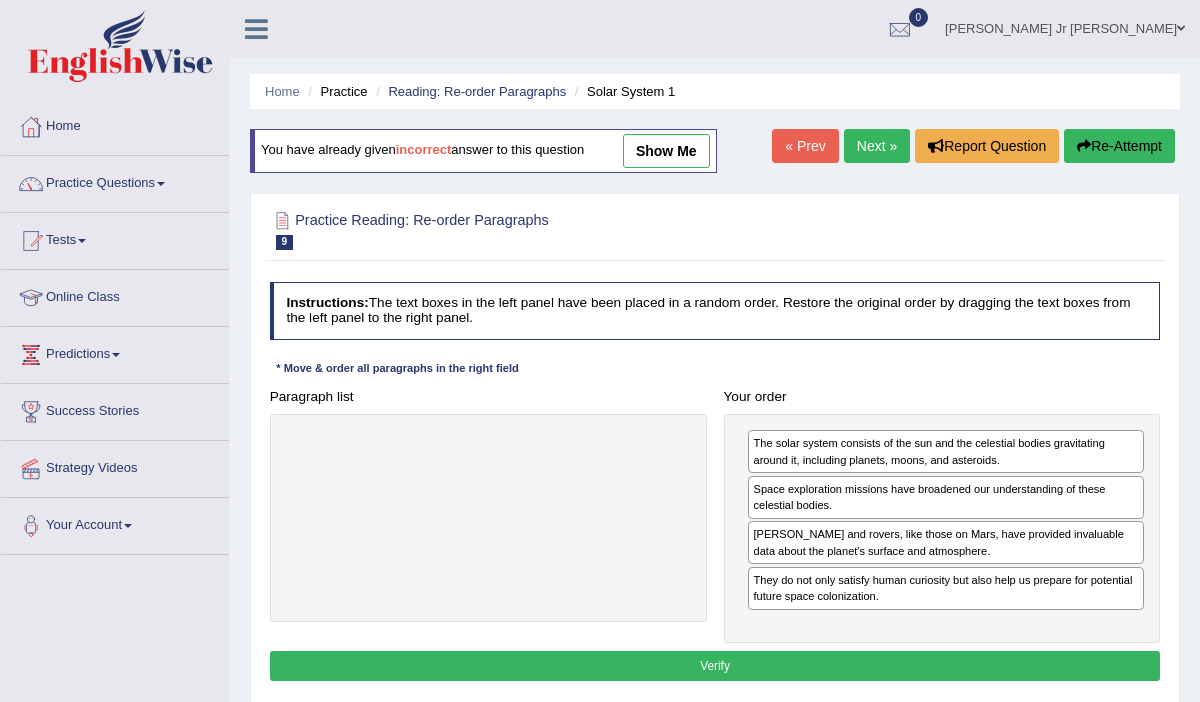 click on "Verify" at bounding box center (715, 665) 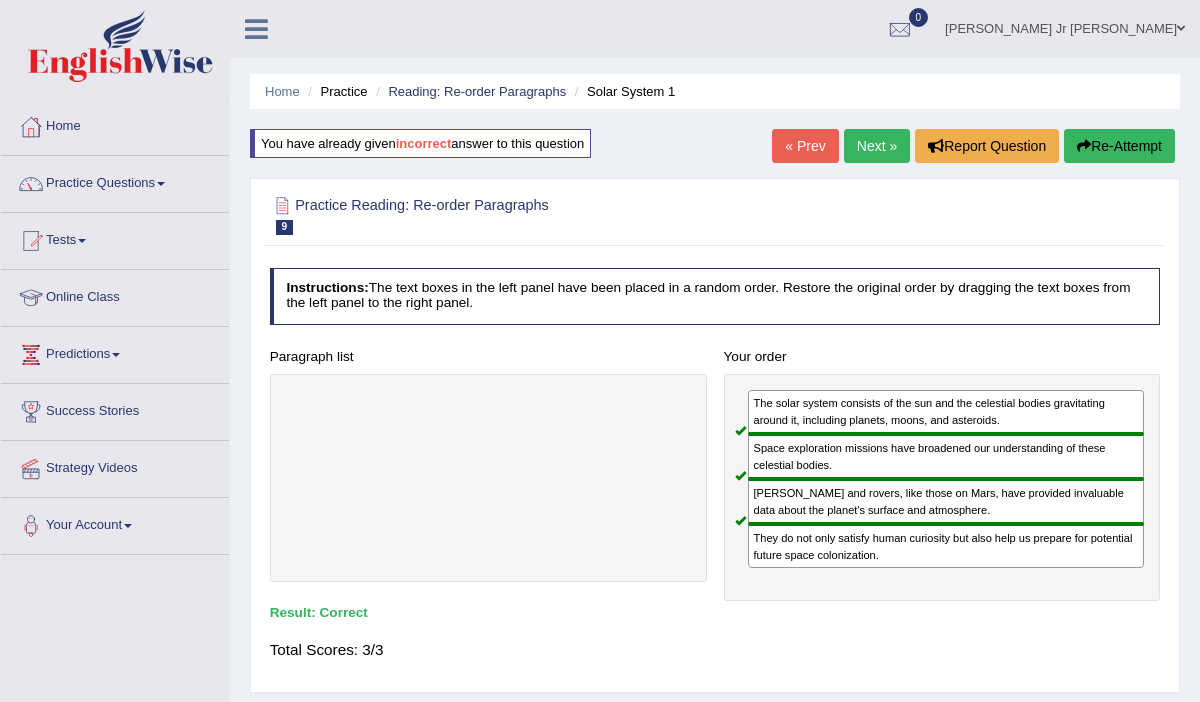 click on "Next »" at bounding box center [877, 146] 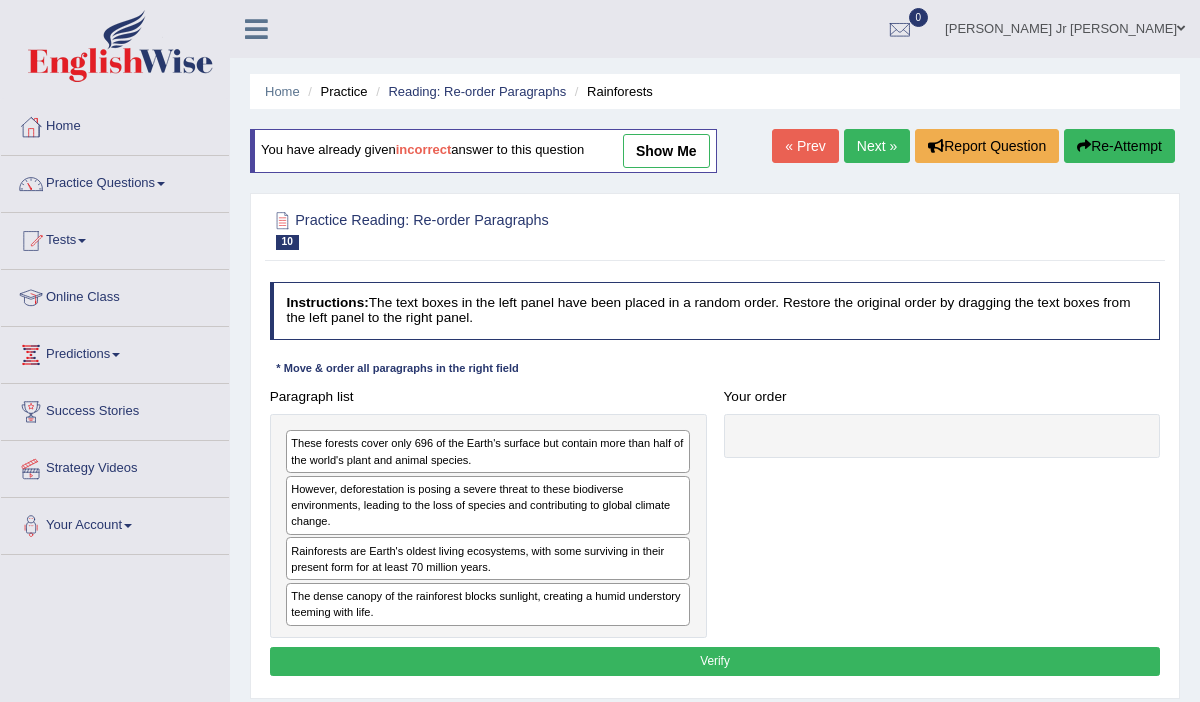 scroll, scrollTop: 0, scrollLeft: 0, axis: both 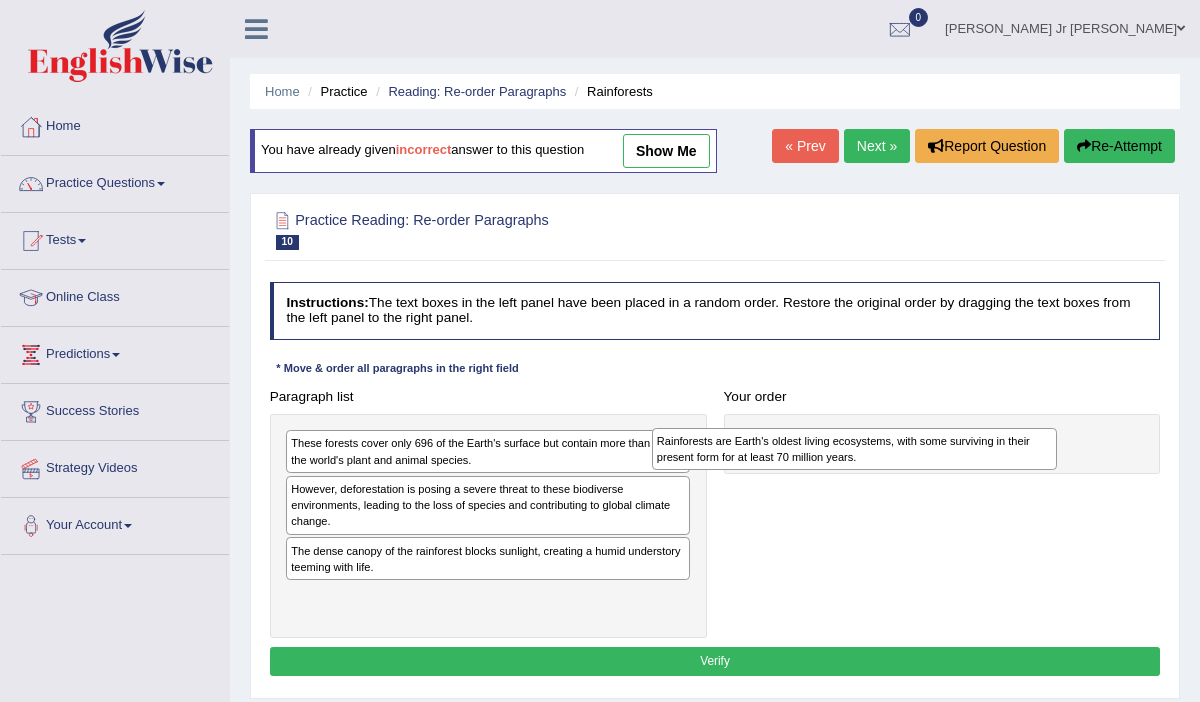 drag, startPoint x: 548, startPoint y: 556, endPoint x: 999, endPoint y: 451, distance: 463.06155 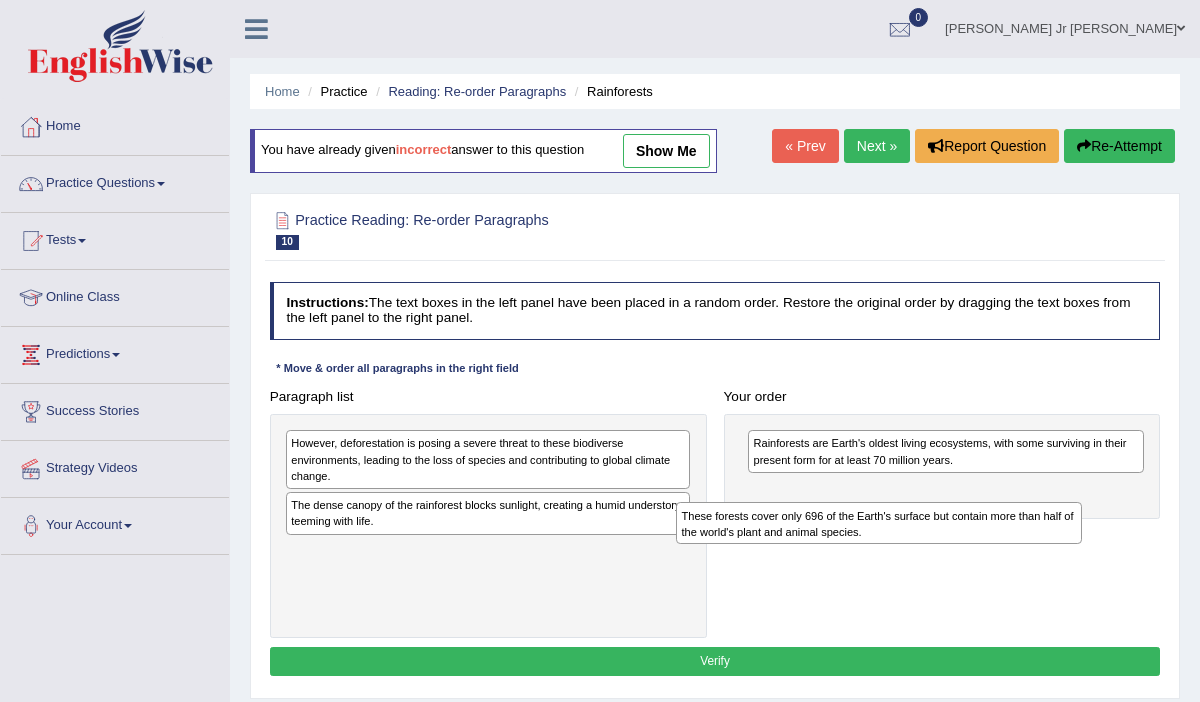 drag, startPoint x: 622, startPoint y: 458, endPoint x: 1085, endPoint y: 549, distance: 471.85803 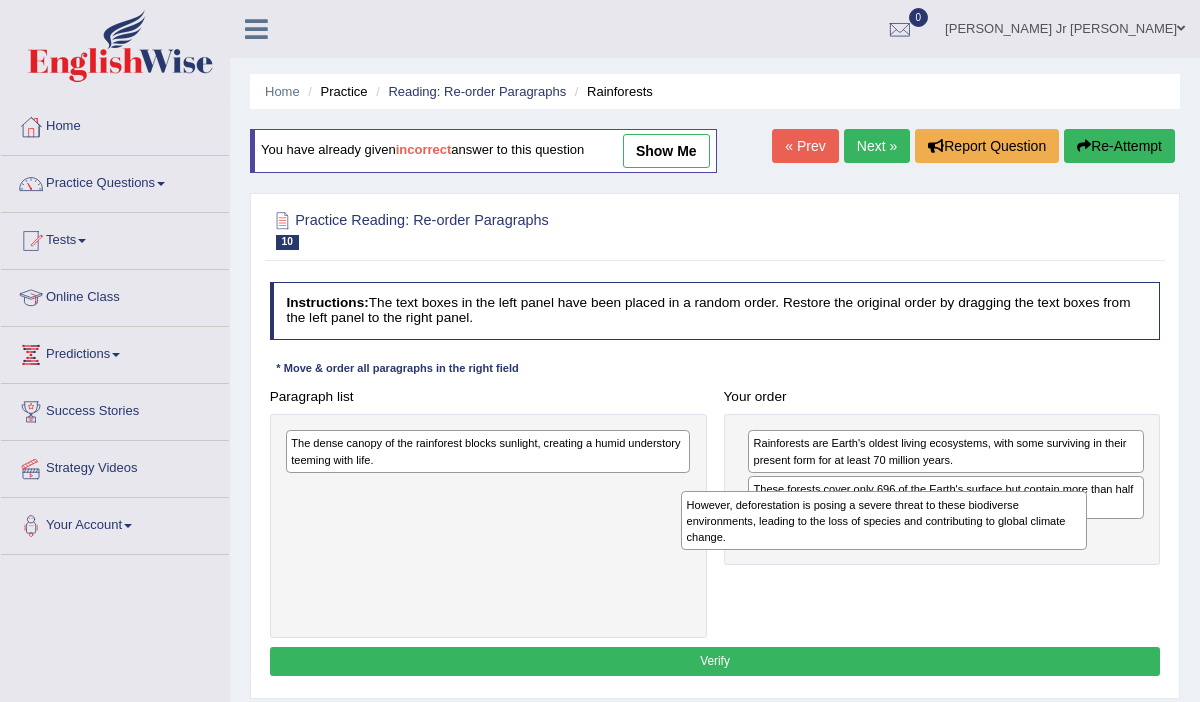 drag, startPoint x: 629, startPoint y: 472, endPoint x: 1099, endPoint y: 553, distance: 476.9287 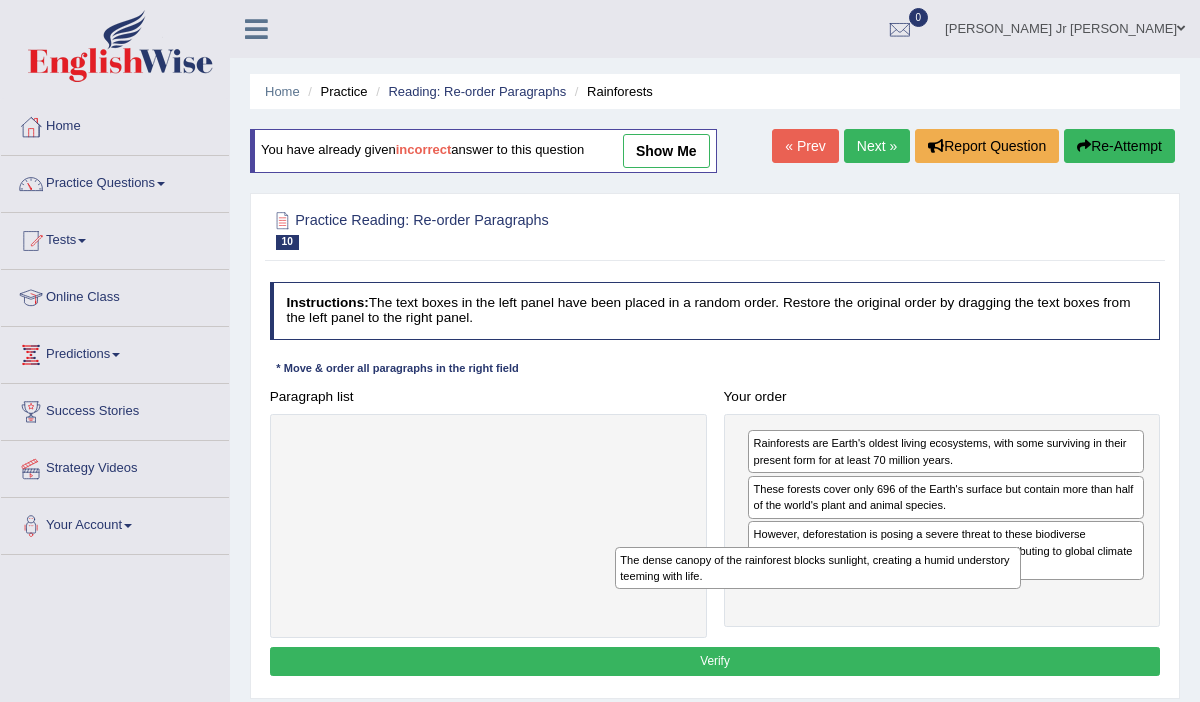 drag, startPoint x: 631, startPoint y: 463, endPoint x: 1087, endPoint y: 636, distance: 487.71405 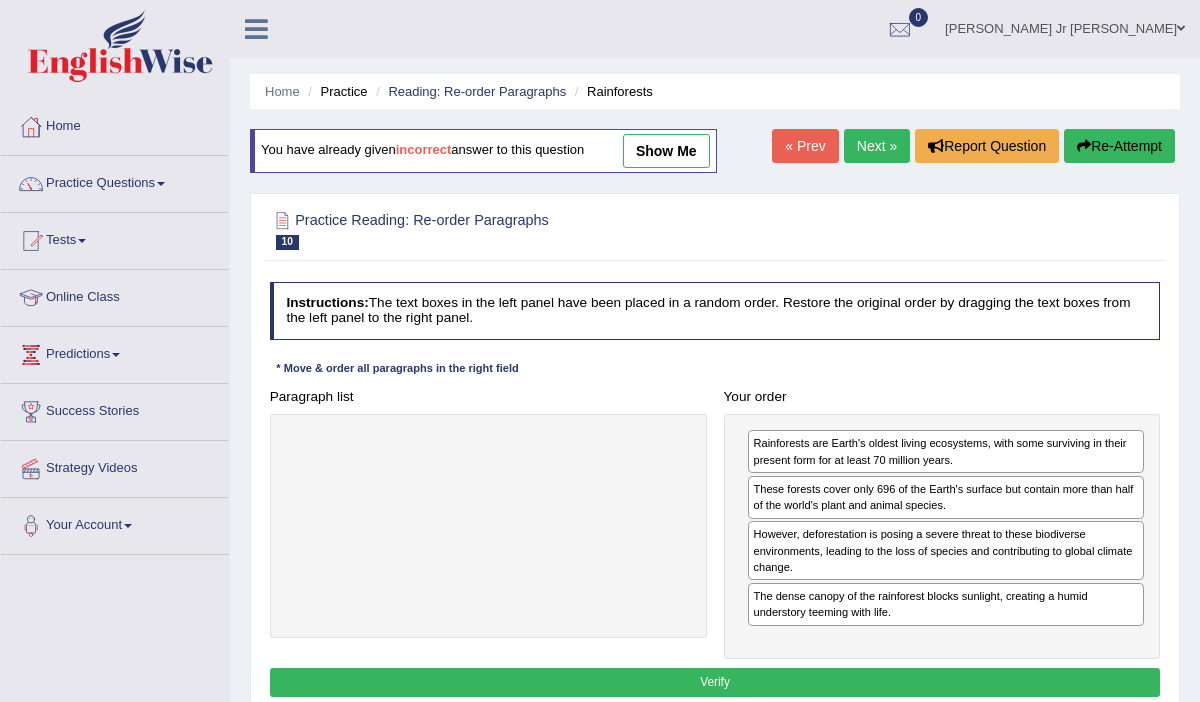 click on "Verify" at bounding box center (715, 682) 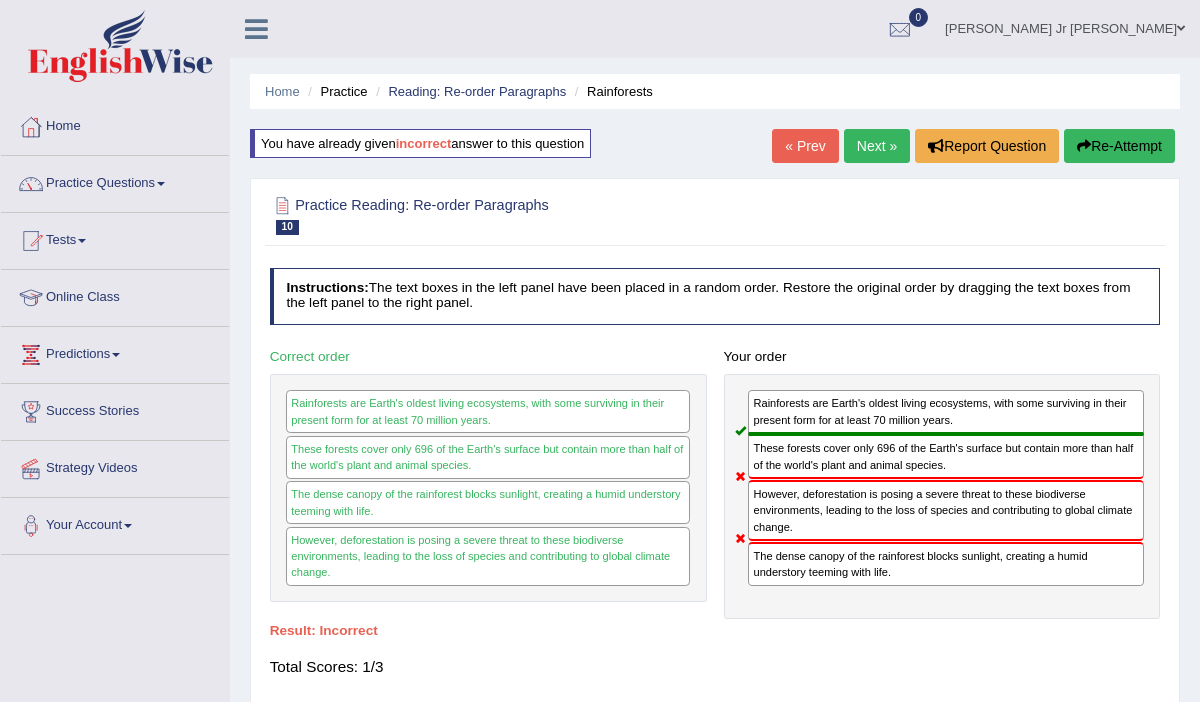 click on "Next »" at bounding box center [877, 146] 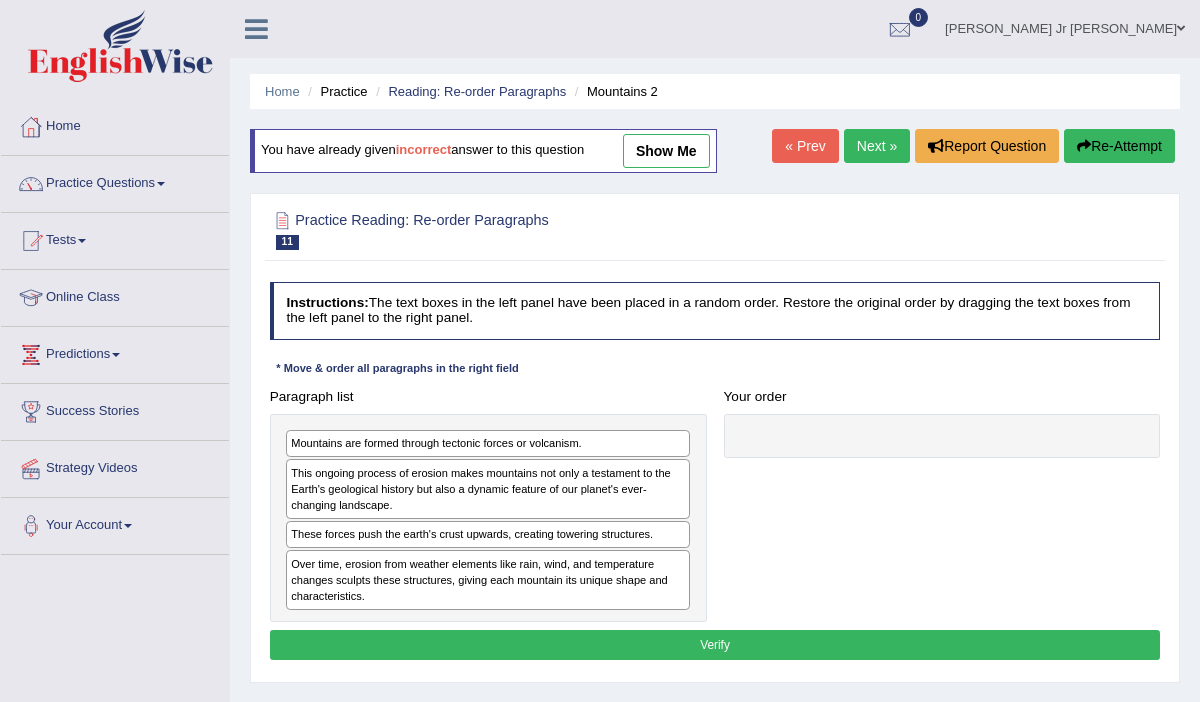 scroll, scrollTop: 0, scrollLeft: 0, axis: both 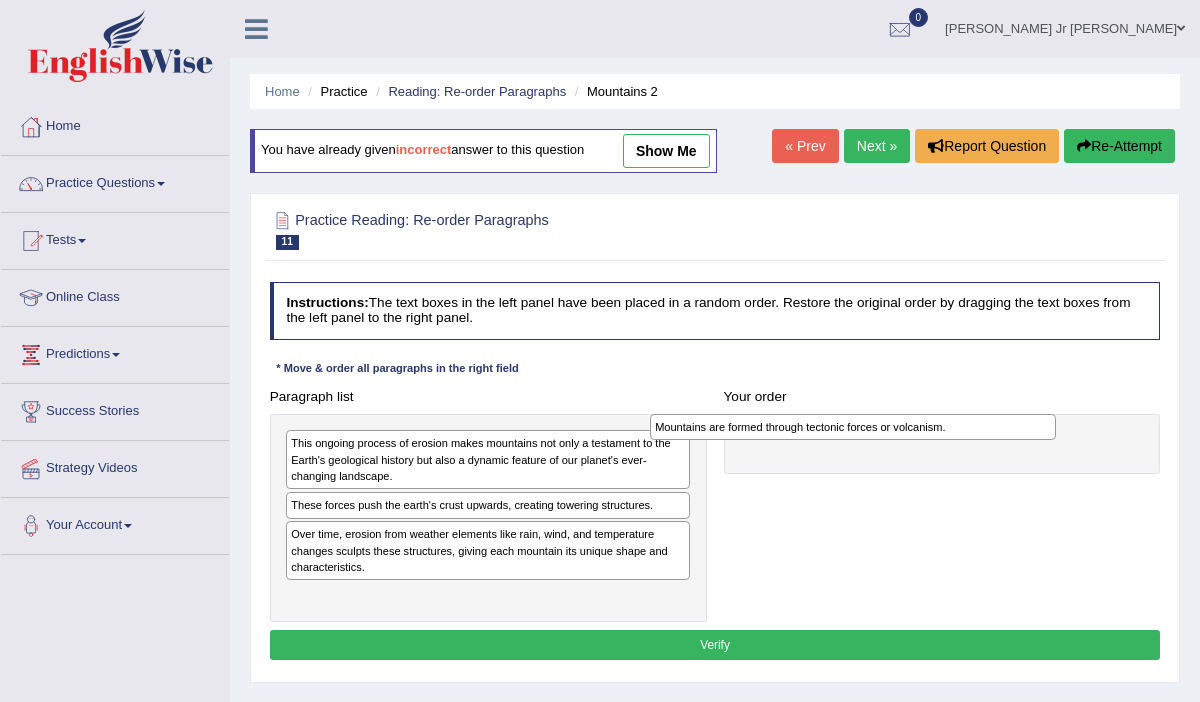 drag, startPoint x: 542, startPoint y: 442, endPoint x: 974, endPoint y: 430, distance: 432.16663 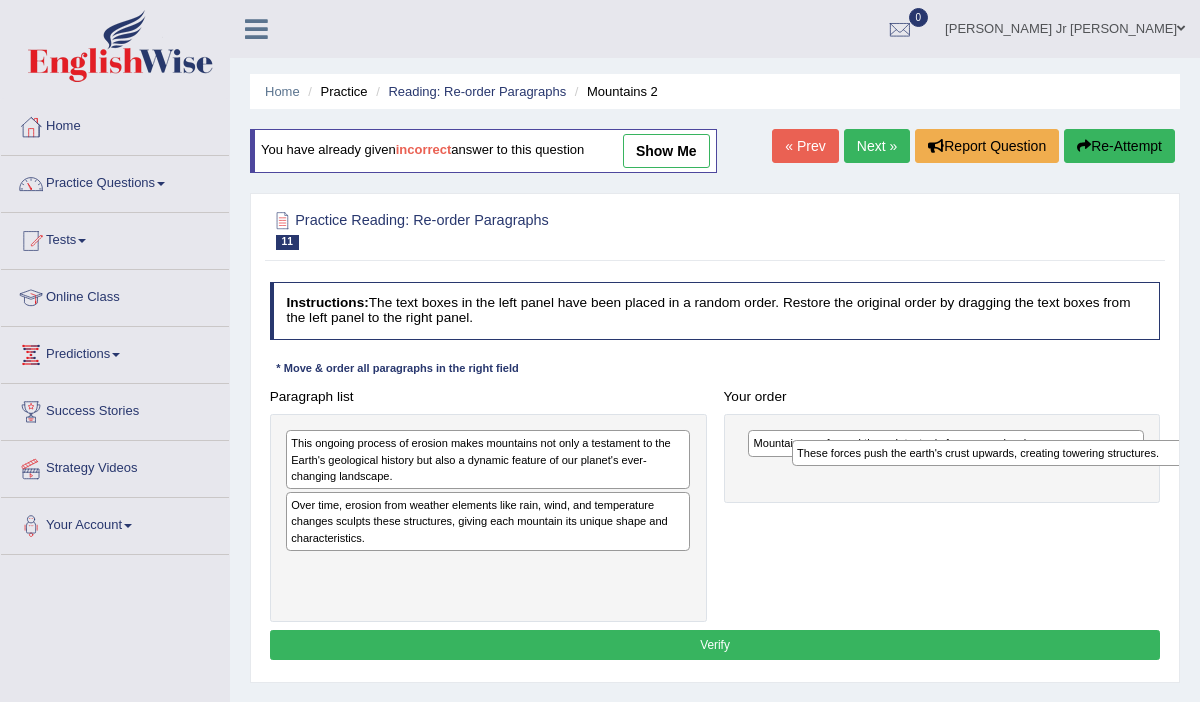 drag, startPoint x: 567, startPoint y: 505, endPoint x: 1162, endPoint y: 466, distance: 596.2768 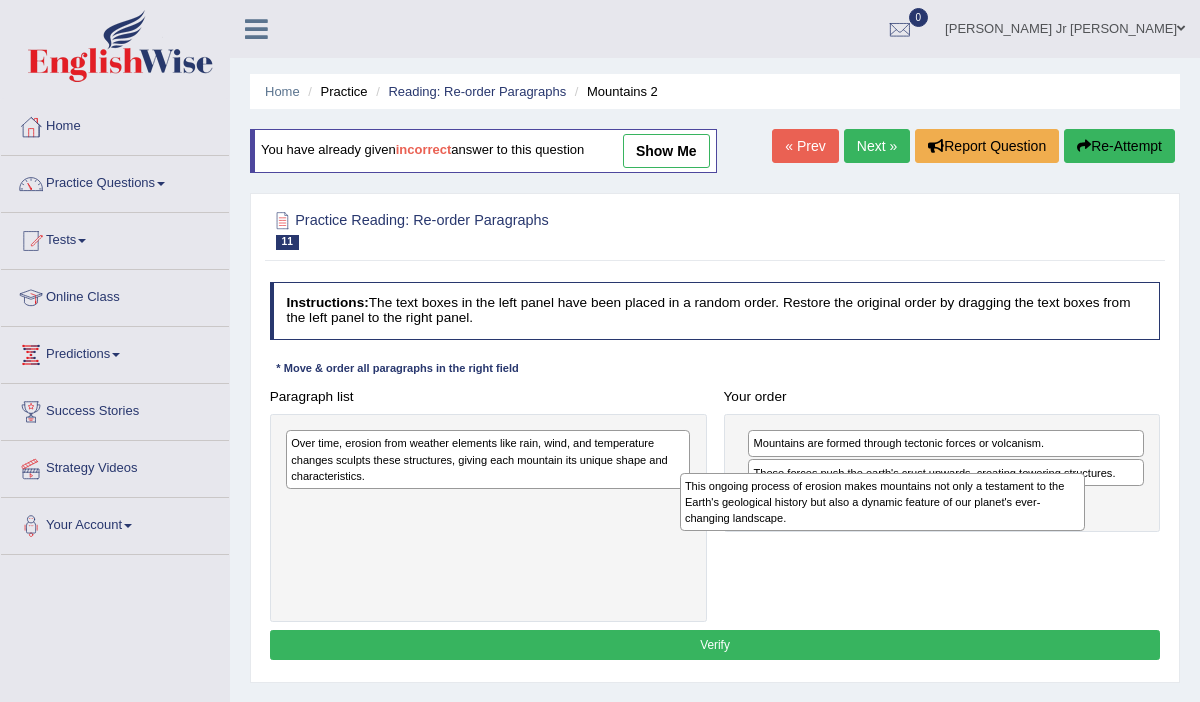 drag, startPoint x: 596, startPoint y: 469, endPoint x: 1067, endPoint y: 527, distance: 474.55768 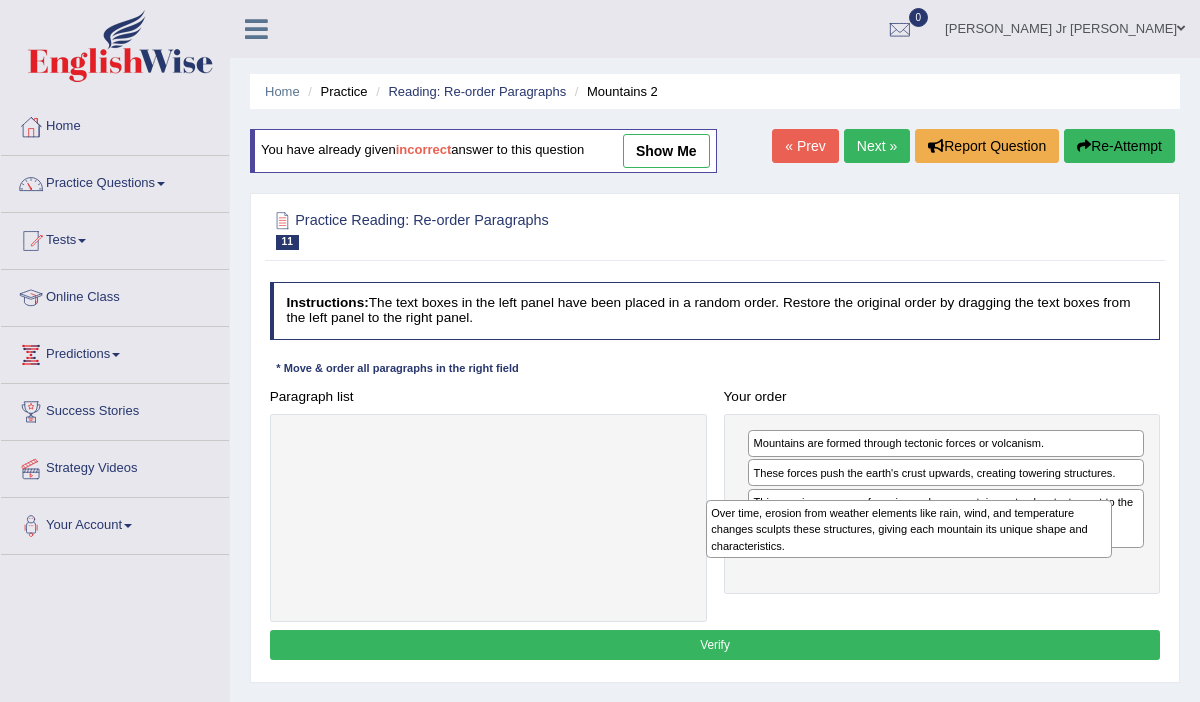 drag, startPoint x: 605, startPoint y: 476, endPoint x: 1133, endPoint y: 601, distance: 542.59467 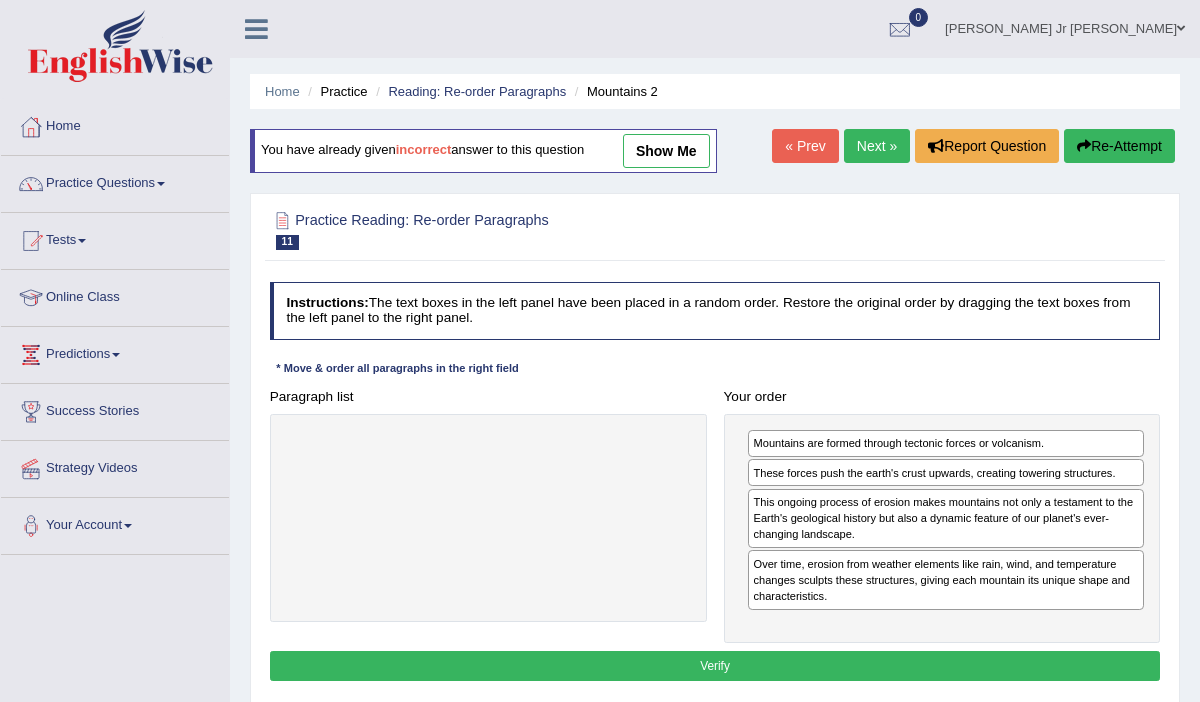 click on "Verify" at bounding box center [715, 665] 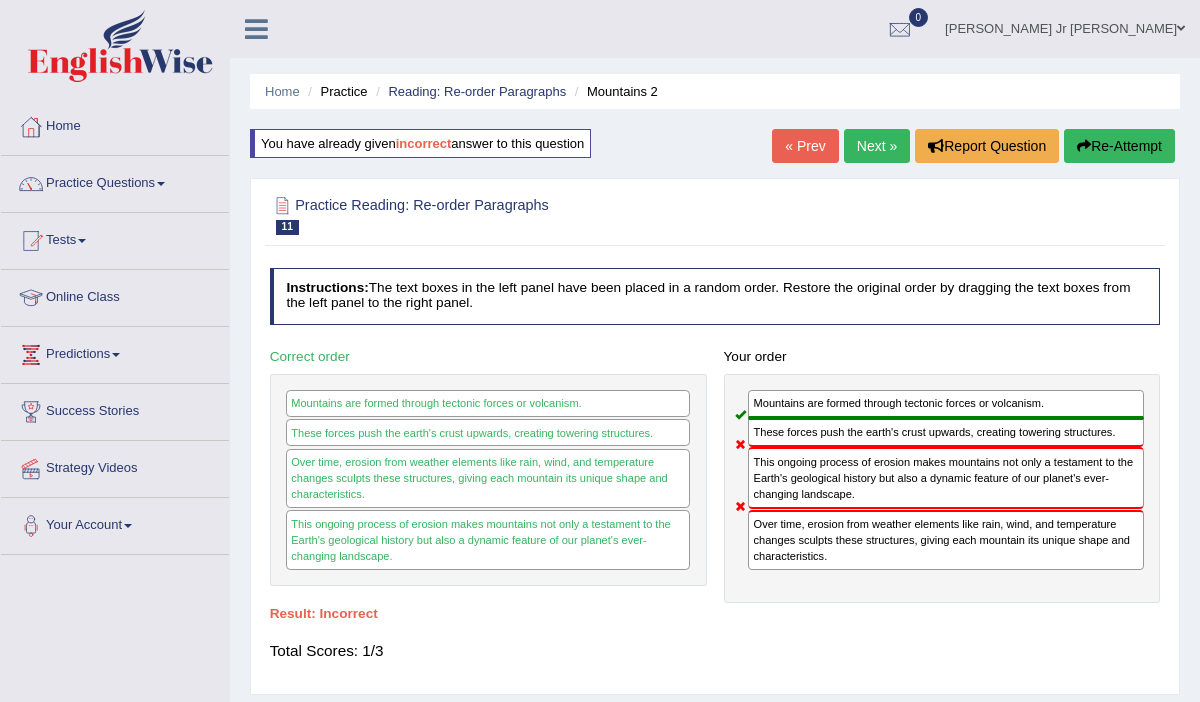 click on "Next »" at bounding box center (877, 146) 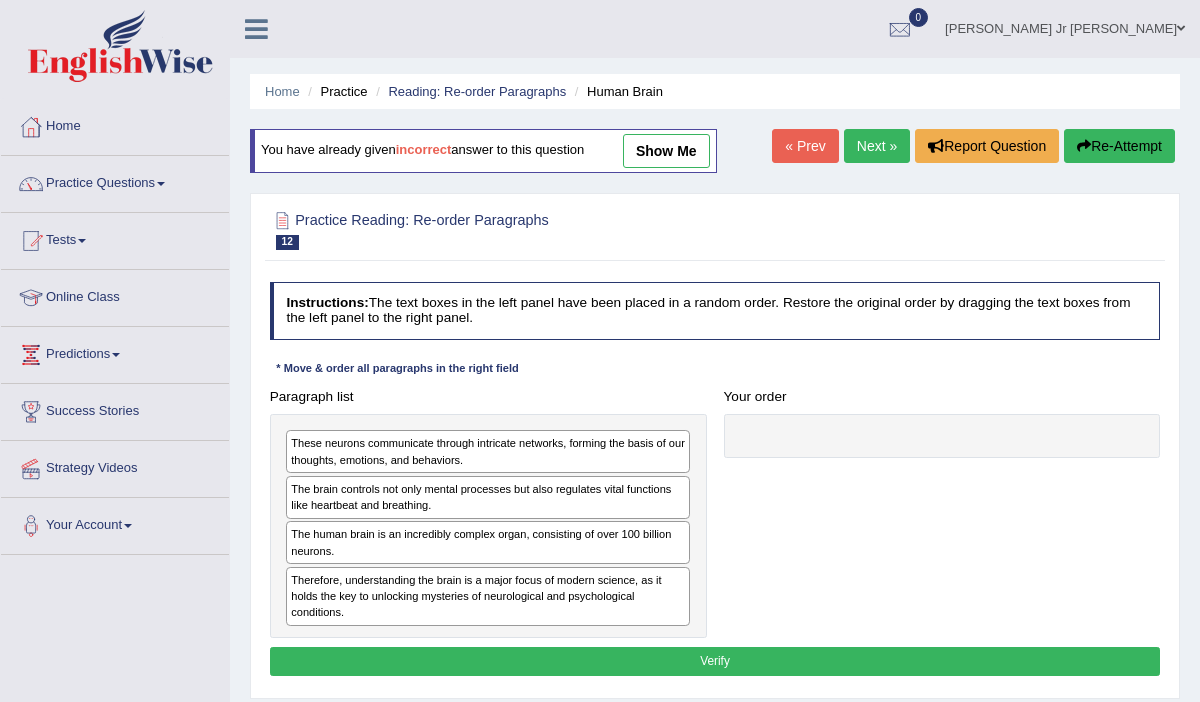 scroll, scrollTop: 0, scrollLeft: 0, axis: both 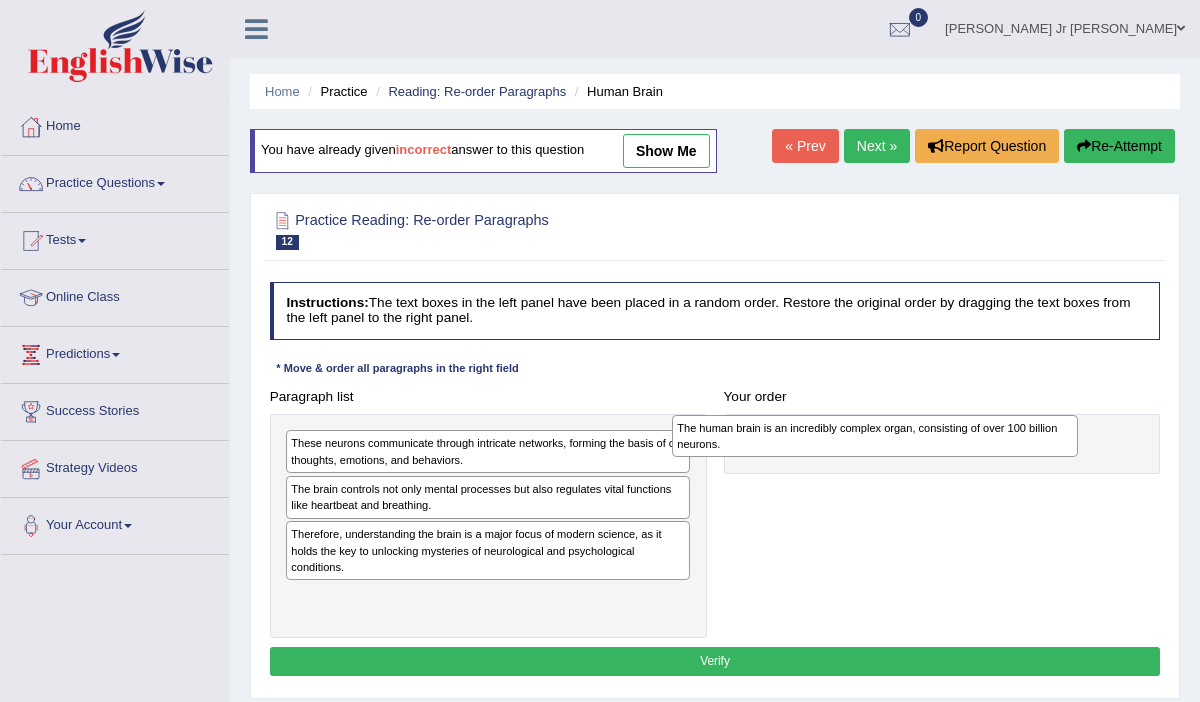 drag, startPoint x: 471, startPoint y: 544, endPoint x: 942, endPoint y: 448, distance: 480.6839 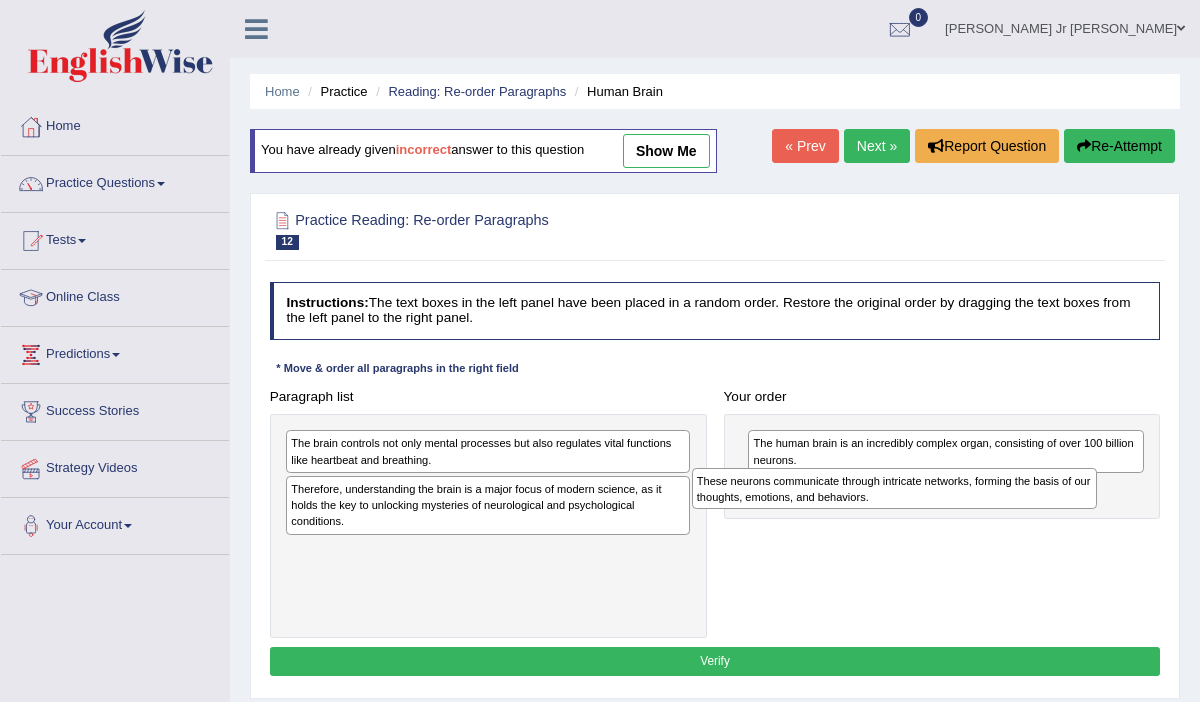drag, startPoint x: 580, startPoint y: 461, endPoint x: 1061, endPoint y: 512, distance: 483.6962 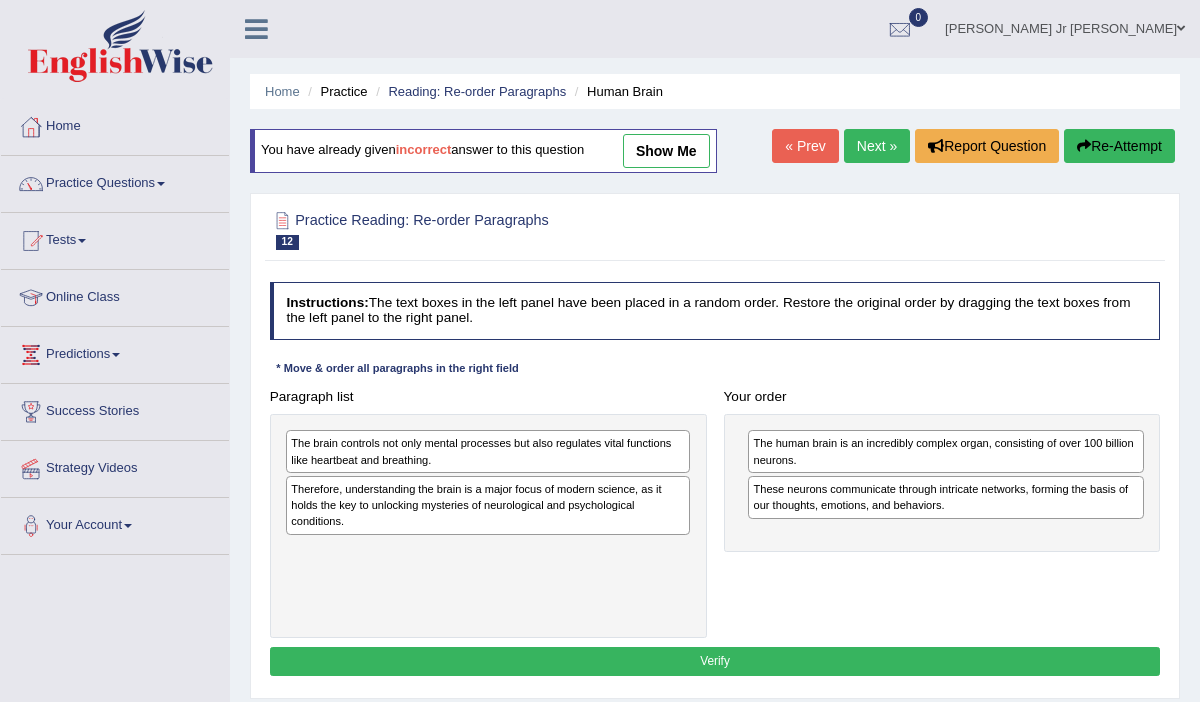 scroll, scrollTop: 1, scrollLeft: 0, axis: vertical 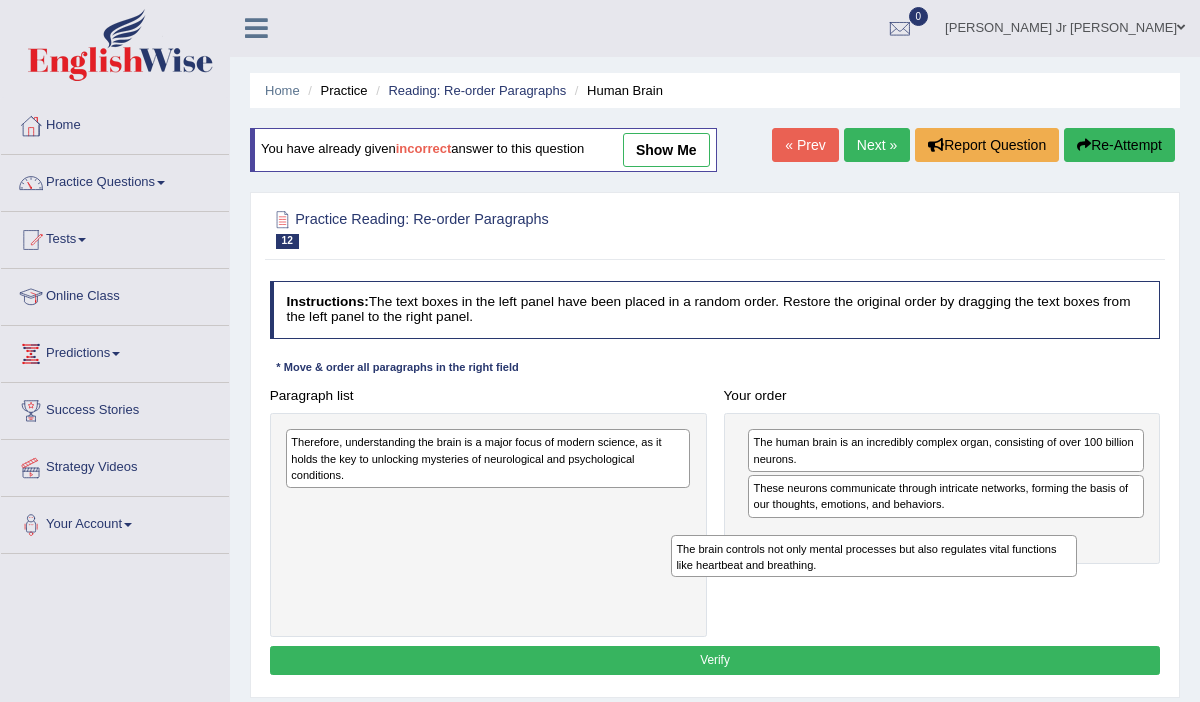 drag, startPoint x: 630, startPoint y: 457, endPoint x: 1090, endPoint y: 589, distance: 478.5645 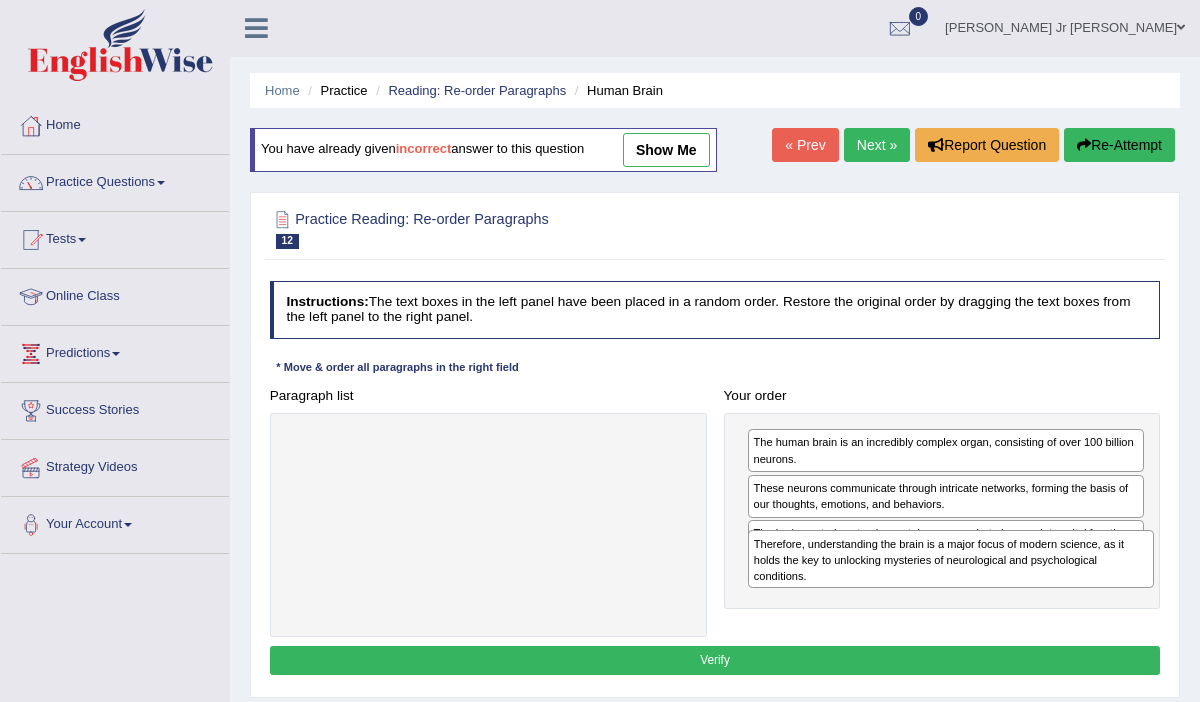 drag, startPoint x: 667, startPoint y: 479, endPoint x: 1221, endPoint y: 610, distance: 569.2776 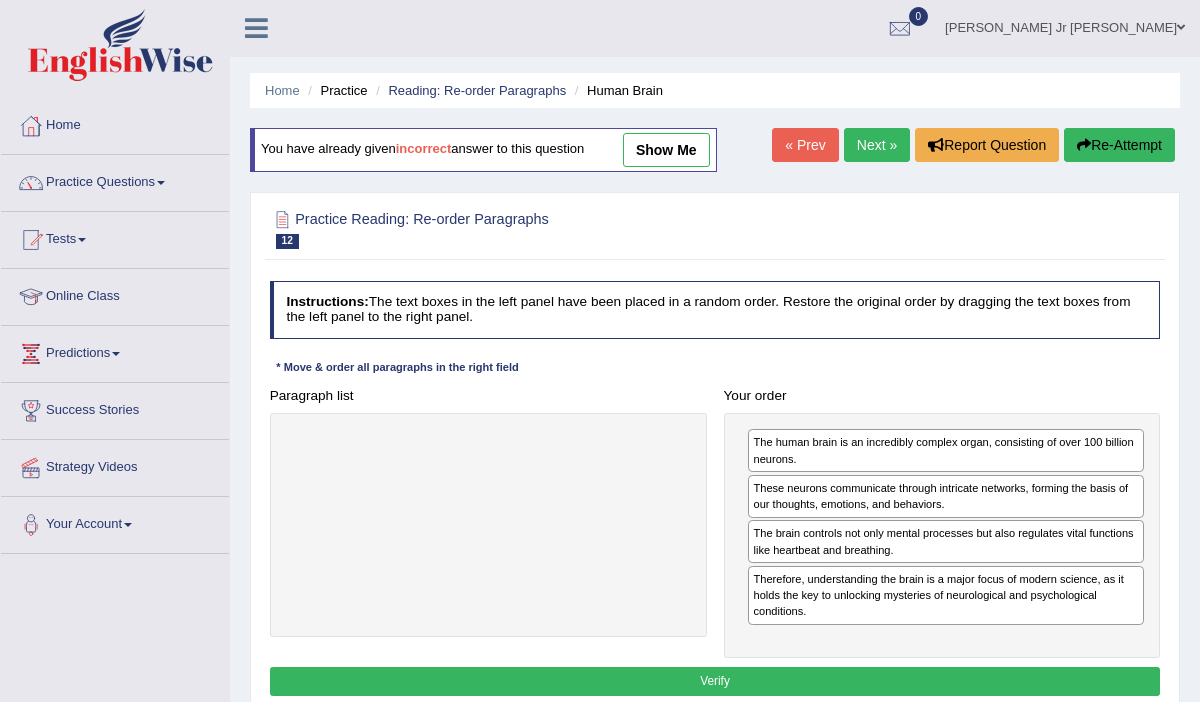 click on "Verify" at bounding box center [715, 681] 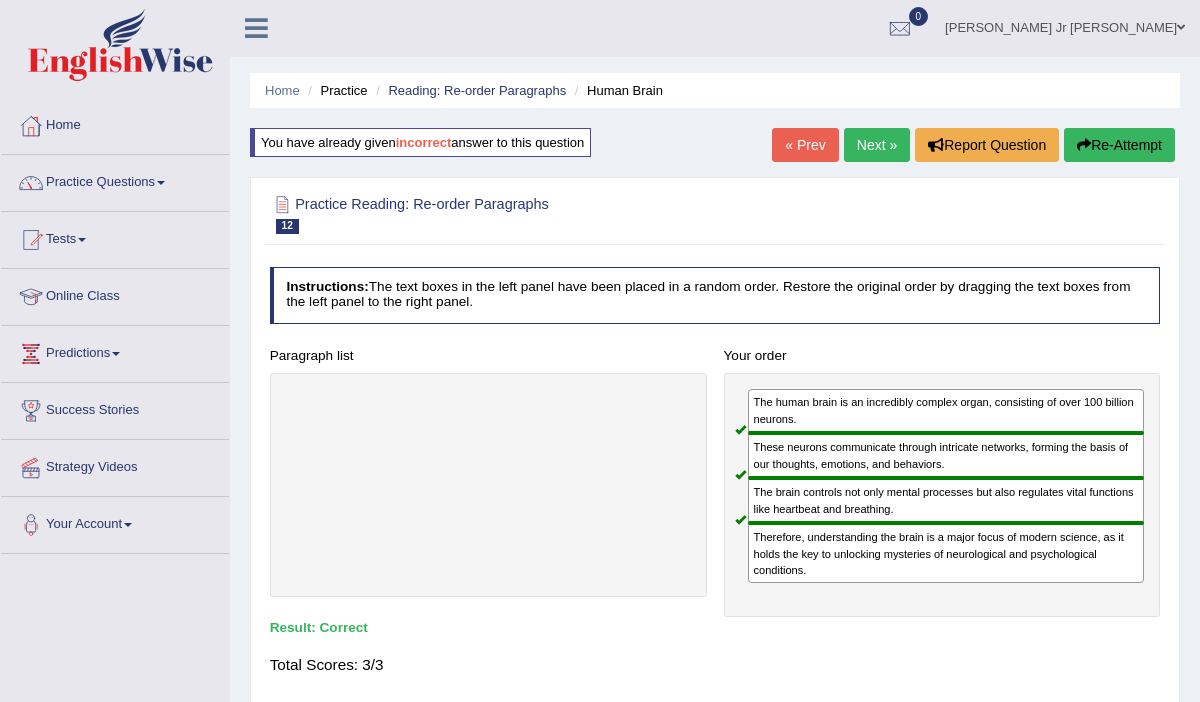 click on "Next »" at bounding box center [877, 145] 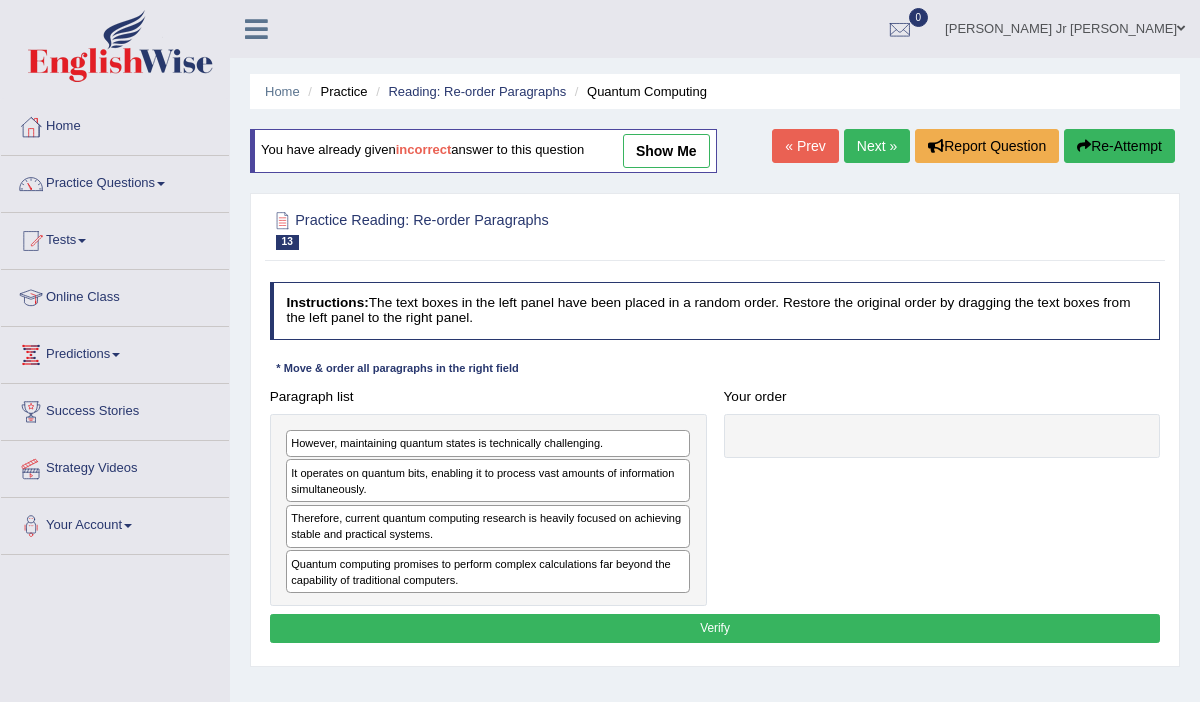scroll, scrollTop: 0, scrollLeft: 0, axis: both 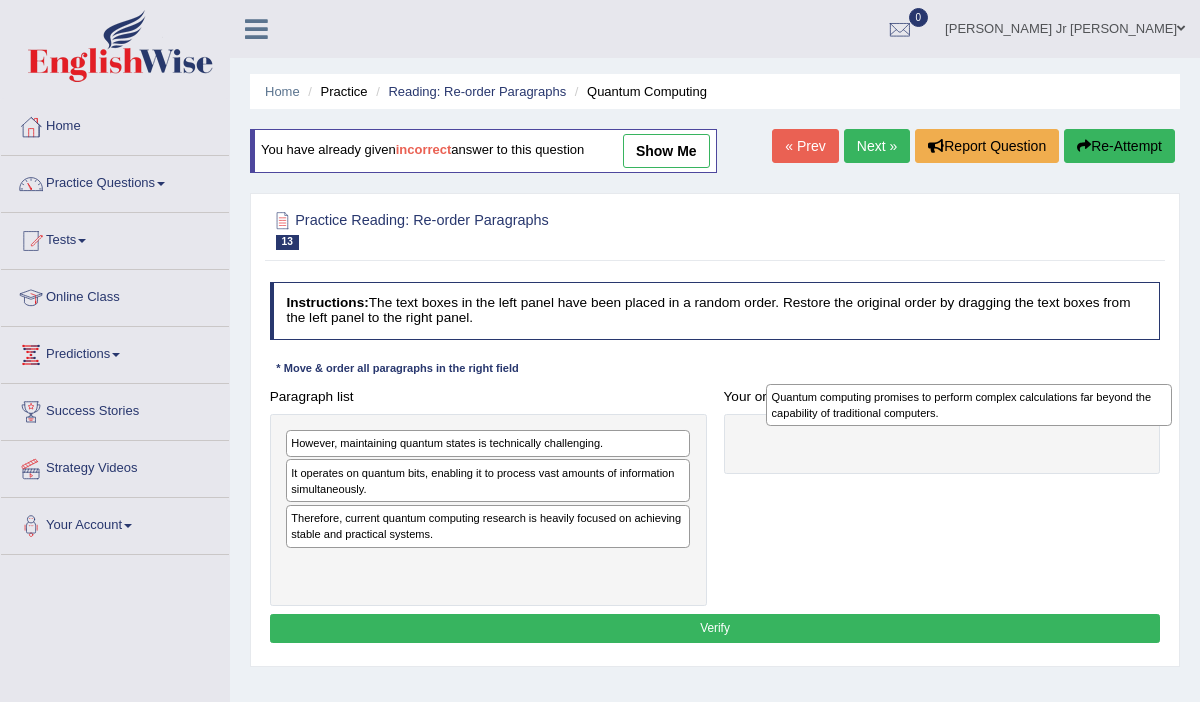 drag, startPoint x: 422, startPoint y: 575, endPoint x: 992, endPoint y: 412, distance: 592.8482 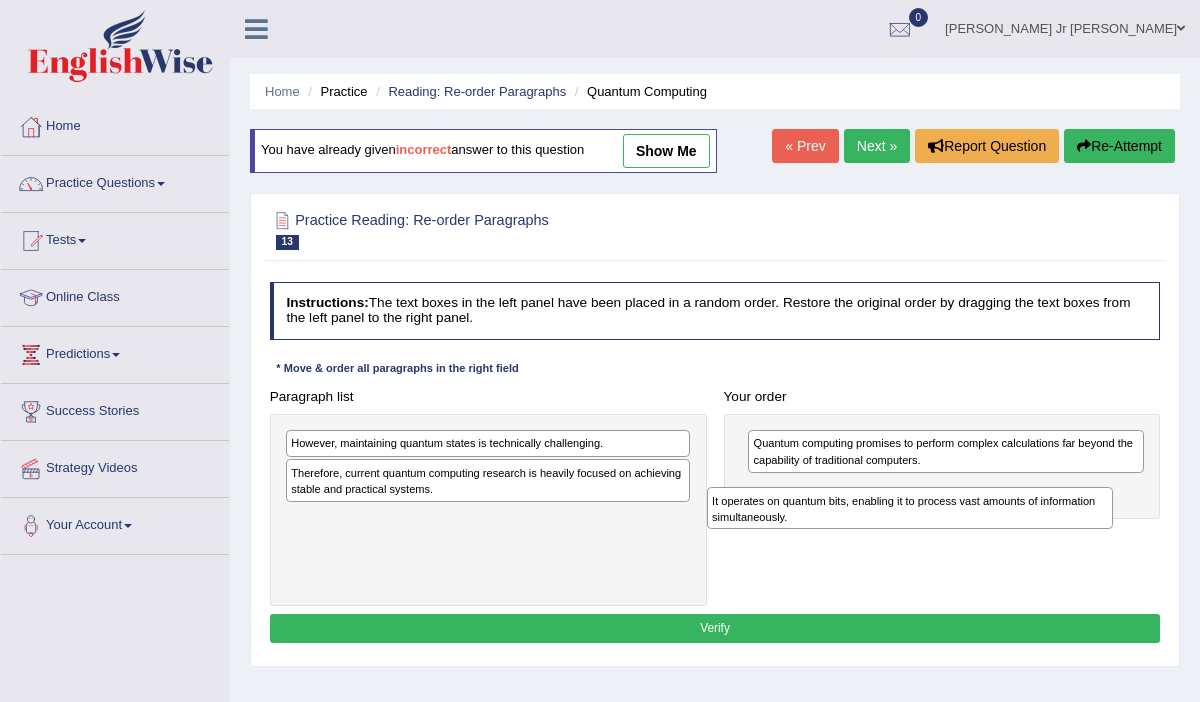 drag, startPoint x: 461, startPoint y: 492, endPoint x: 972, endPoint y: 534, distance: 512.72314 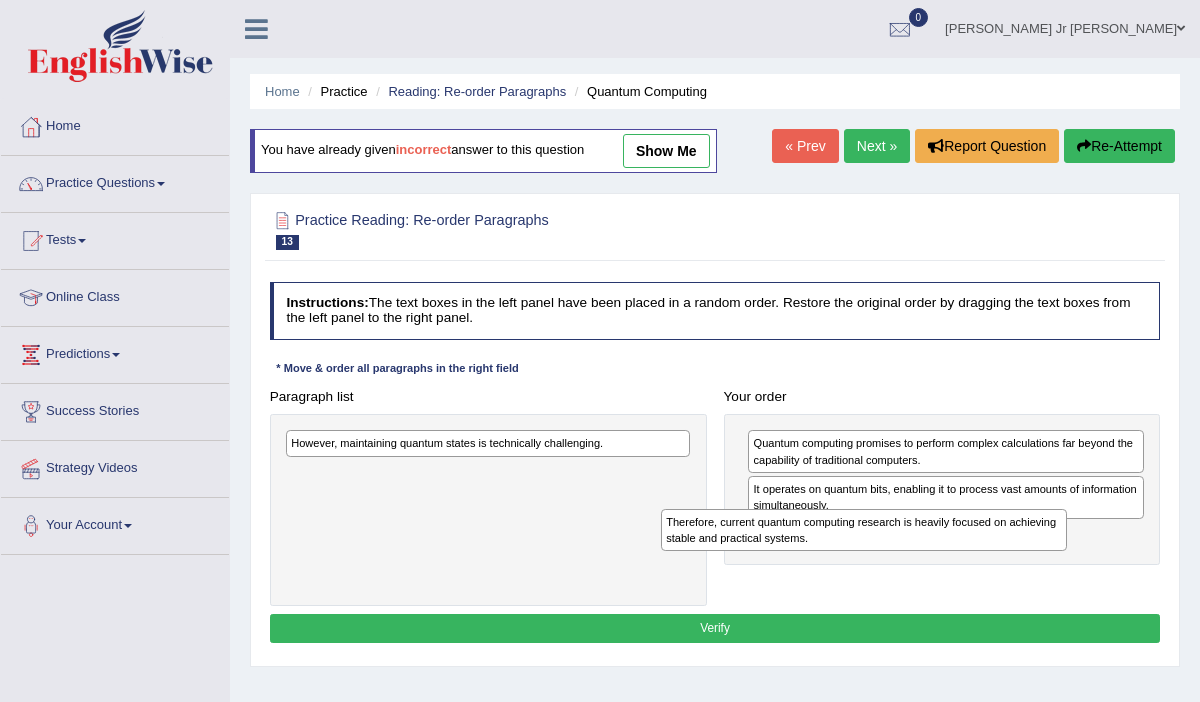 drag, startPoint x: 593, startPoint y: 487, endPoint x: 1034, endPoint y: 555, distance: 446.21182 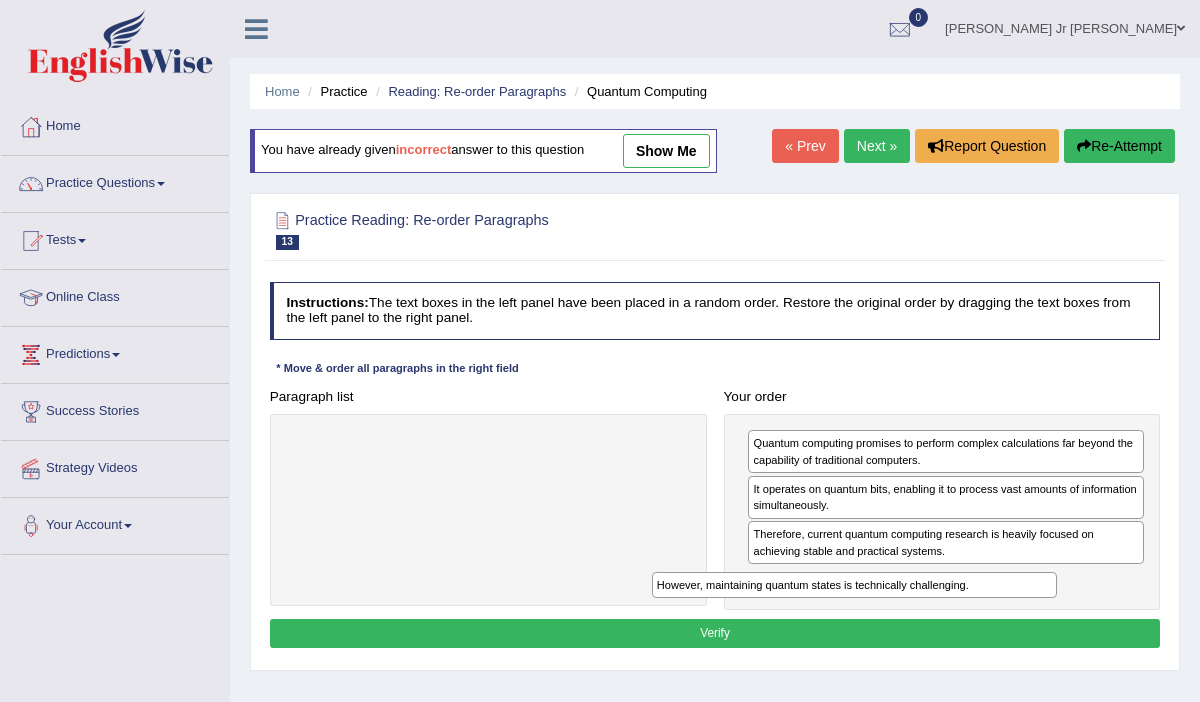 drag, startPoint x: 655, startPoint y: 449, endPoint x: 1103, endPoint y: 621, distance: 479.88333 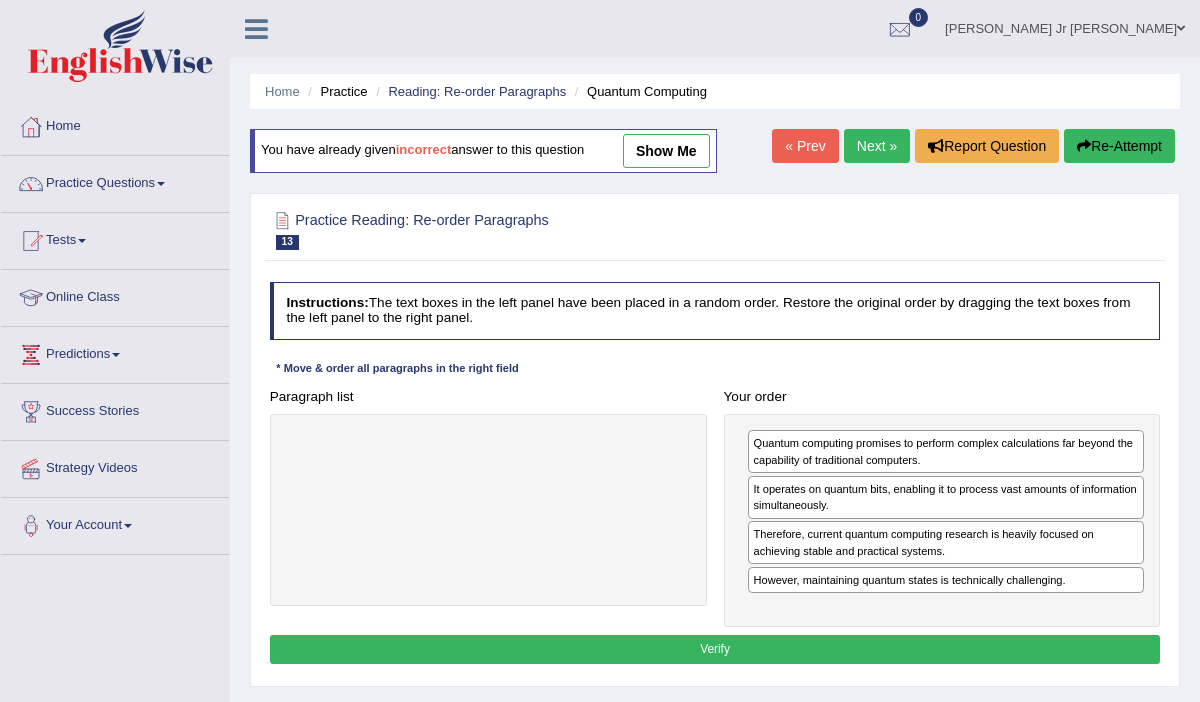 click on "Verify" at bounding box center (715, 649) 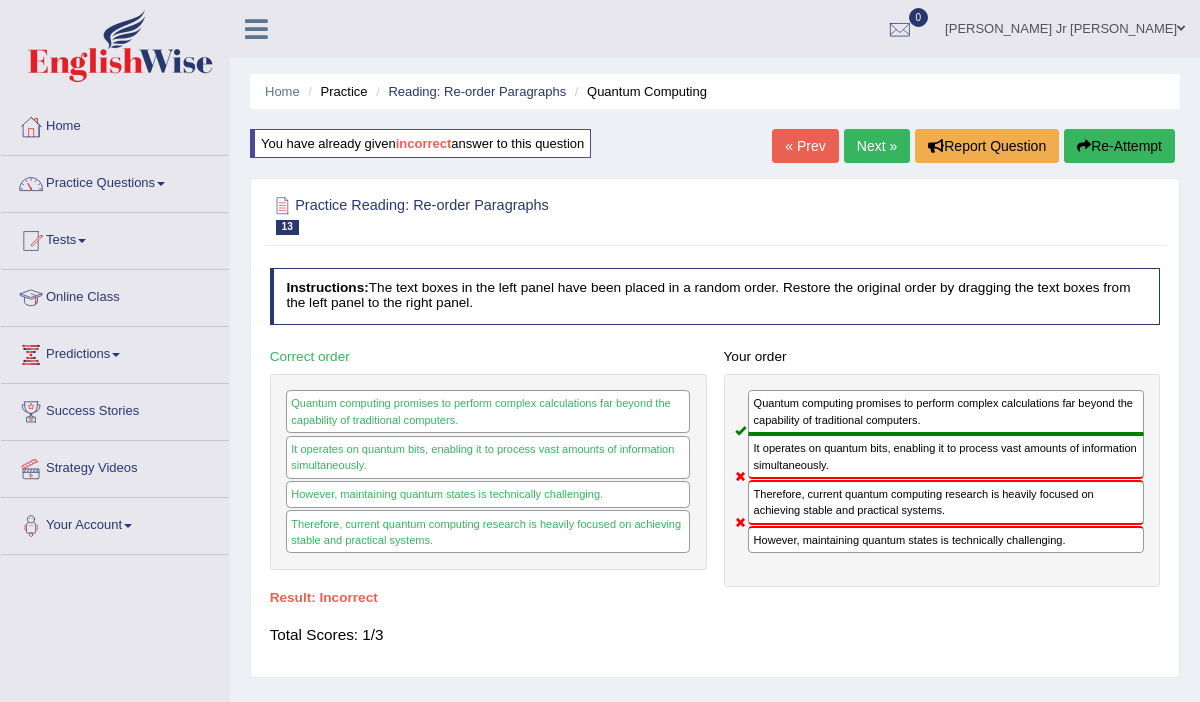 click on "Next »" at bounding box center [877, 146] 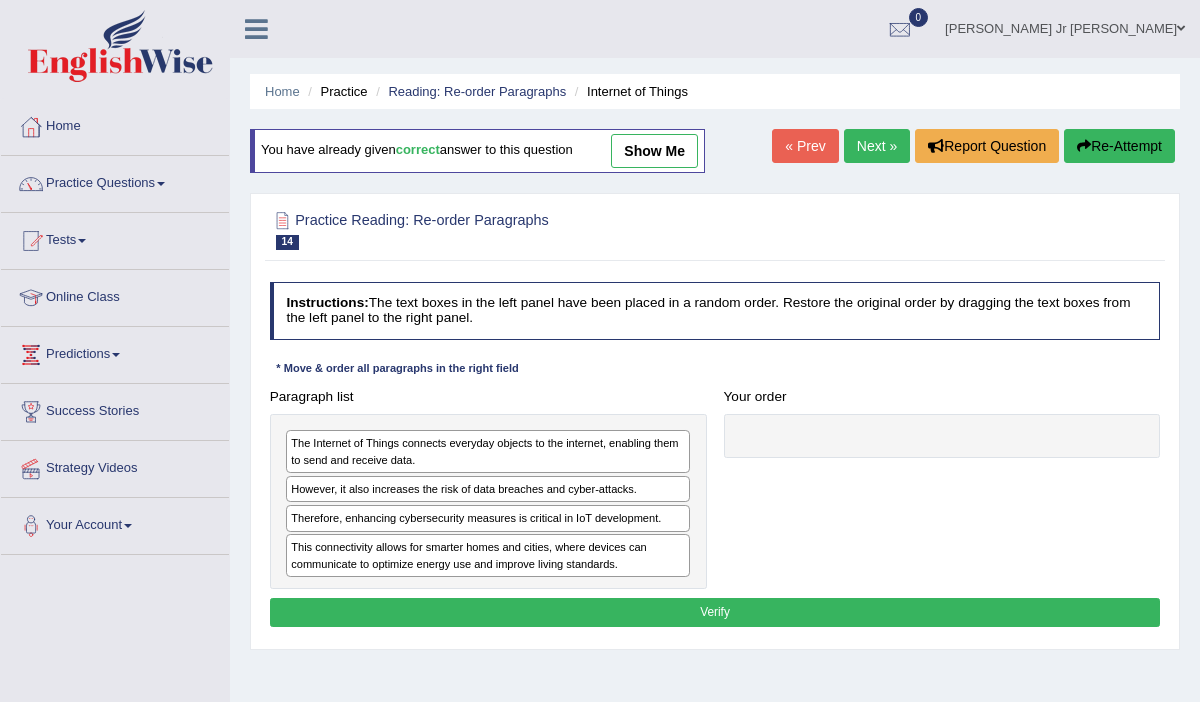 scroll, scrollTop: 0, scrollLeft: 0, axis: both 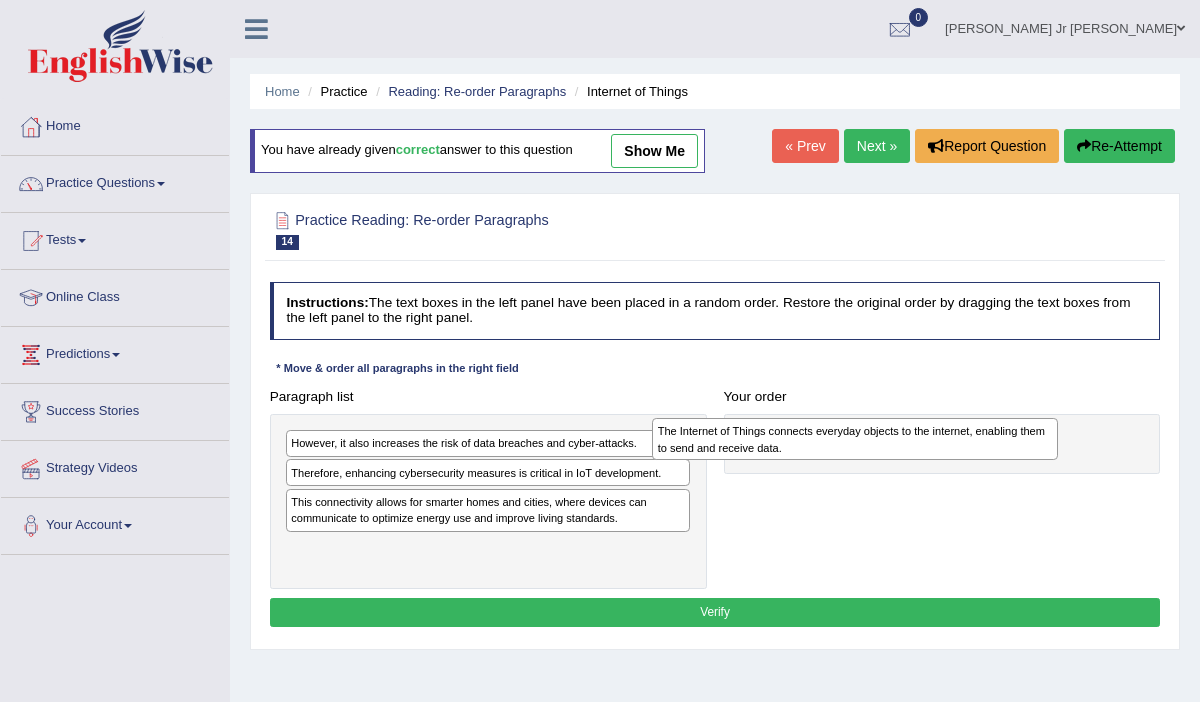 drag, startPoint x: 447, startPoint y: 449, endPoint x: 883, endPoint y: 444, distance: 436.02866 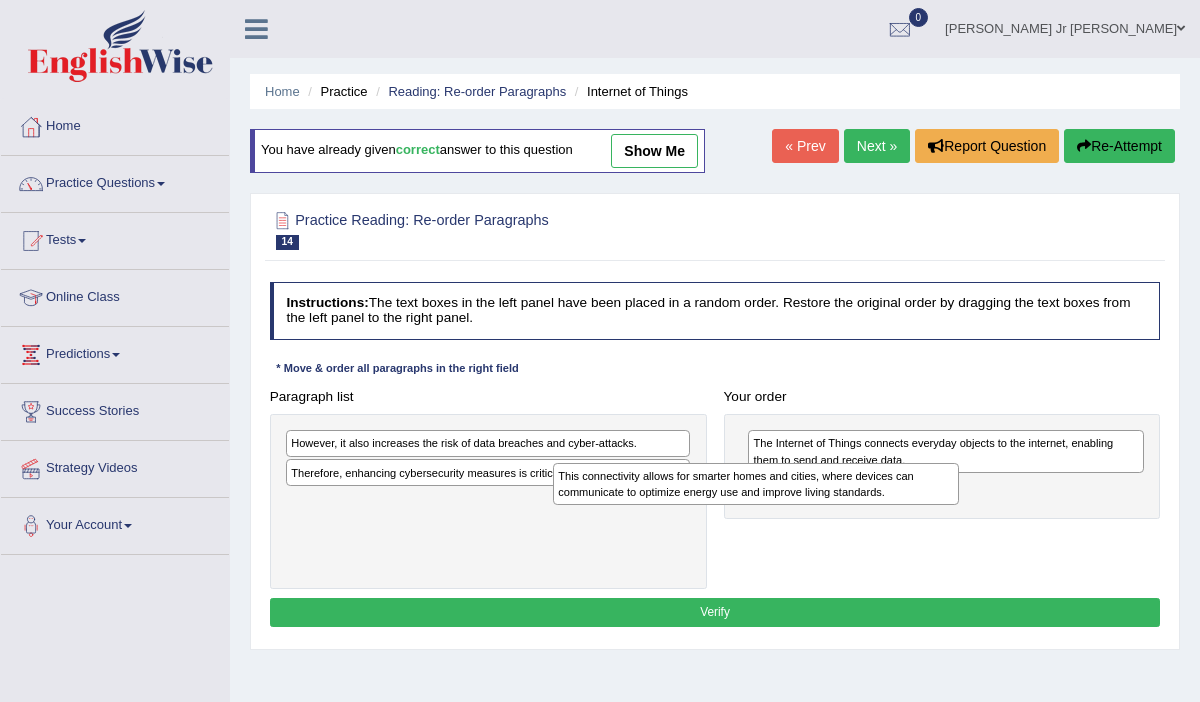 drag, startPoint x: 645, startPoint y: 513, endPoint x: 983, endPoint y: 504, distance: 338.1198 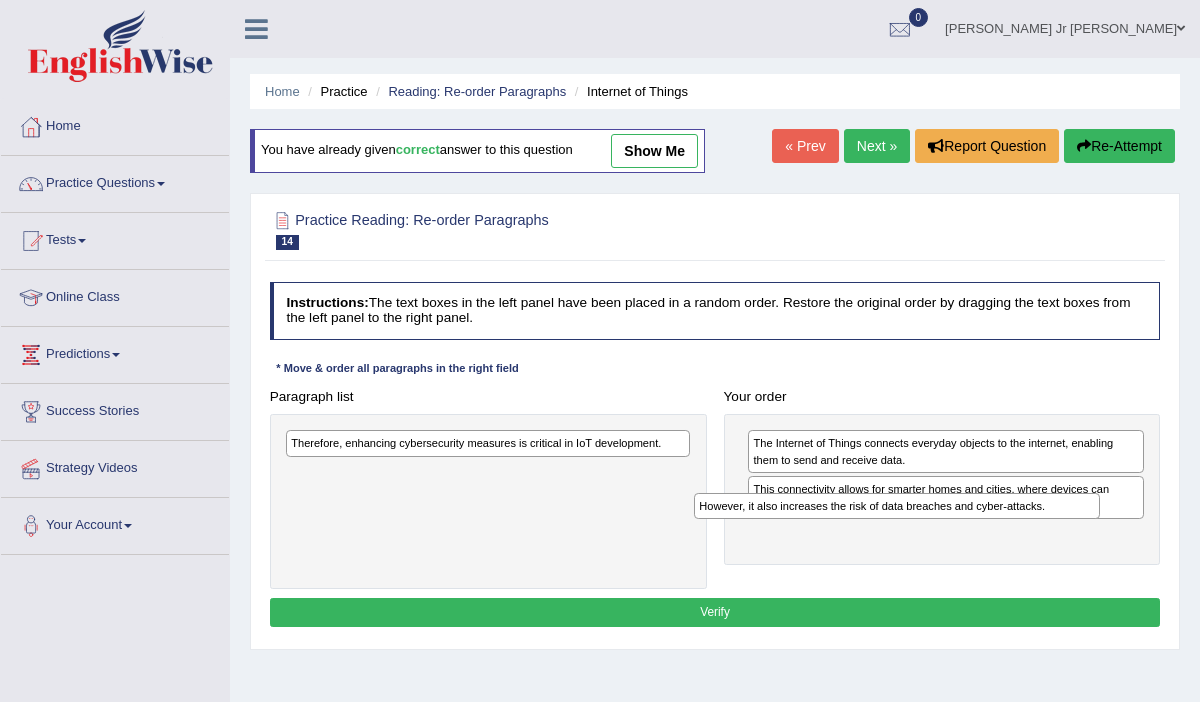 drag, startPoint x: 543, startPoint y: 446, endPoint x: 1034, endPoint y: 531, distance: 498.30313 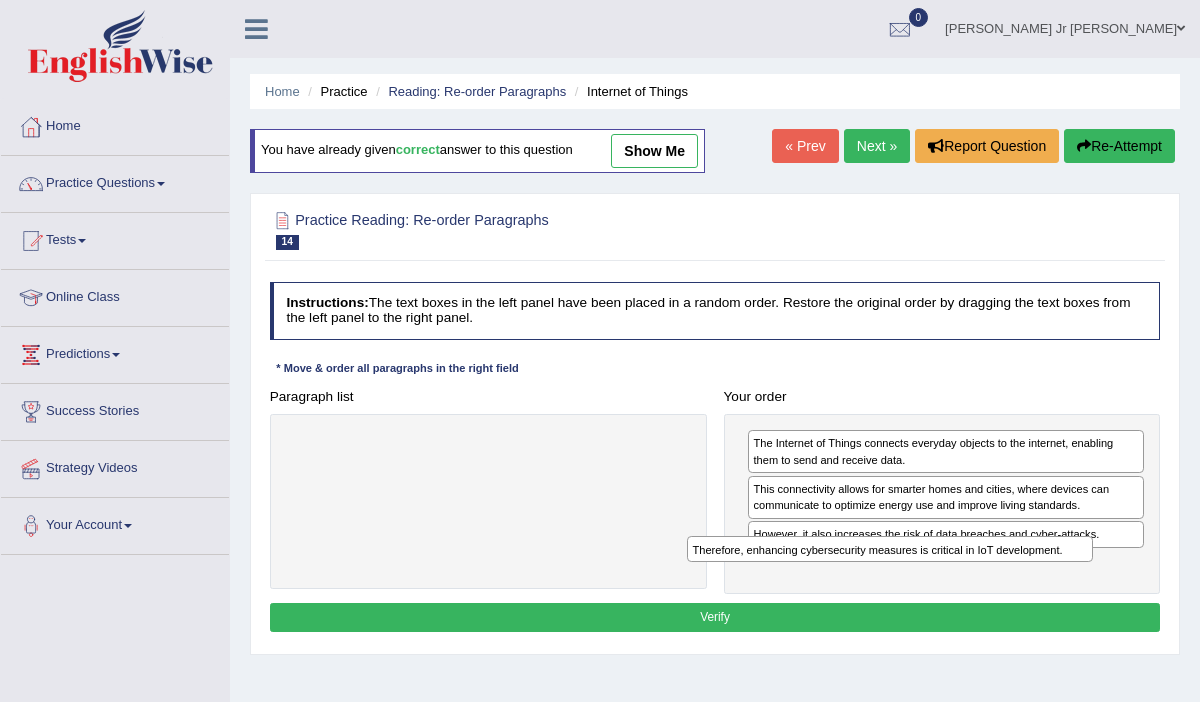 drag, startPoint x: 555, startPoint y: 443, endPoint x: 1068, endPoint y: 595, distance: 535.04486 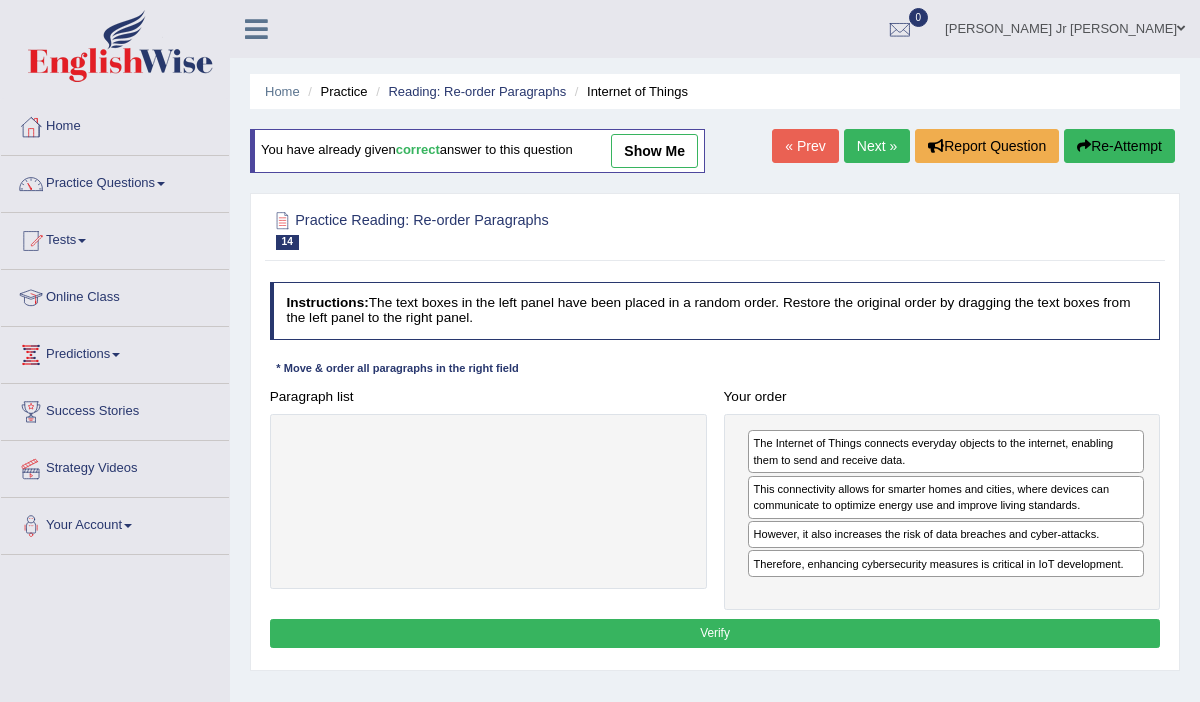 click on "Verify" at bounding box center (715, 633) 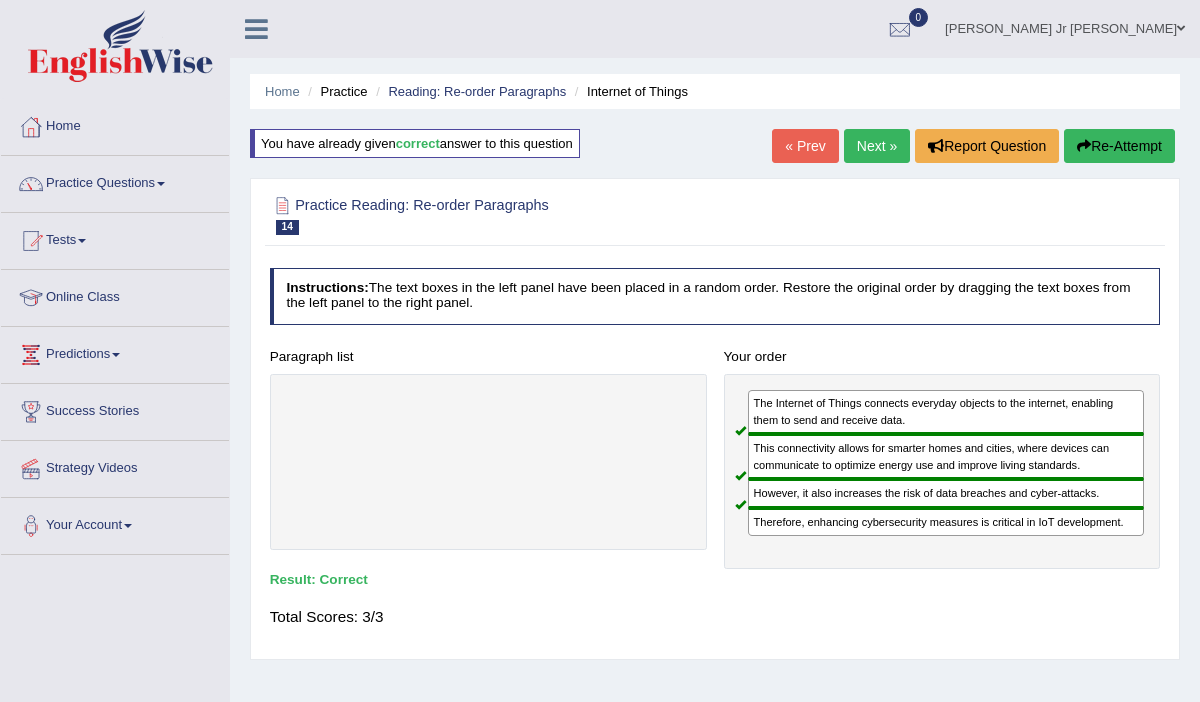 click on "Next »" at bounding box center [877, 146] 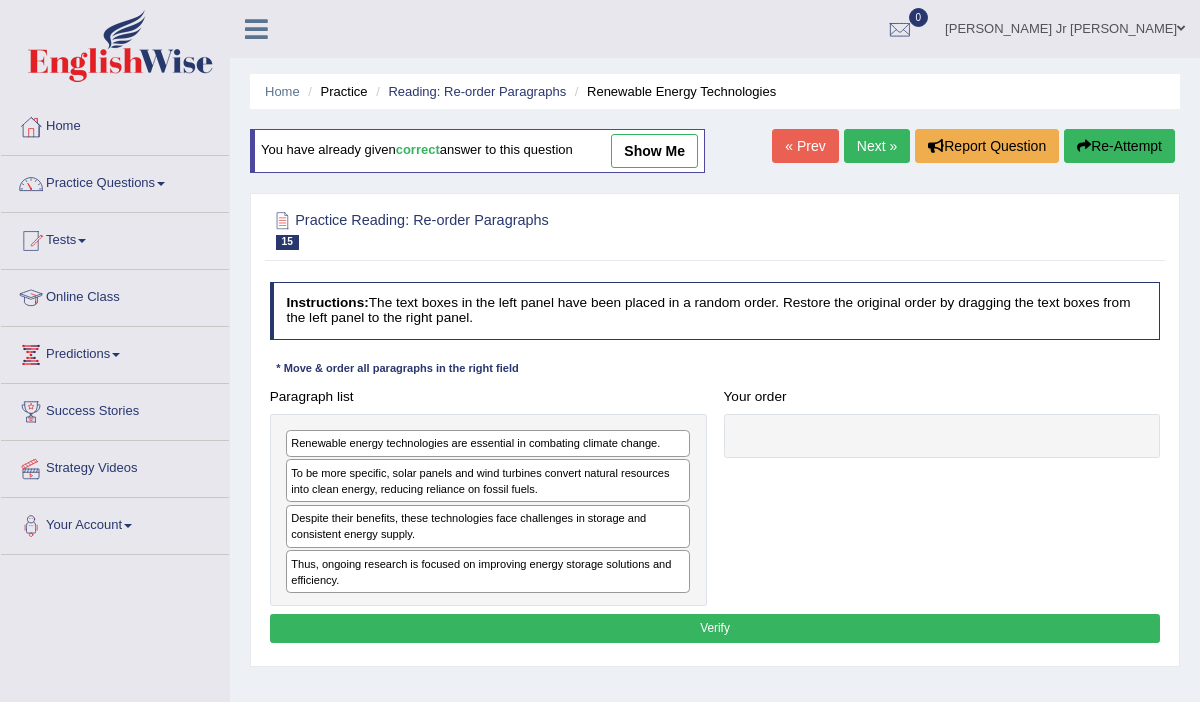 scroll, scrollTop: 0, scrollLeft: 0, axis: both 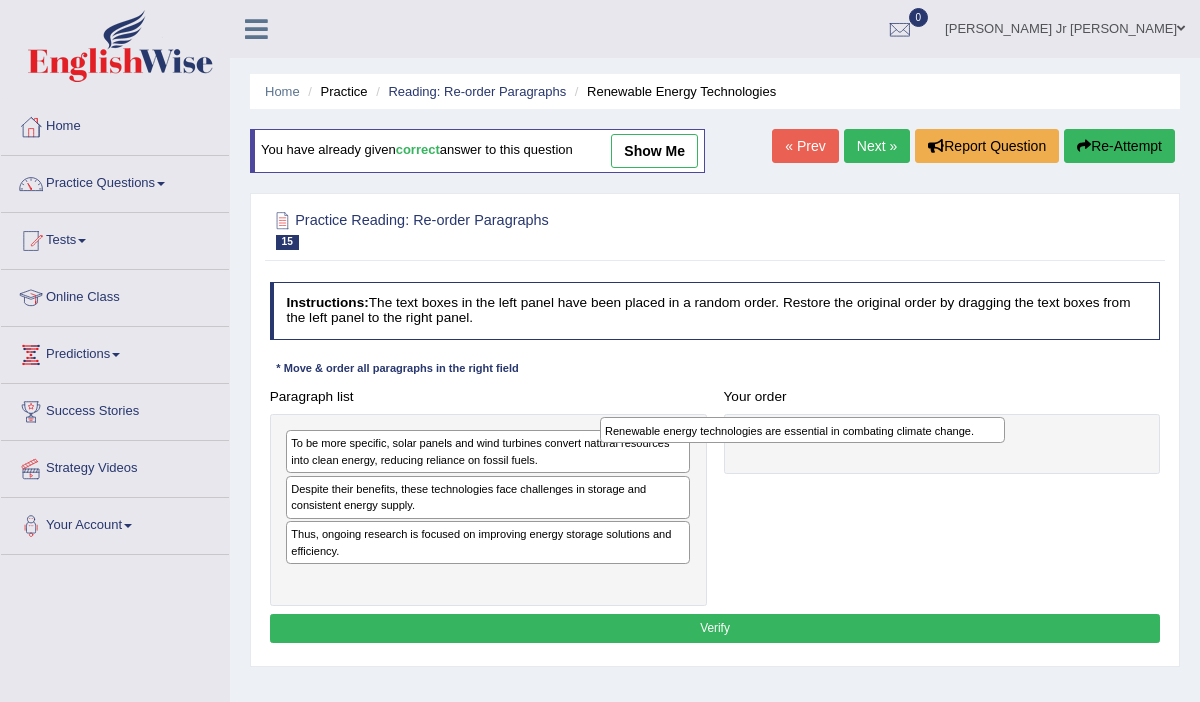 drag, startPoint x: 538, startPoint y: 446, endPoint x: 954, endPoint y: 436, distance: 416.12018 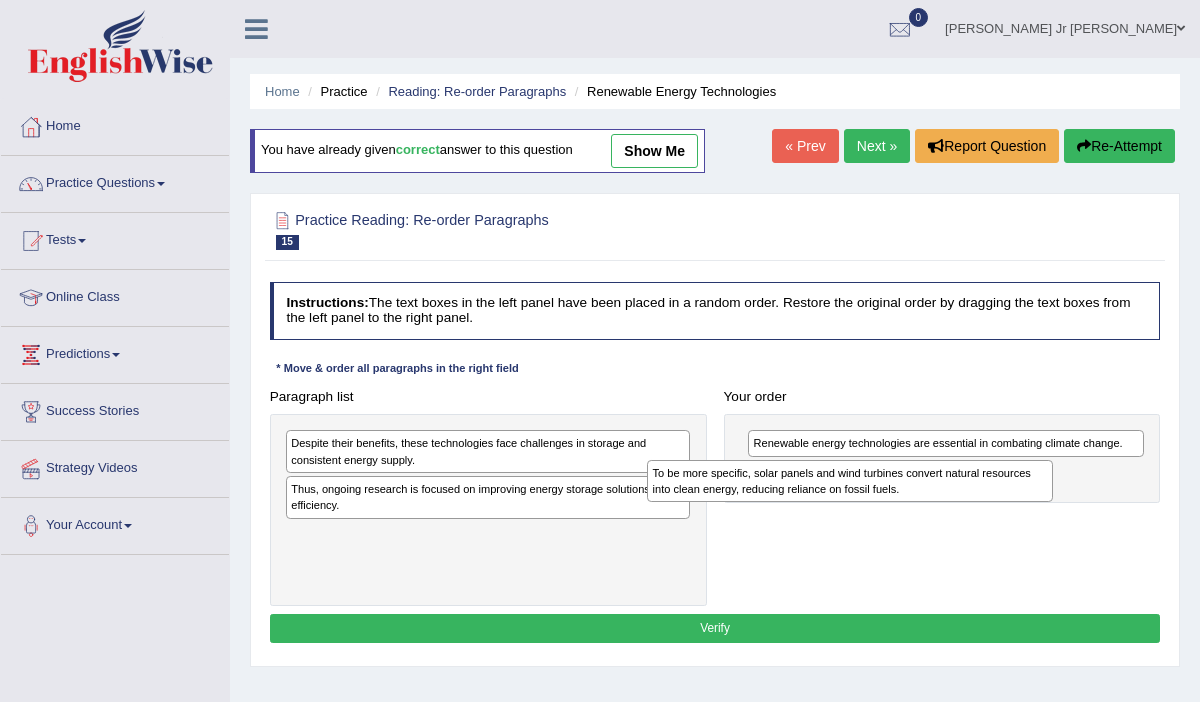 drag, startPoint x: 648, startPoint y: 458, endPoint x: 1078, endPoint y: 502, distance: 432.2453 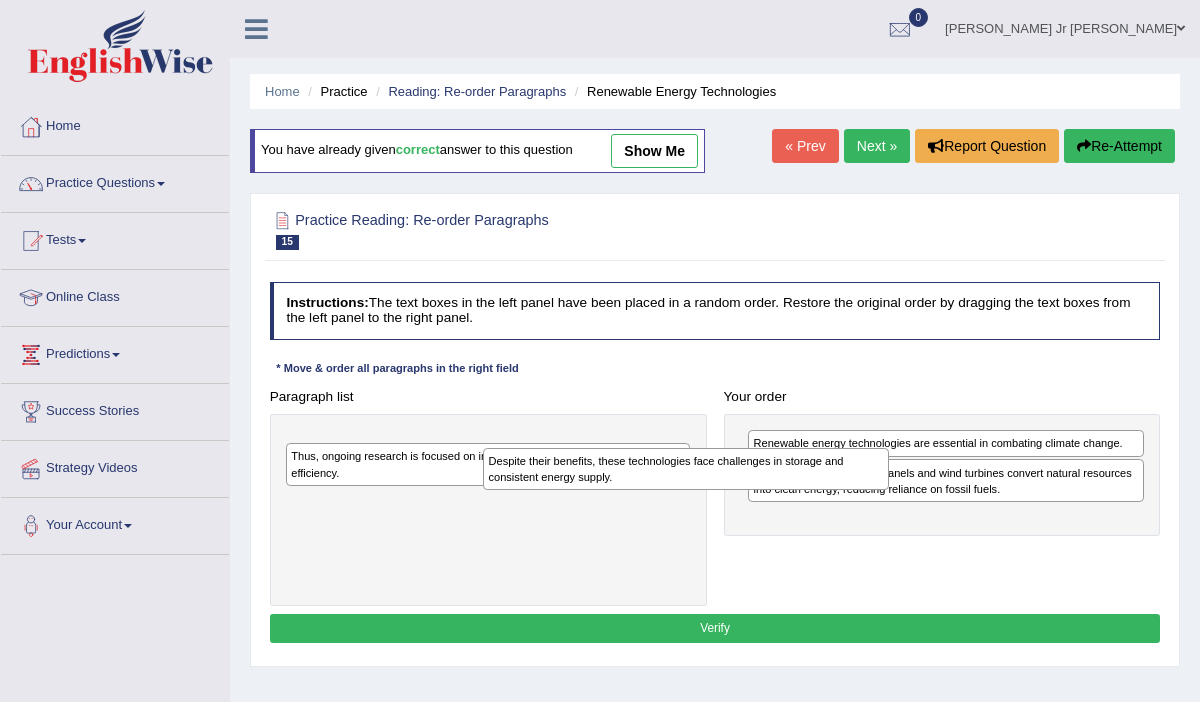 drag, startPoint x: 623, startPoint y: 451, endPoint x: 1138, endPoint y: 558, distance: 525.9981 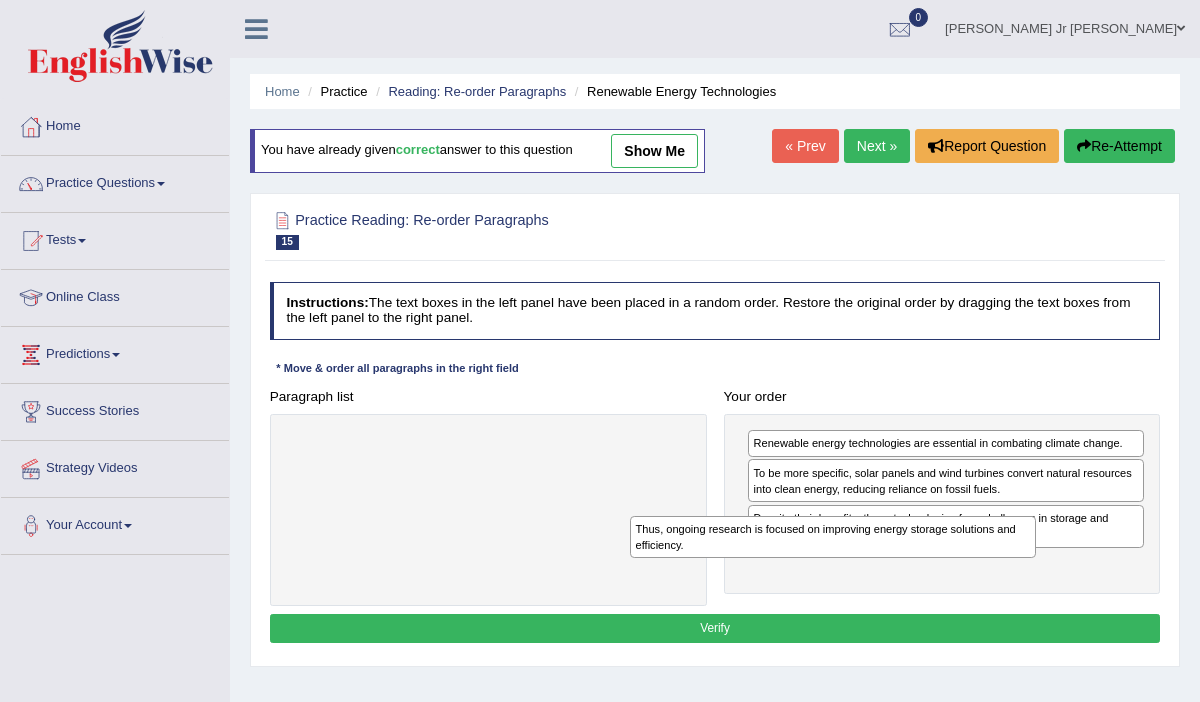 drag, startPoint x: 659, startPoint y: 460, endPoint x: 1120, endPoint y: 595, distance: 480.3603 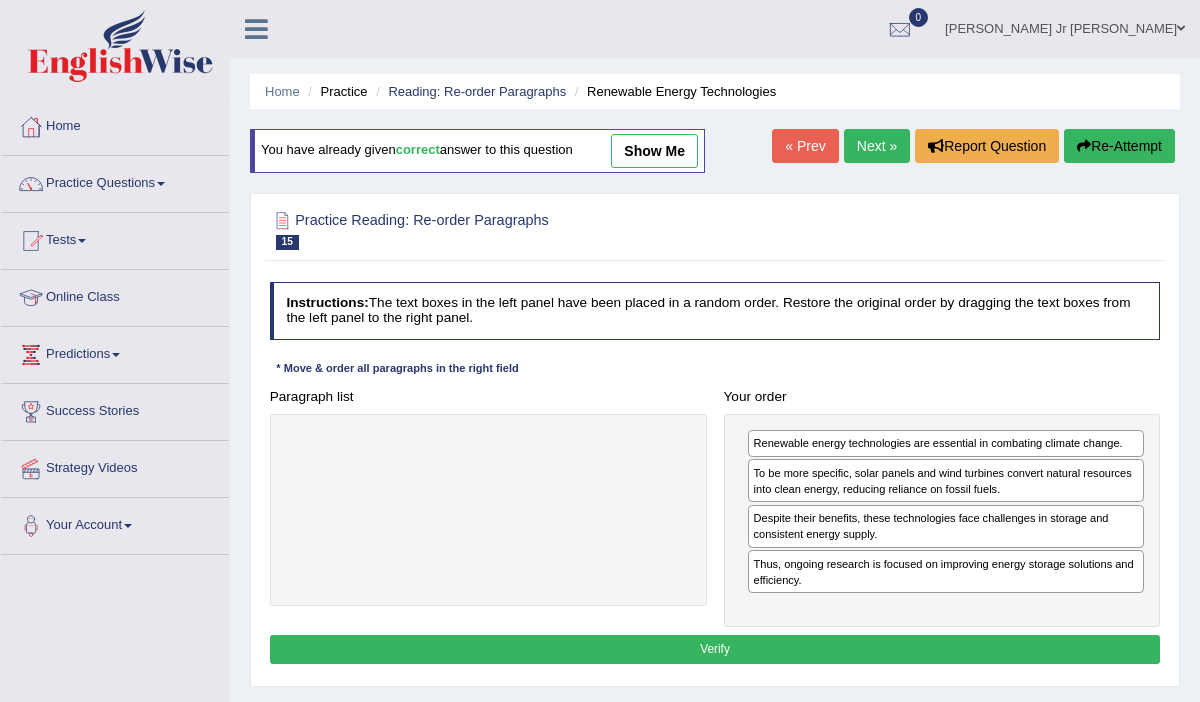 click on "Verify" at bounding box center [715, 649] 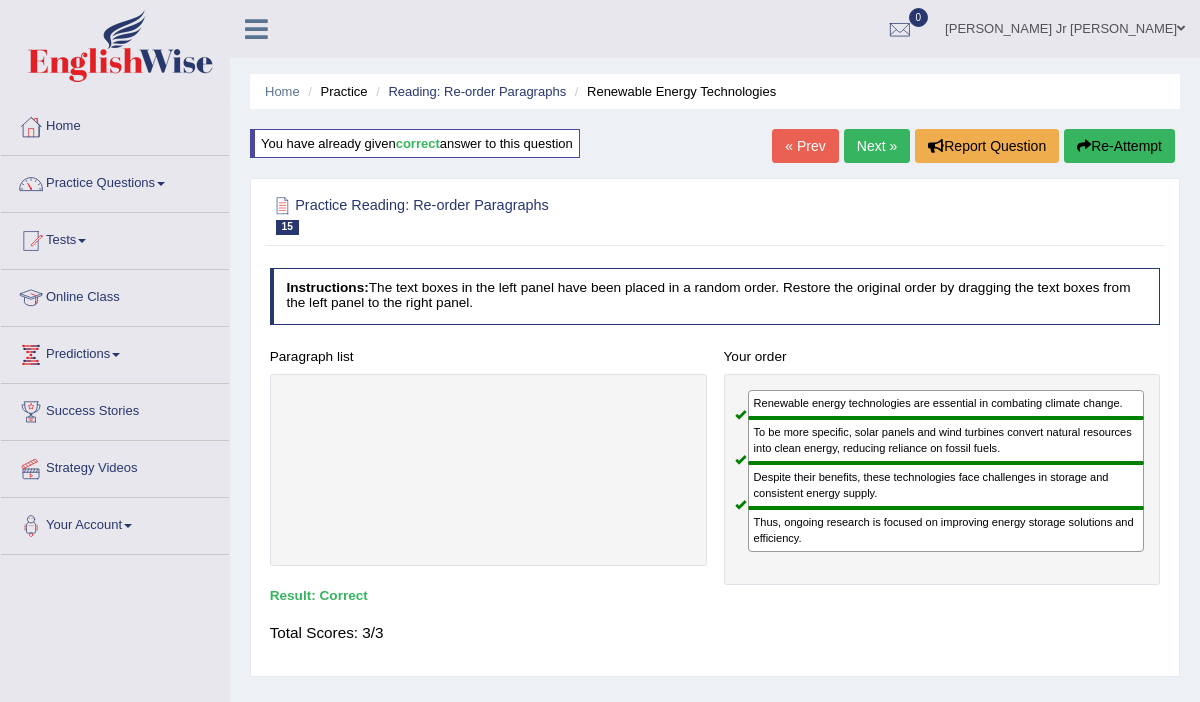 click on "Next »" at bounding box center (877, 146) 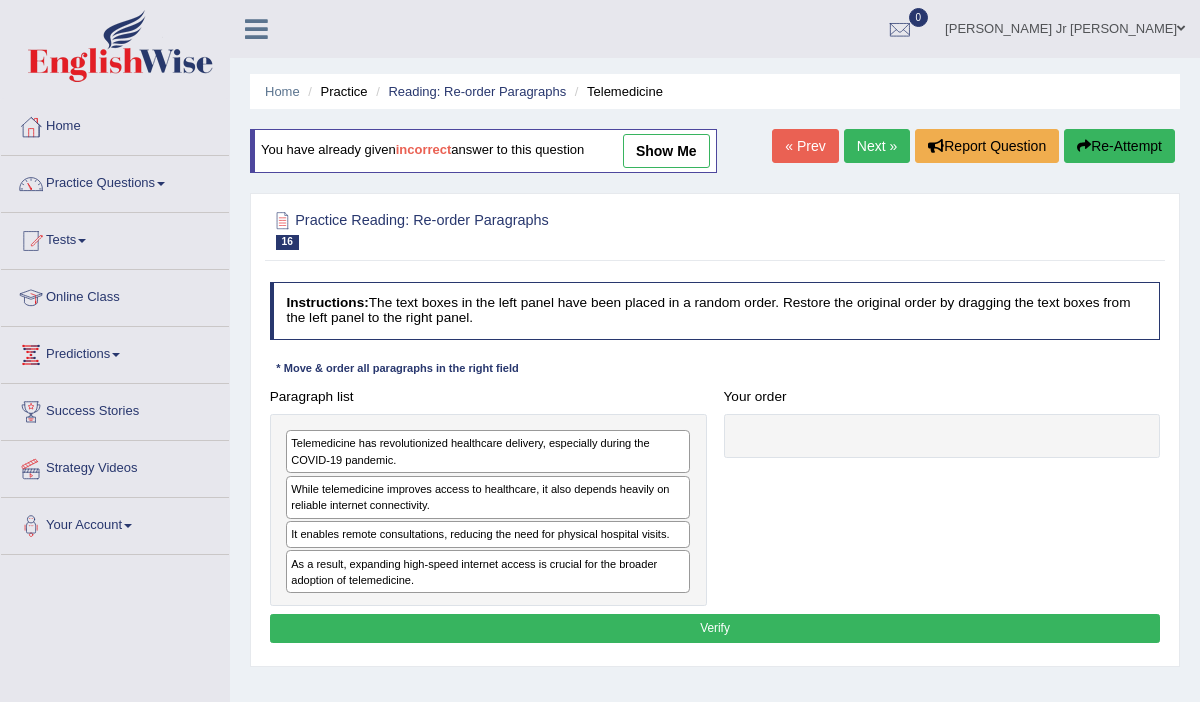 scroll, scrollTop: 0, scrollLeft: 0, axis: both 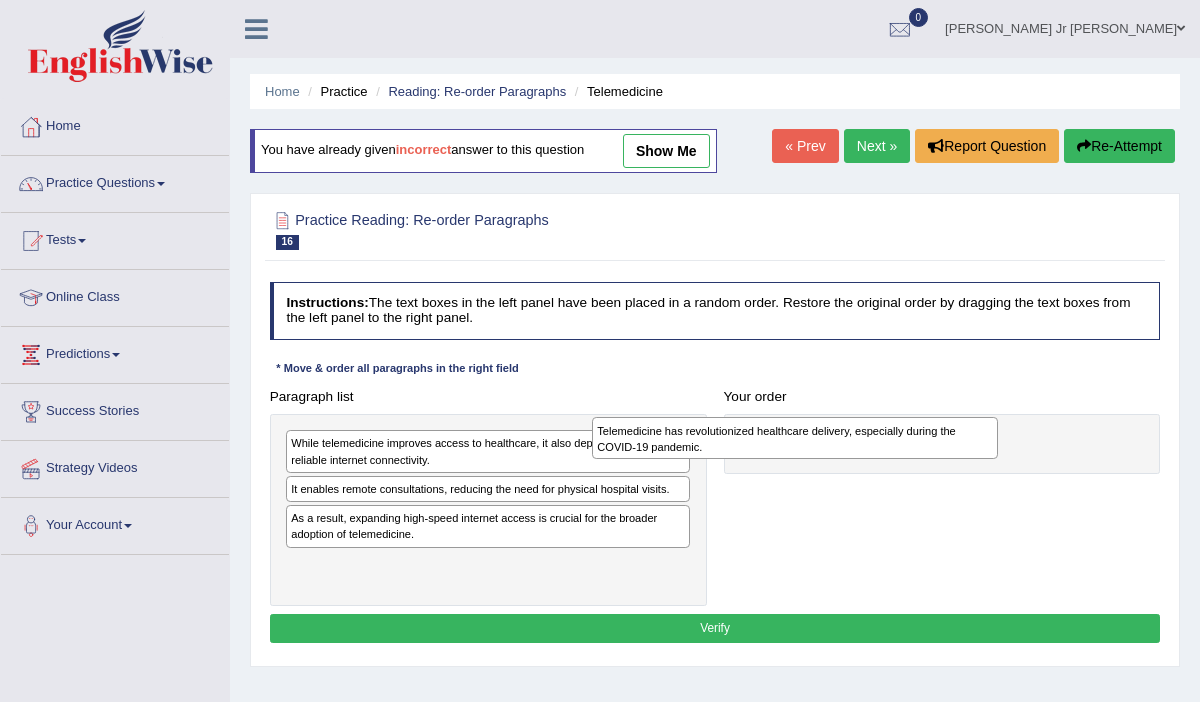 drag, startPoint x: 504, startPoint y: 465, endPoint x: 869, endPoint y: 458, distance: 365.0671 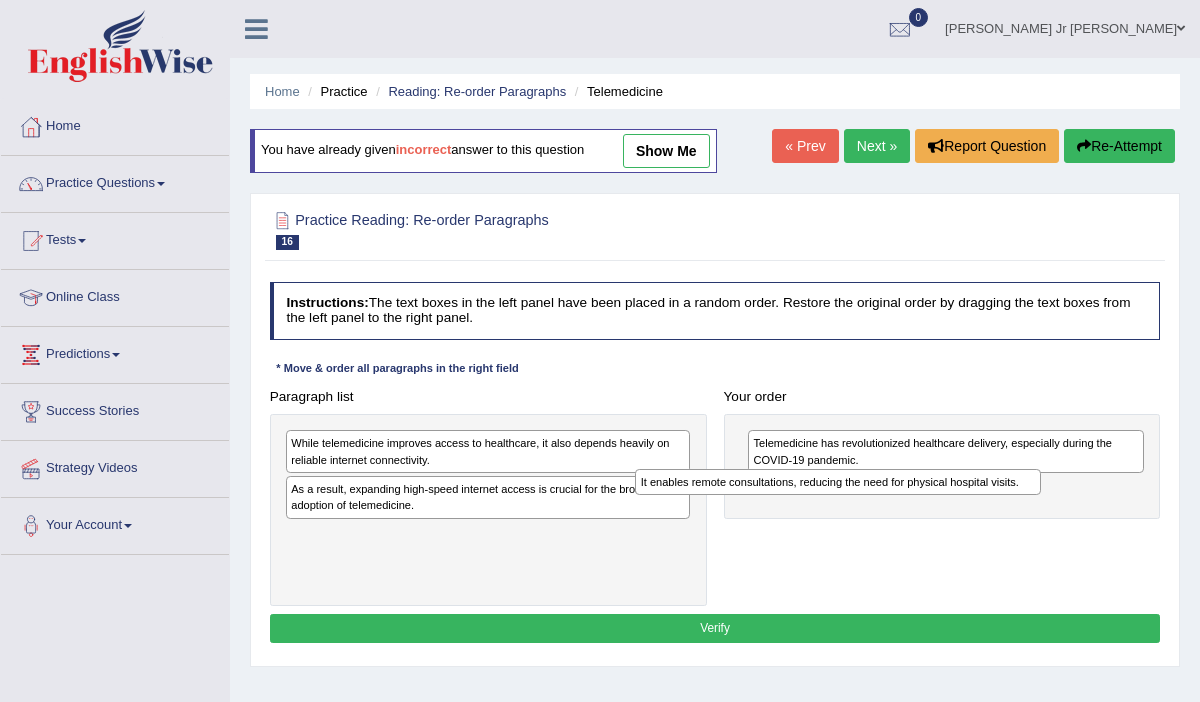 drag, startPoint x: 571, startPoint y: 484, endPoint x: 999, endPoint y: 495, distance: 428.14133 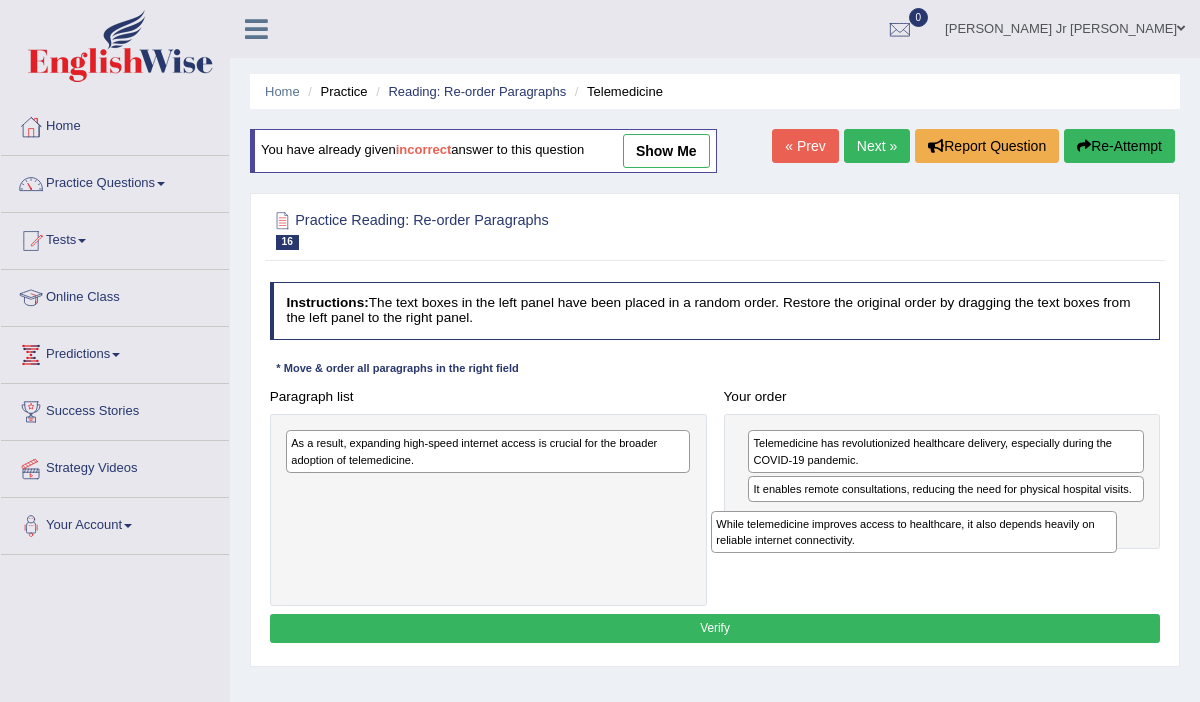 drag, startPoint x: 510, startPoint y: 437, endPoint x: 1015, endPoint y: 540, distance: 515.3969 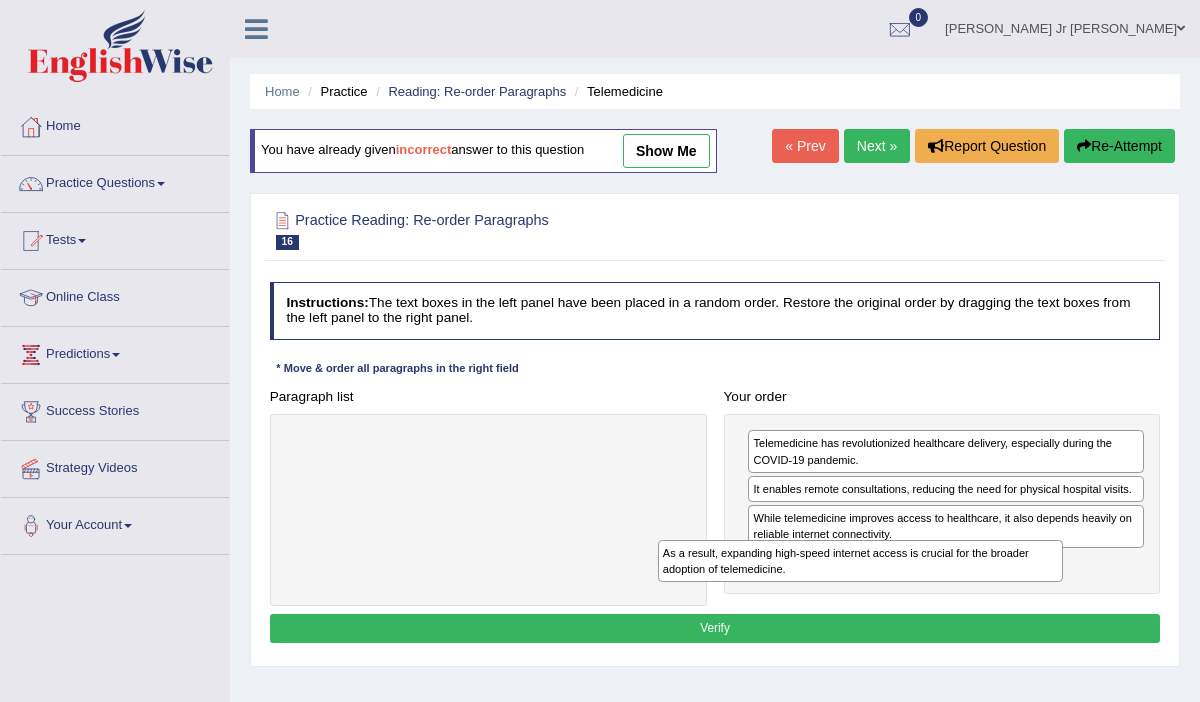drag, startPoint x: 627, startPoint y: 459, endPoint x: 1104, endPoint y: 609, distance: 500.029 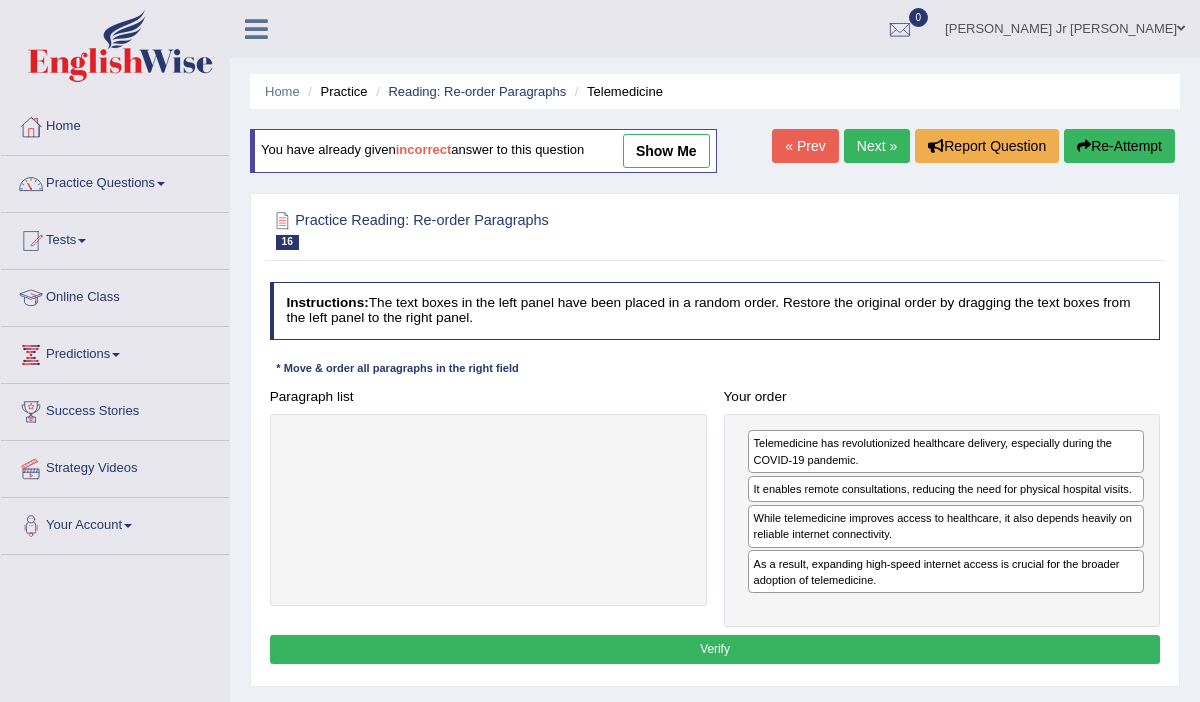 click on "Verify" at bounding box center [715, 649] 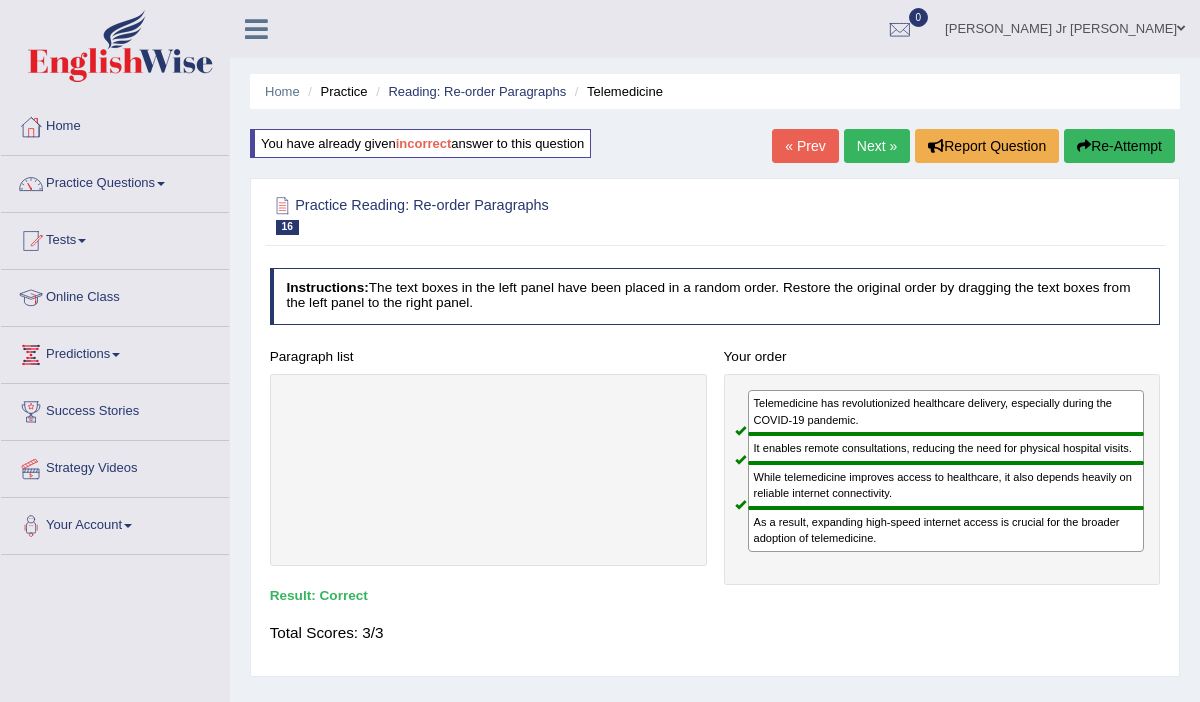click on "Next »" at bounding box center [877, 146] 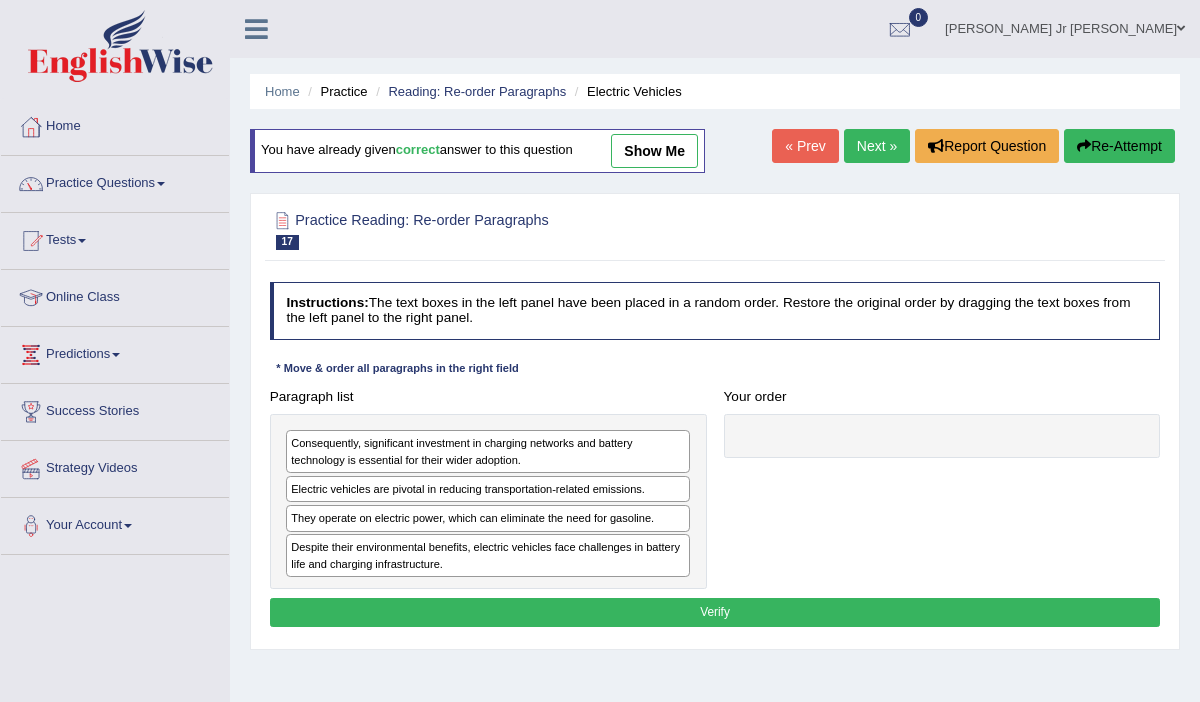 scroll, scrollTop: 0, scrollLeft: 0, axis: both 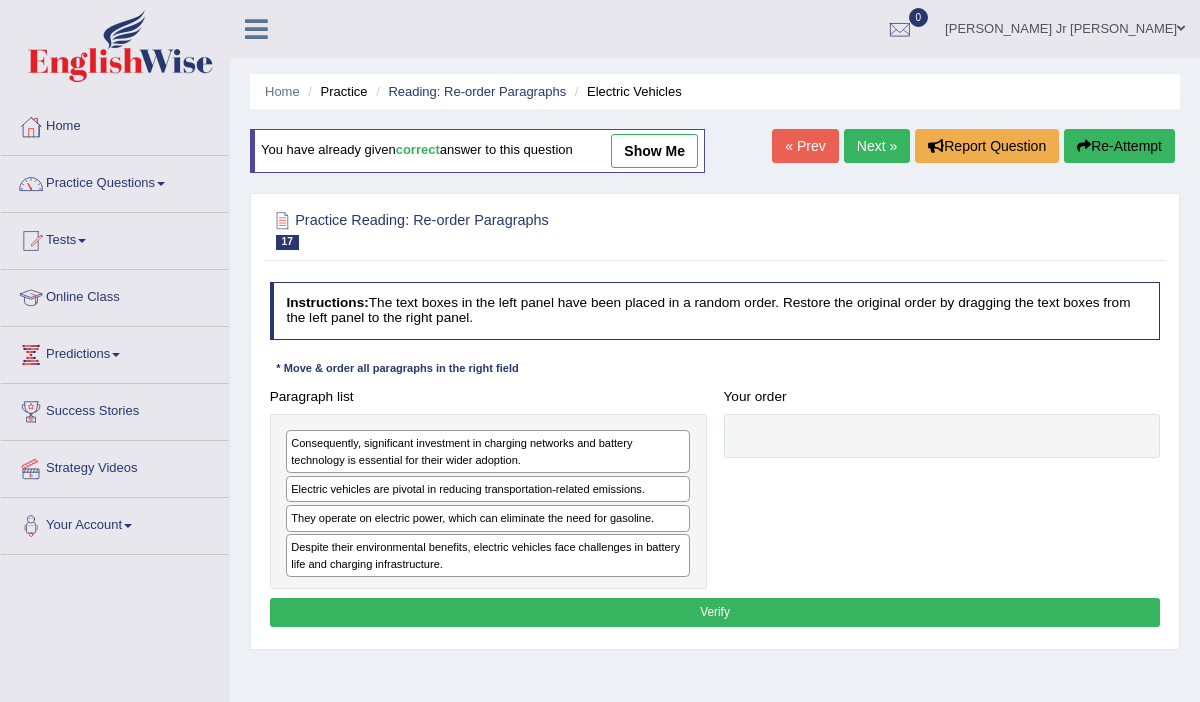 click on "Next »" at bounding box center (877, 146) 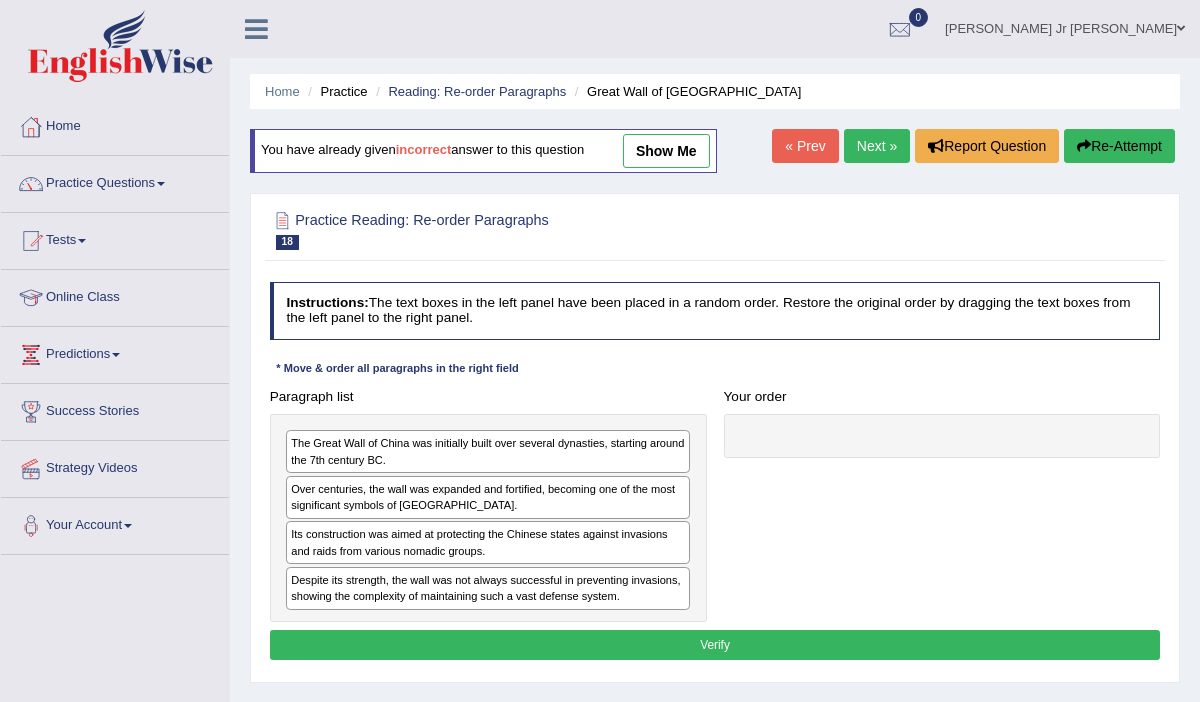 scroll, scrollTop: 0, scrollLeft: 0, axis: both 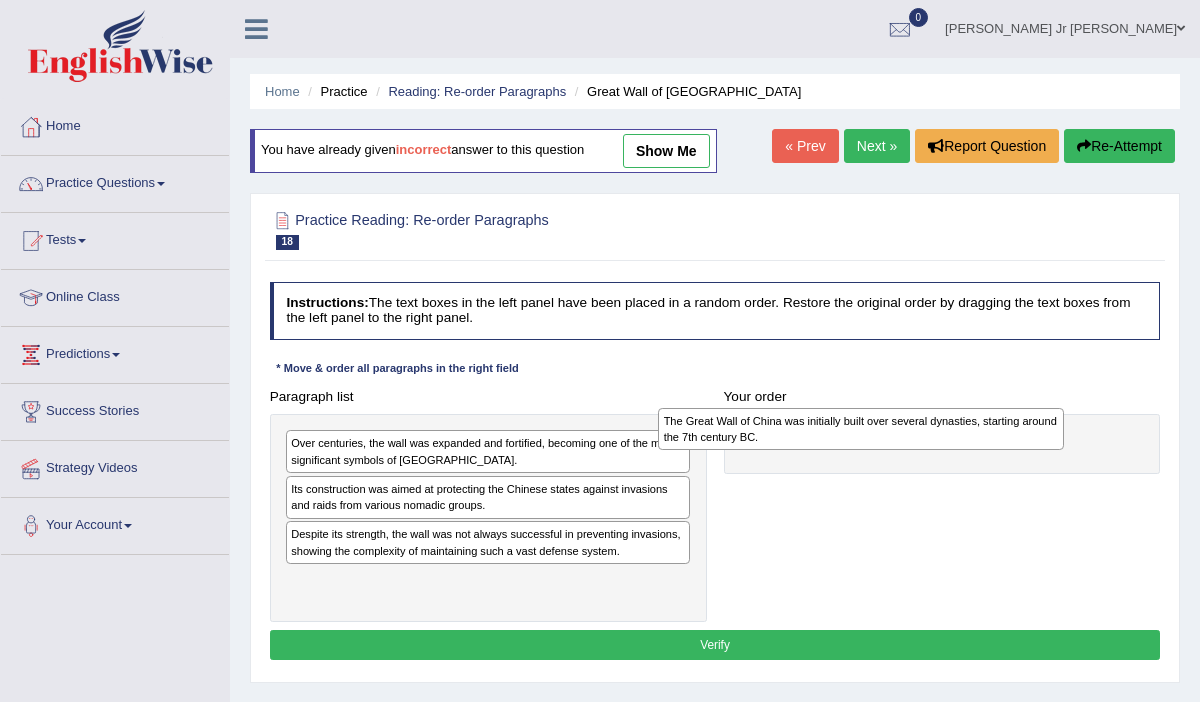 drag, startPoint x: 473, startPoint y: 463, endPoint x: 924, endPoint y: 442, distance: 451.48865 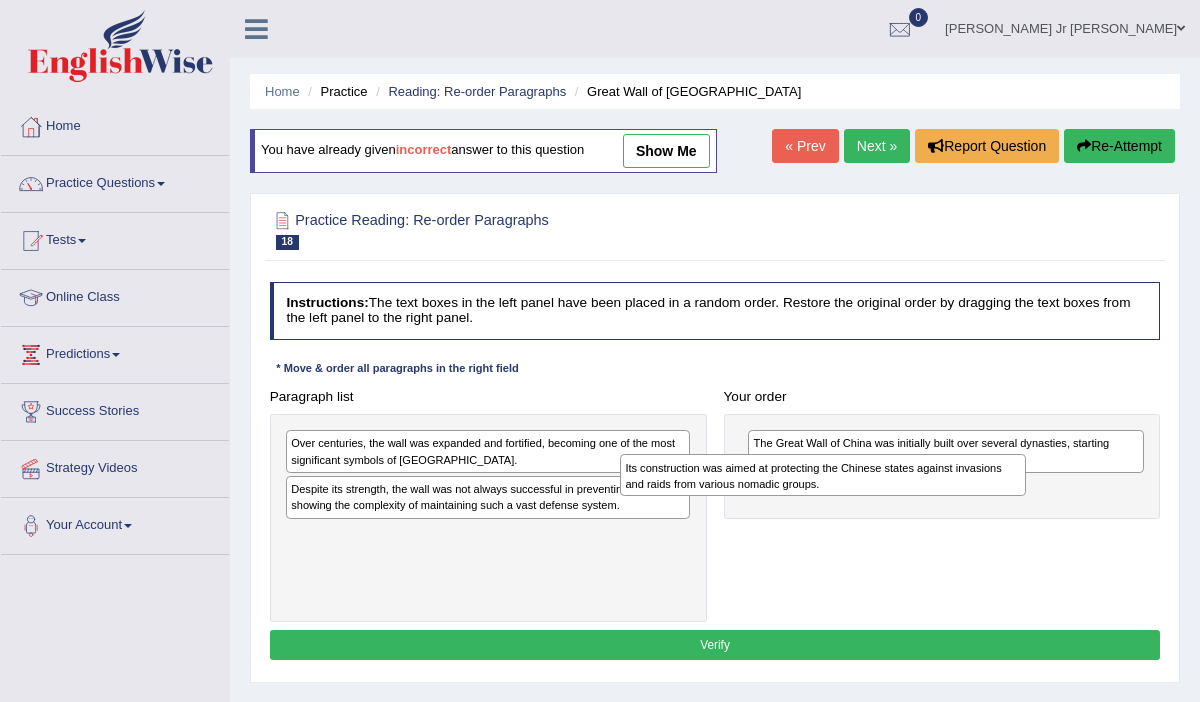 drag, startPoint x: 610, startPoint y: 502, endPoint x: 1030, endPoint y: 506, distance: 420.01904 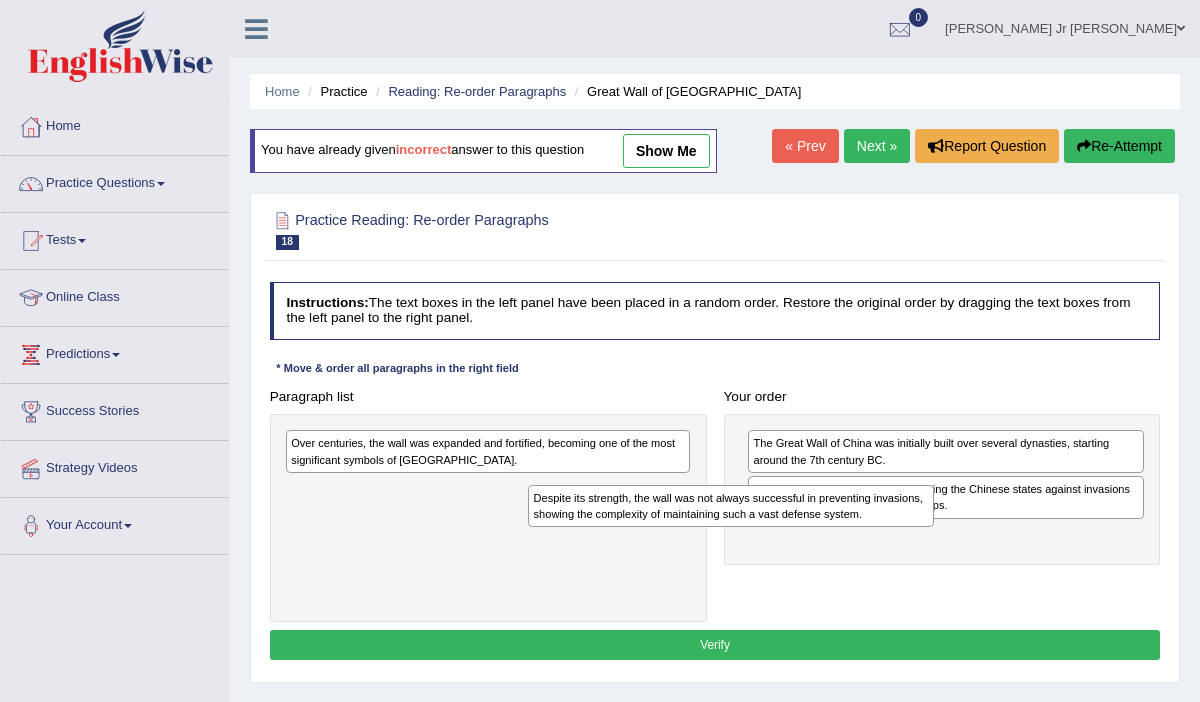 drag, startPoint x: 655, startPoint y: 496, endPoint x: 1019, endPoint y: 532, distance: 365.77588 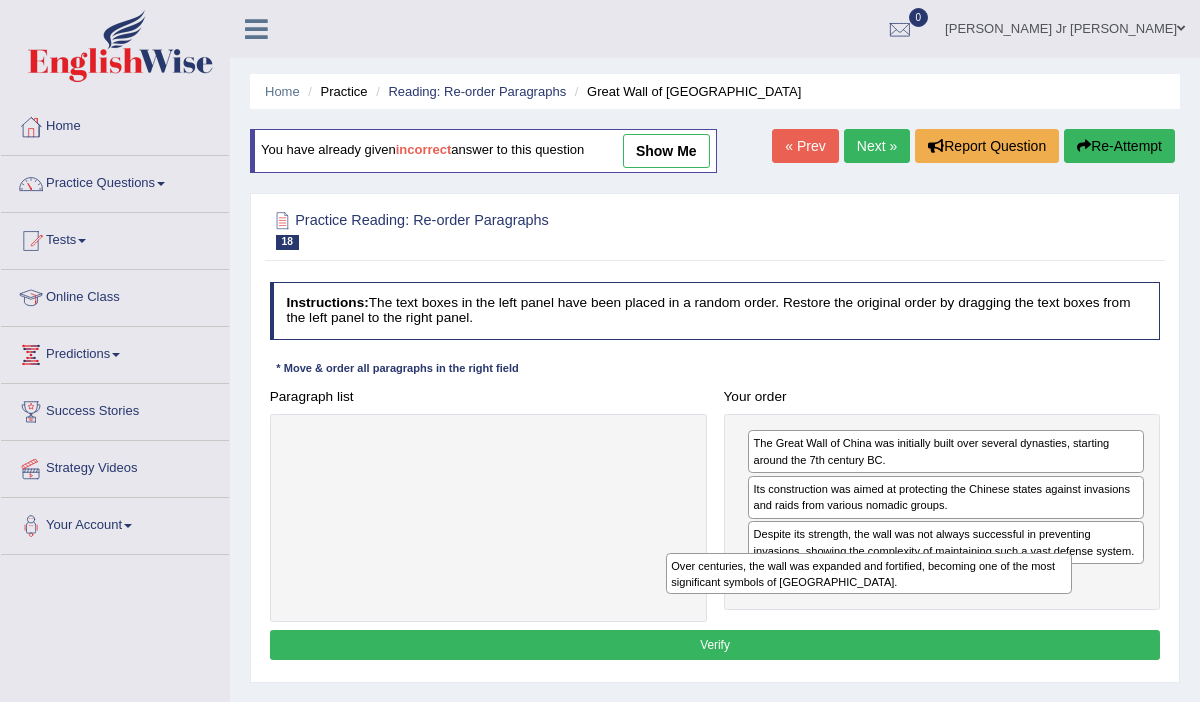 drag, startPoint x: 650, startPoint y: 458, endPoint x: 1078, endPoint y: 585, distance: 446.44485 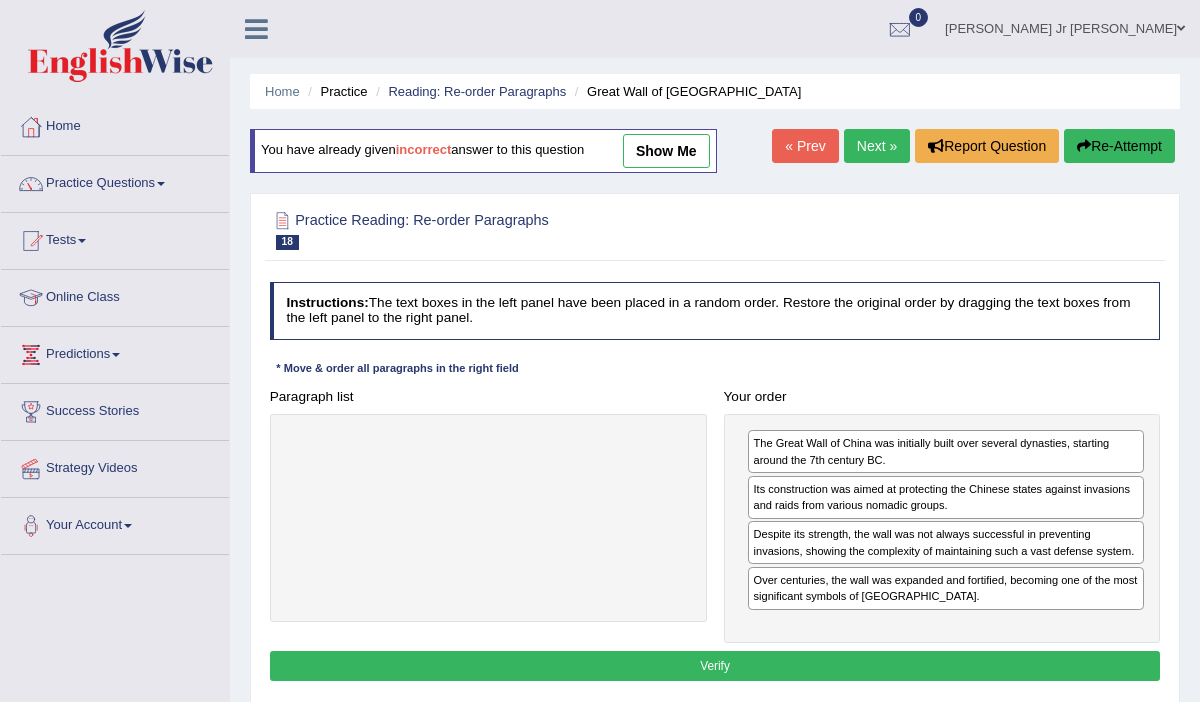 click on "Verify" at bounding box center (715, 665) 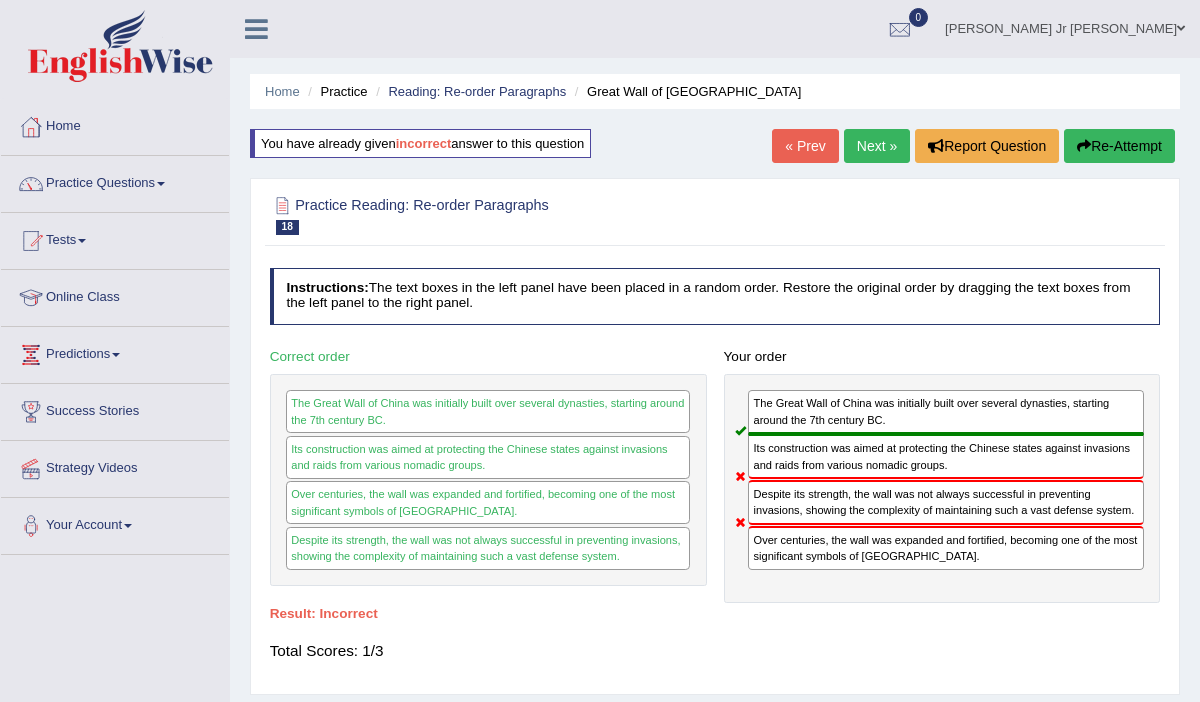 click on "Next »" at bounding box center [877, 146] 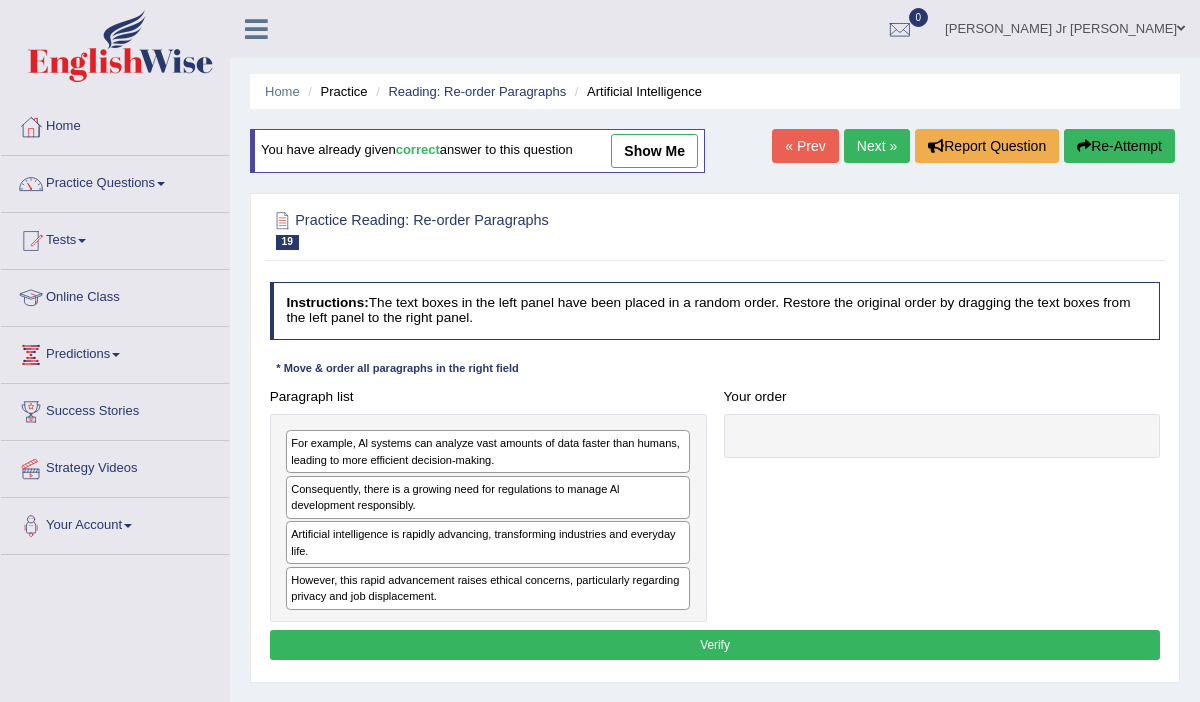 scroll, scrollTop: 0, scrollLeft: 0, axis: both 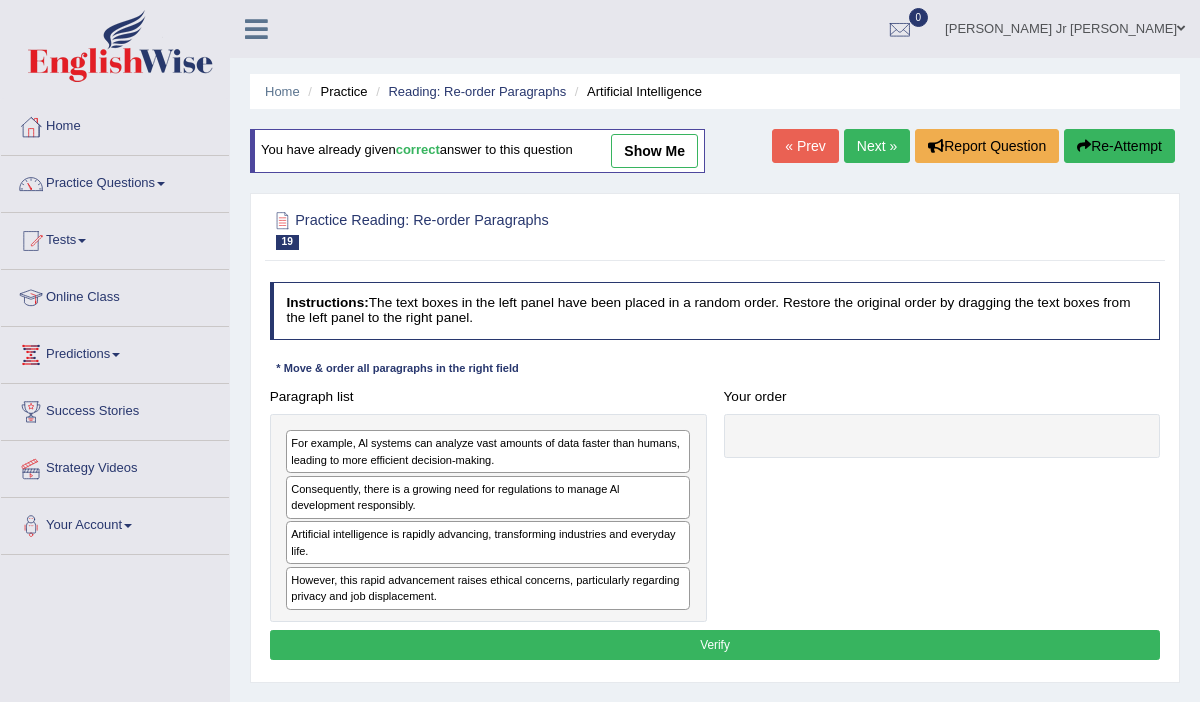 click on "Next »" at bounding box center [877, 146] 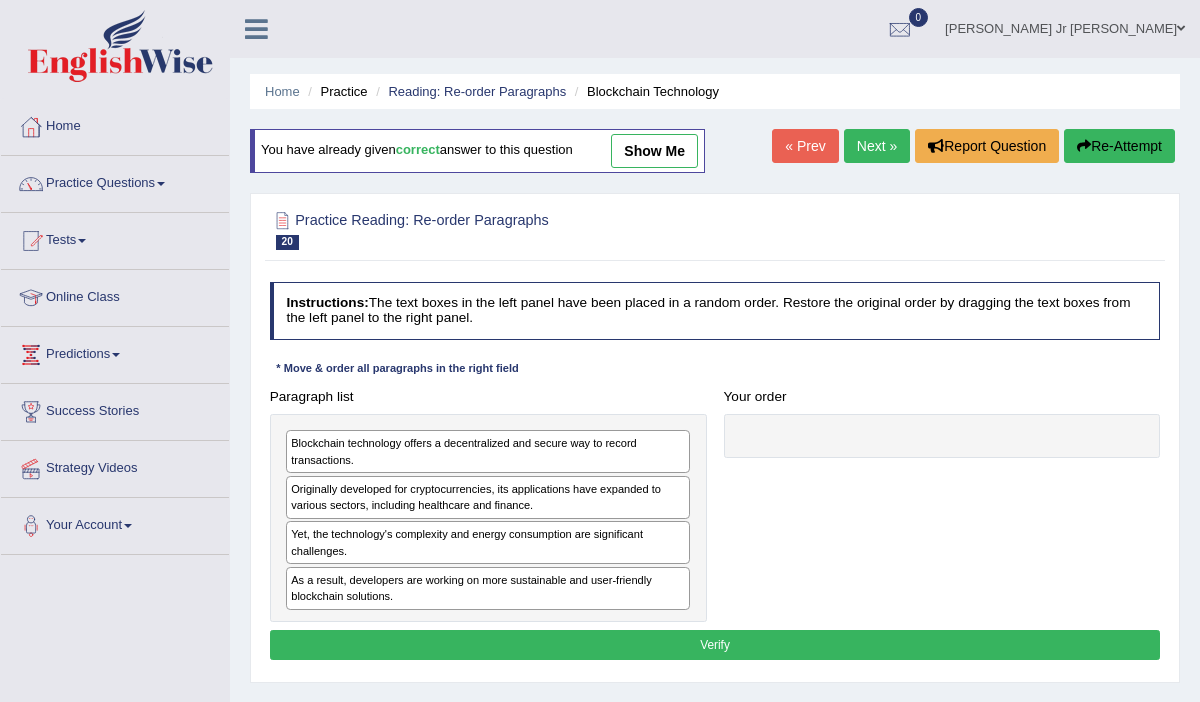 scroll, scrollTop: 0, scrollLeft: 0, axis: both 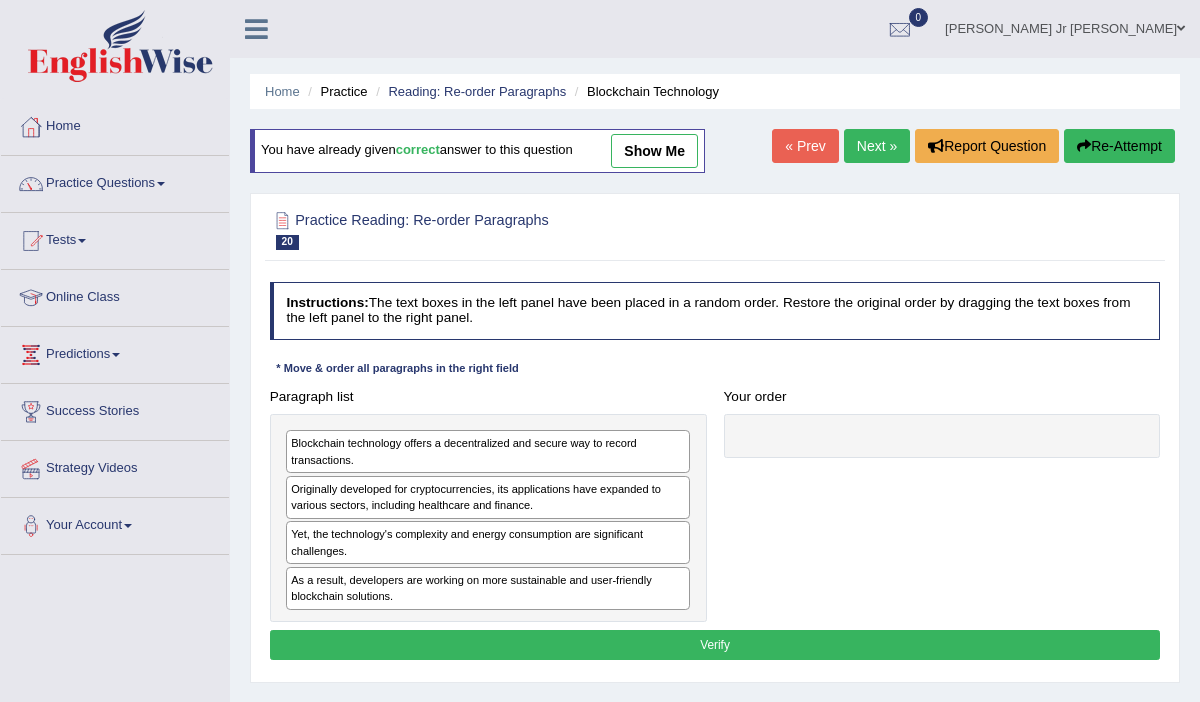 click on "Next »" at bounding box center (877, 146) 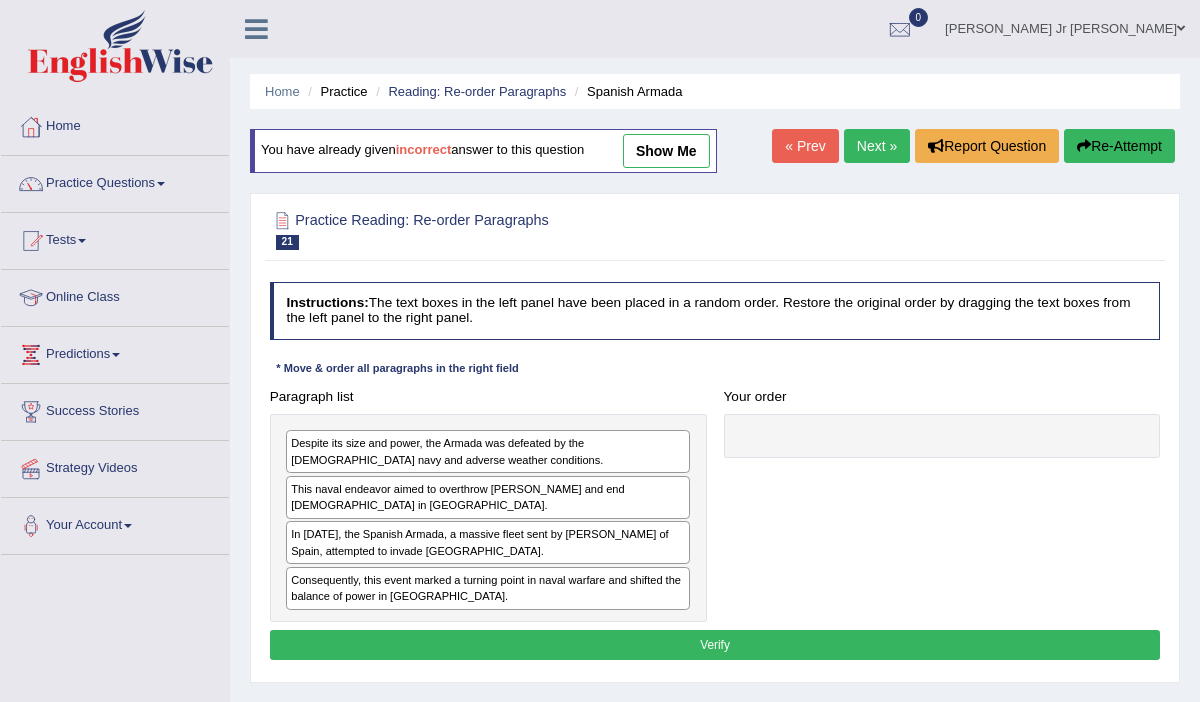 scroll, scrollTop: 0, scrollLeft: 0, axis: both 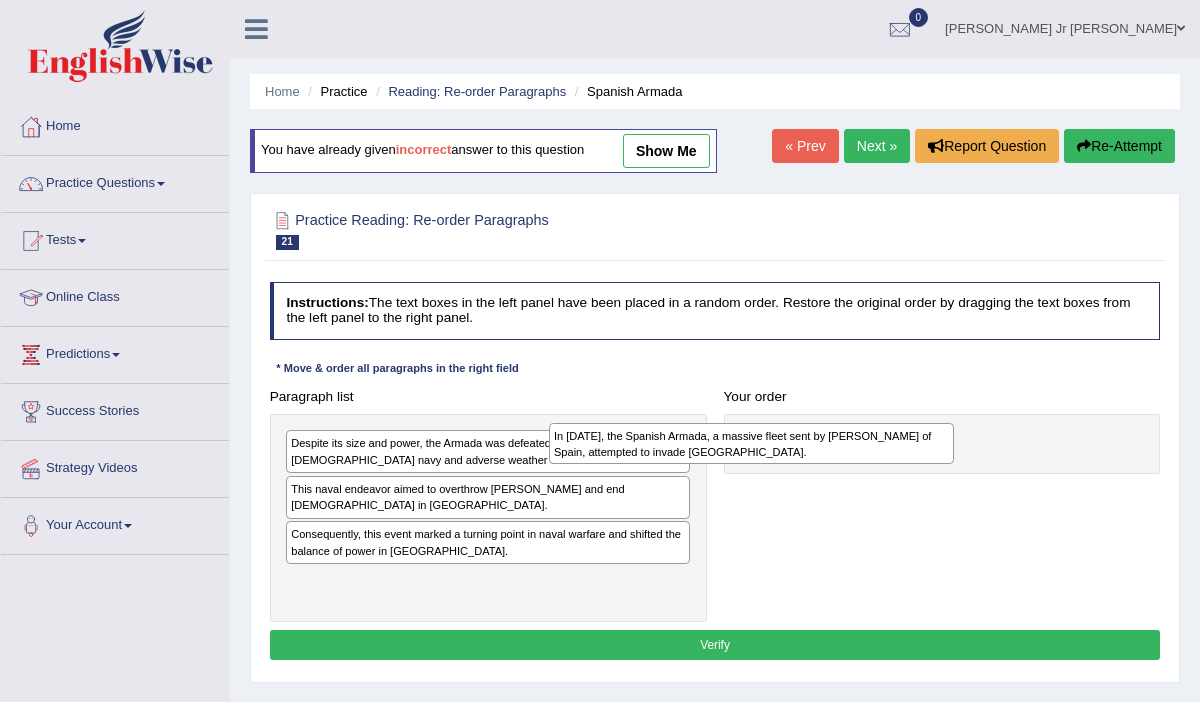 drag, startPoint x: 569, startPoint y: 538, endPoint x: 893, endPoint y: 446, distance: 336.80856 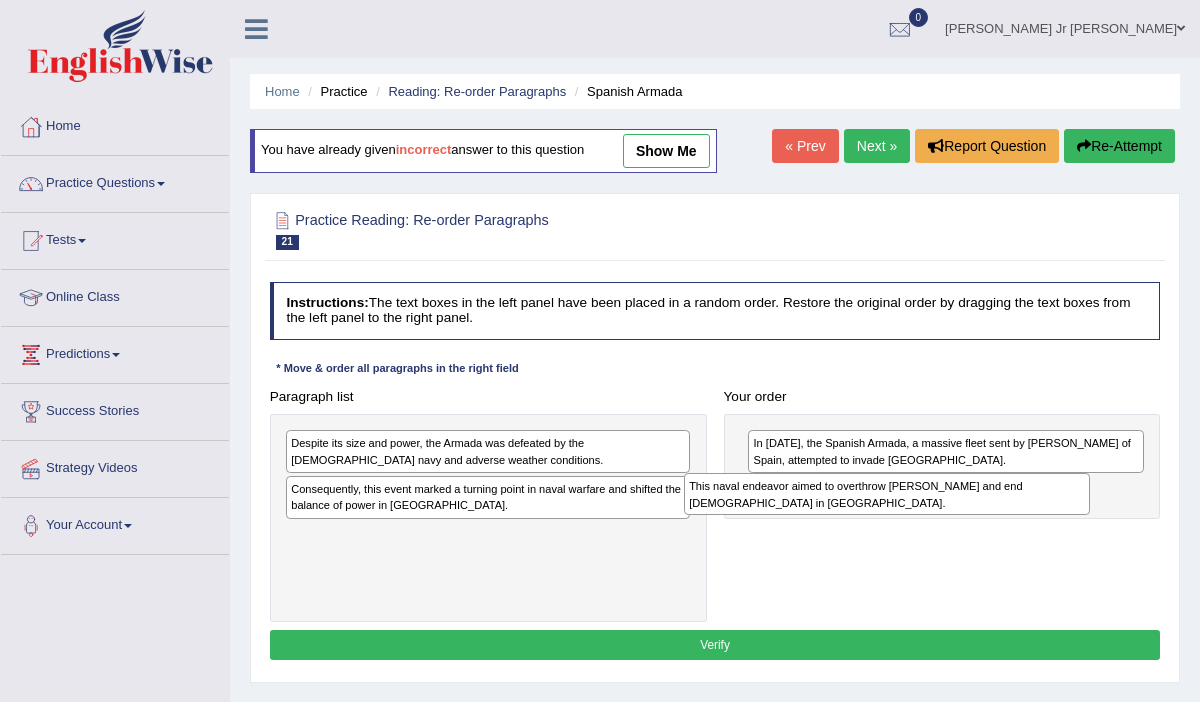 drag, startPoint x: 613, startPoint y: 507, endPoint x: 1092, endPoint y: 520, distance: 479.1764 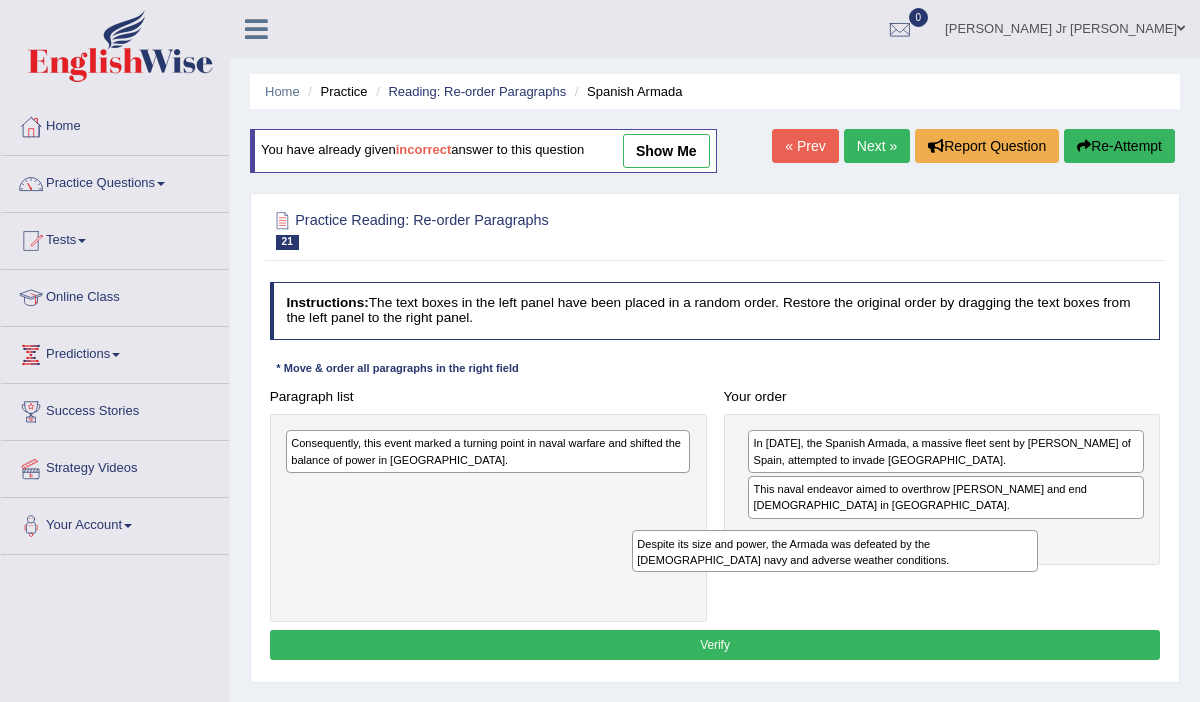 drag, startPoint x: 573, startPoint y: 457, endPoint x: 986, endPoint y: 586, distance: 432.6777 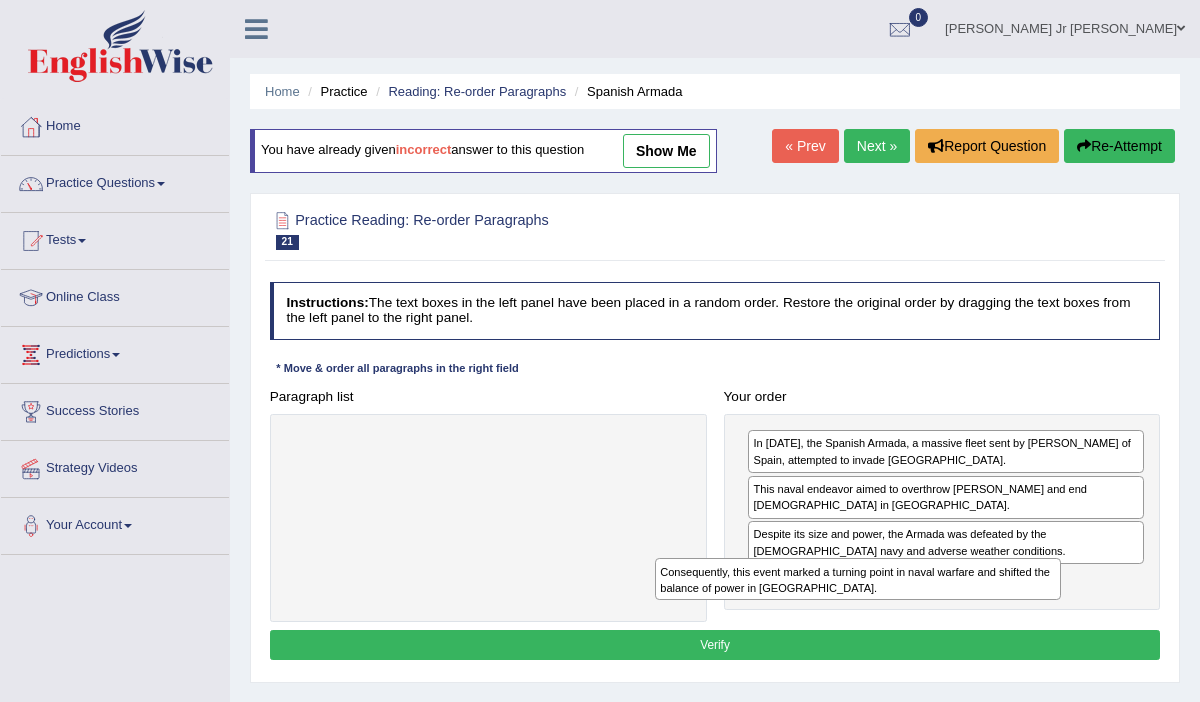 drag, startPoint x: 582, startPoint y: 447, endPoint x: 1037, endPoint y: 613, distance: 484.33563 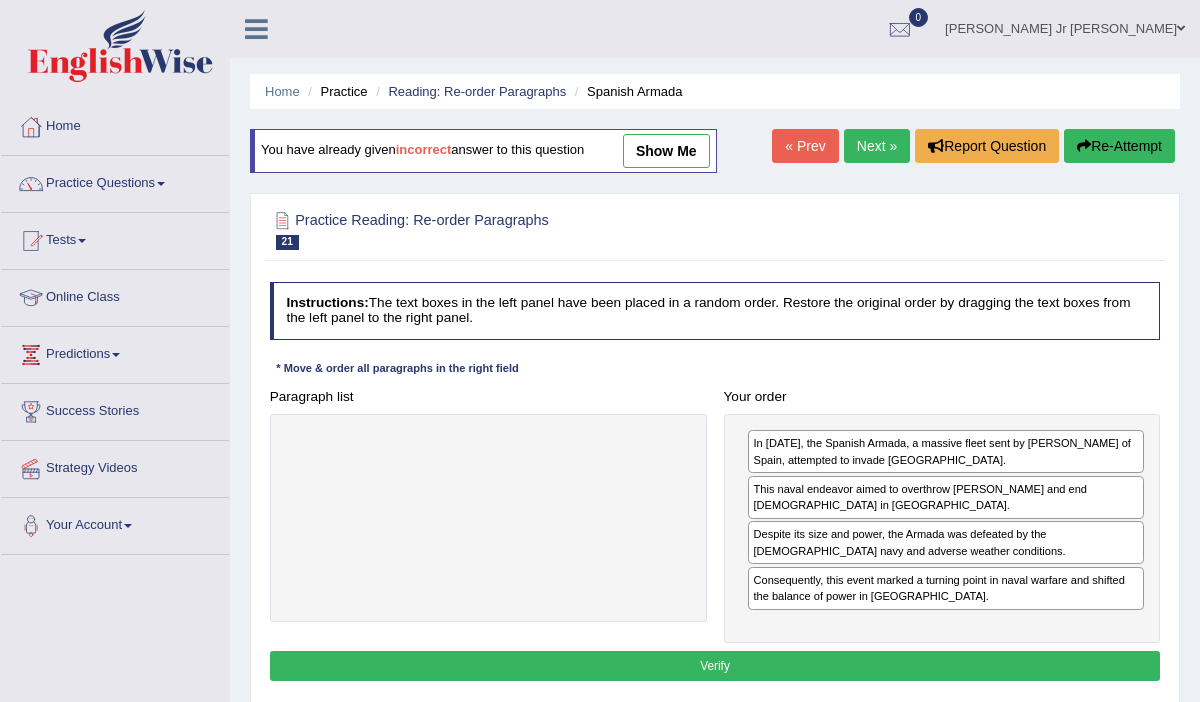 click on "Verify" at bounding box center [715, 665] 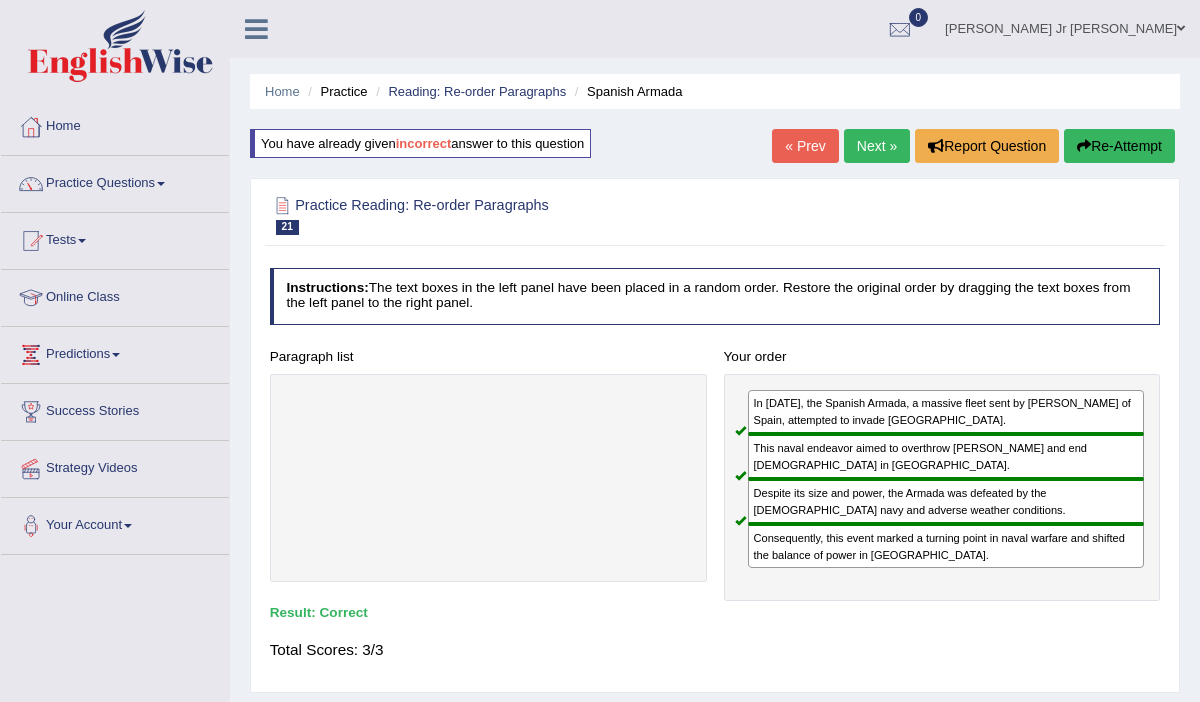 click on "Next »" at bounding box center [877, 146] 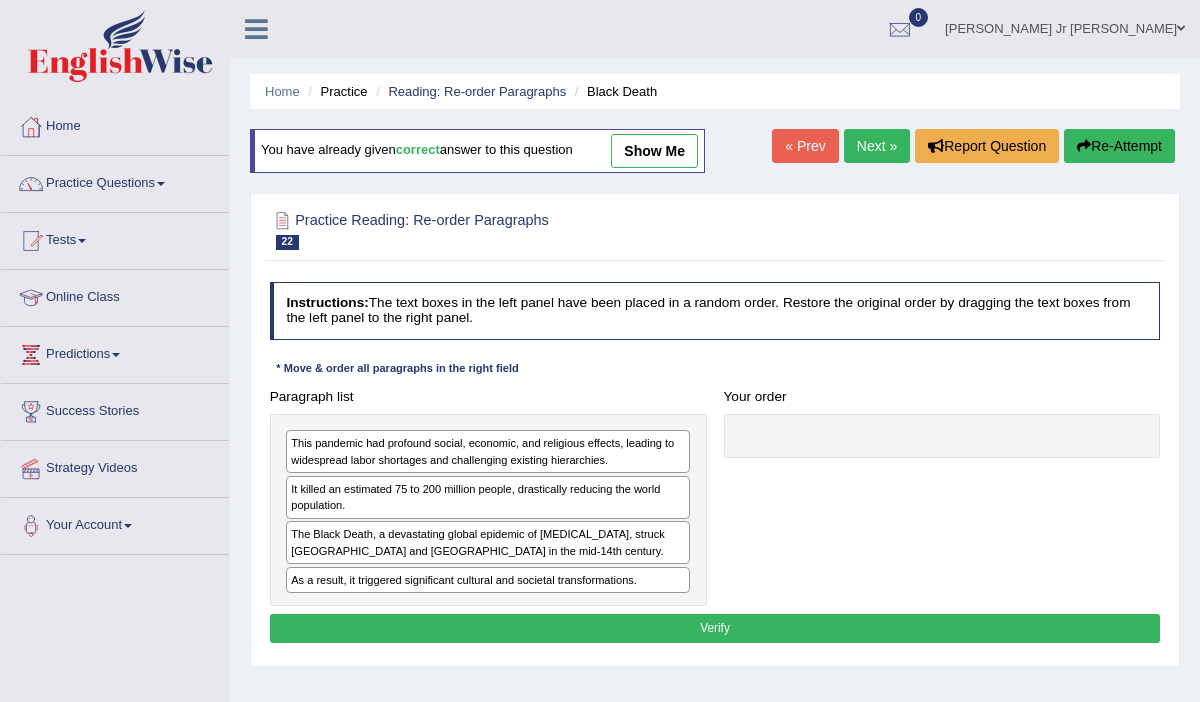 scroll, scrollTop: 0, scrollLeft: 0, axis: both 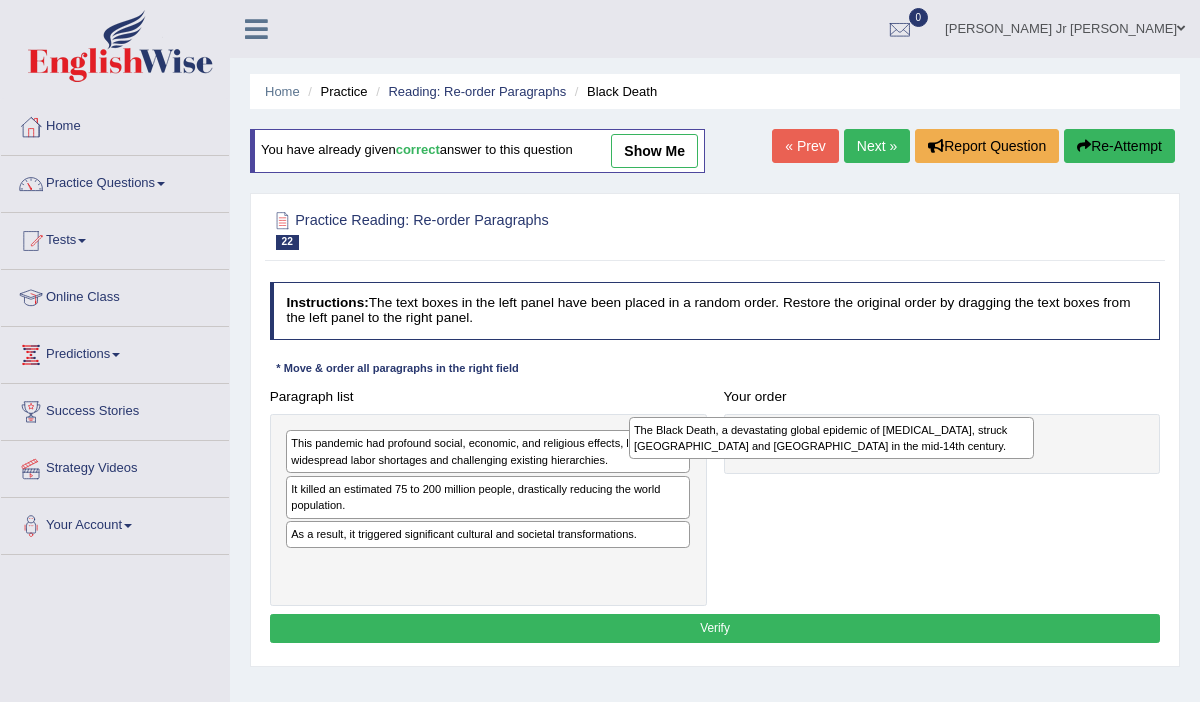 drag, startPoint x: 470, startPoint y: 543, endPoint x: 873, endPoint y: 446, distance: 414.50934 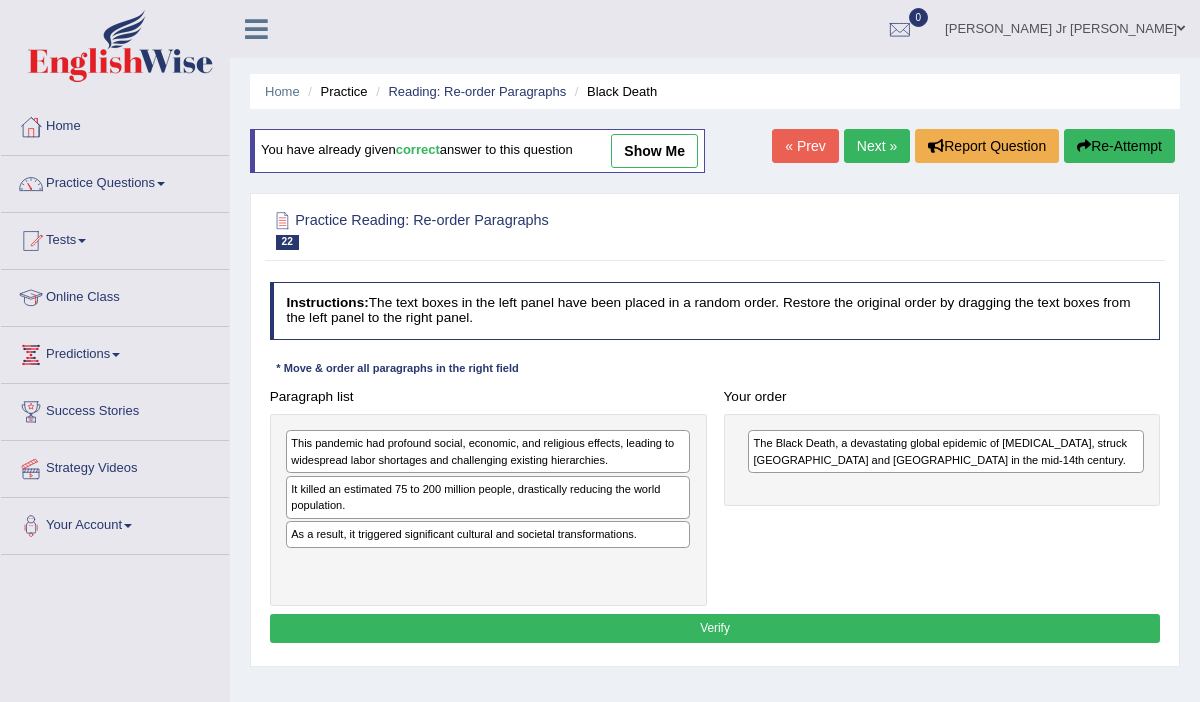 click on "Next »" at bounding box center [877, 146] 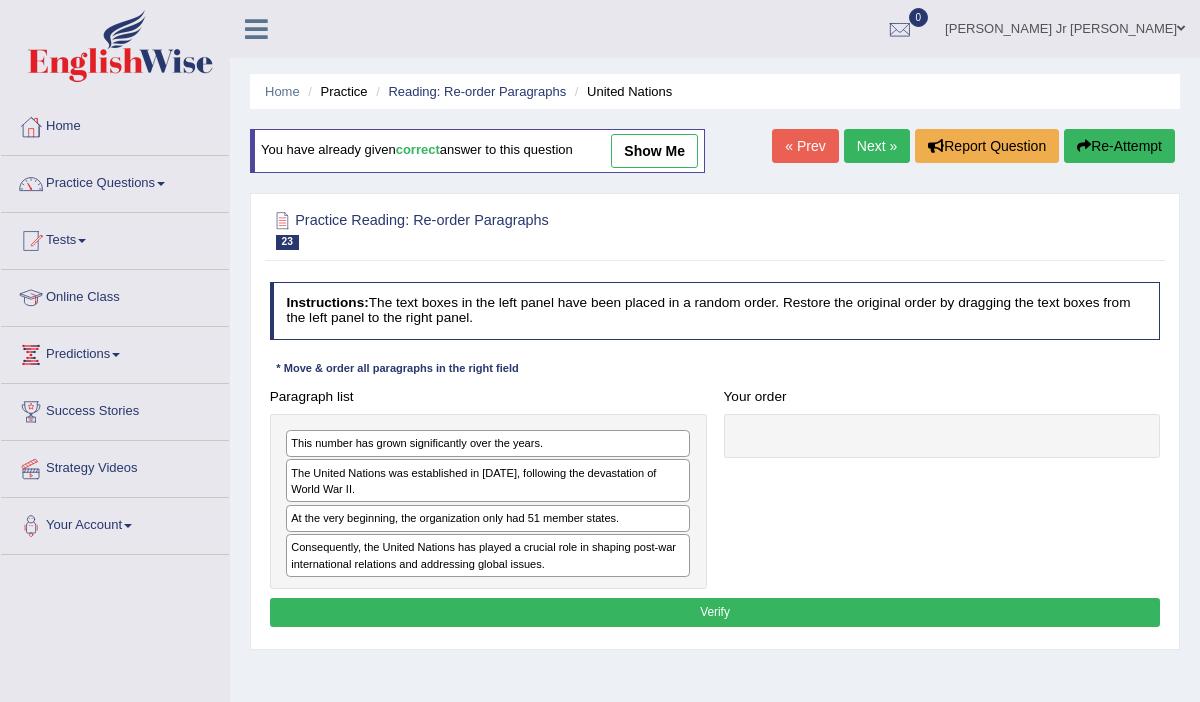 scroll, scrollTop: 0, scrollLeft: 0, axis: both 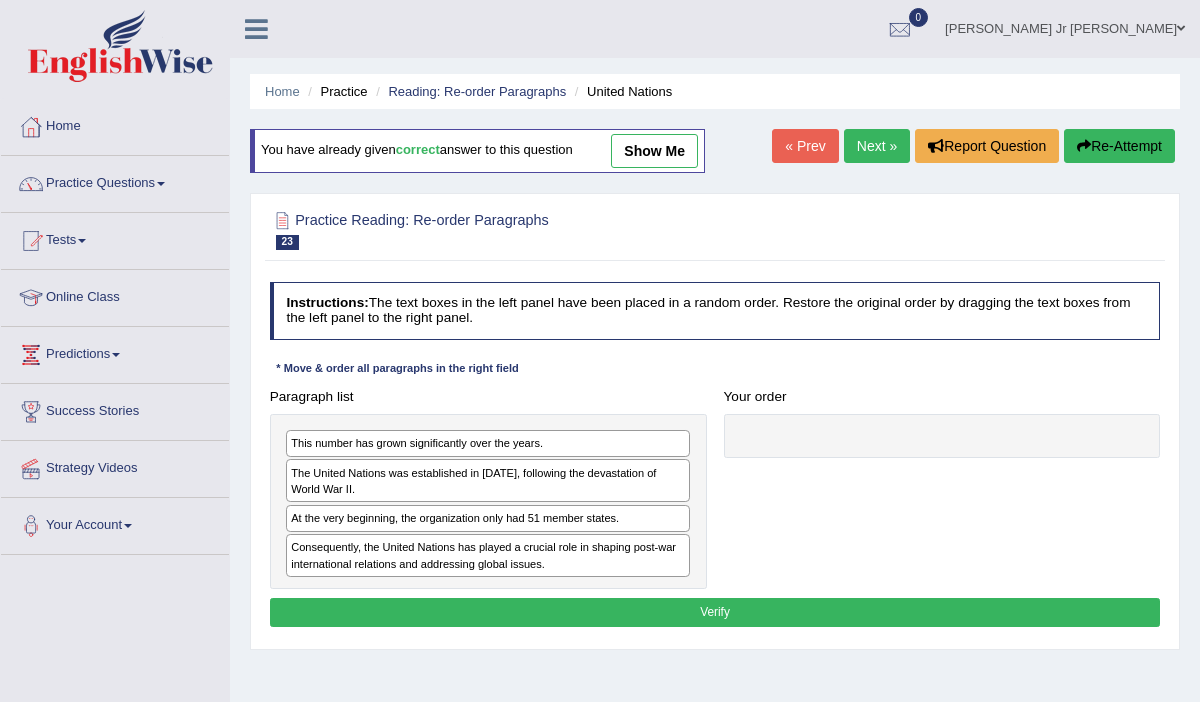 click on "Next »" at bounding box center [877, 146] 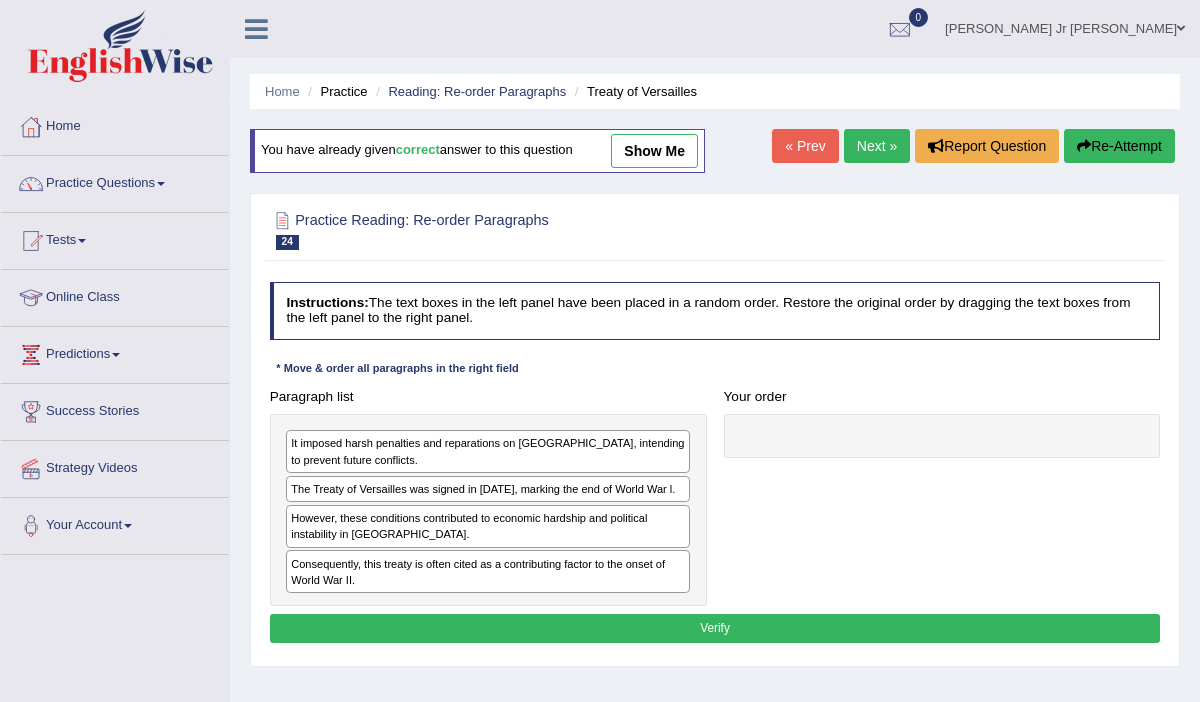 scroll, scrollTop: 0, scrollLeft: 0, axis: both 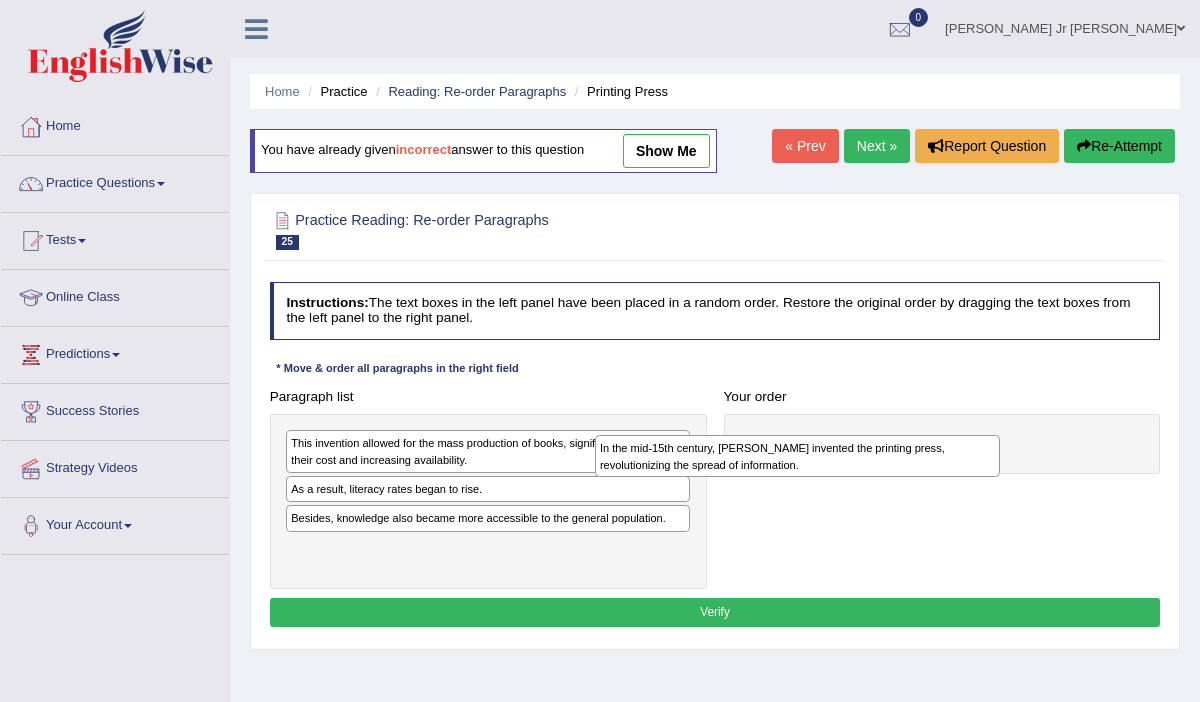 drag, startPoint x: 580, startPoint y: 463, endPoint x: 966, endPoint y: 478, distance: 386.29135 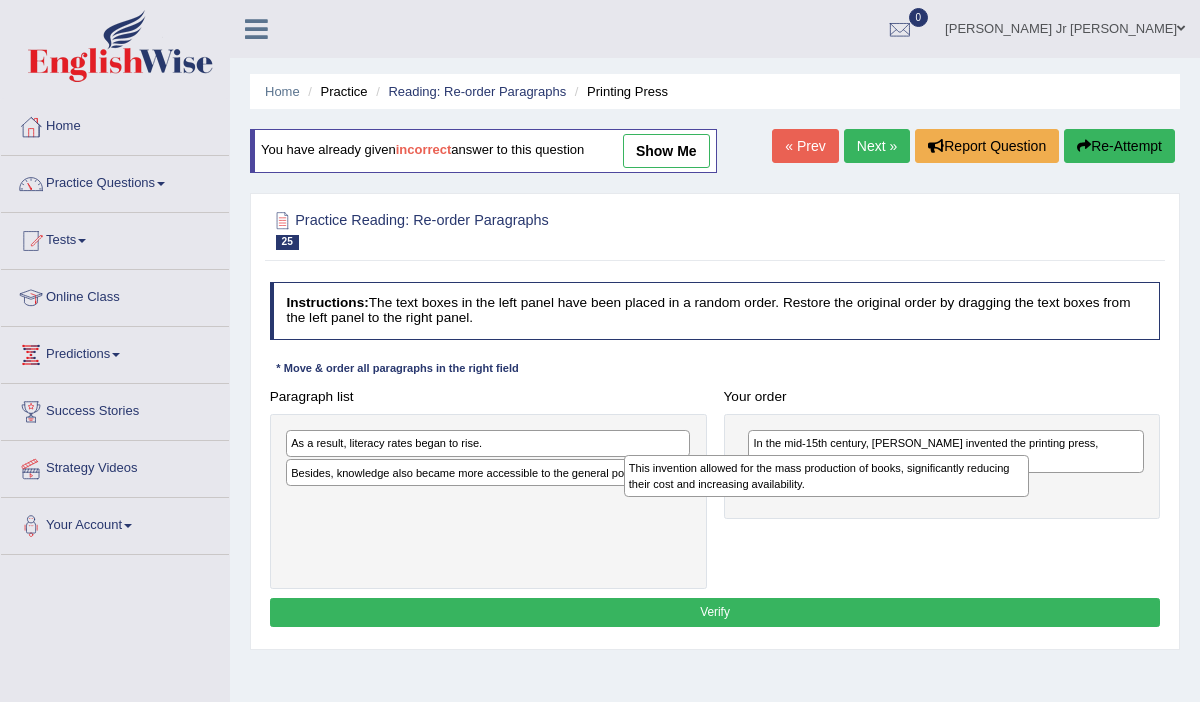 drag, startPoint x: 591, startPoint y: 461, endPoint x: 993, endPoint y: 499, distance: 403.79202 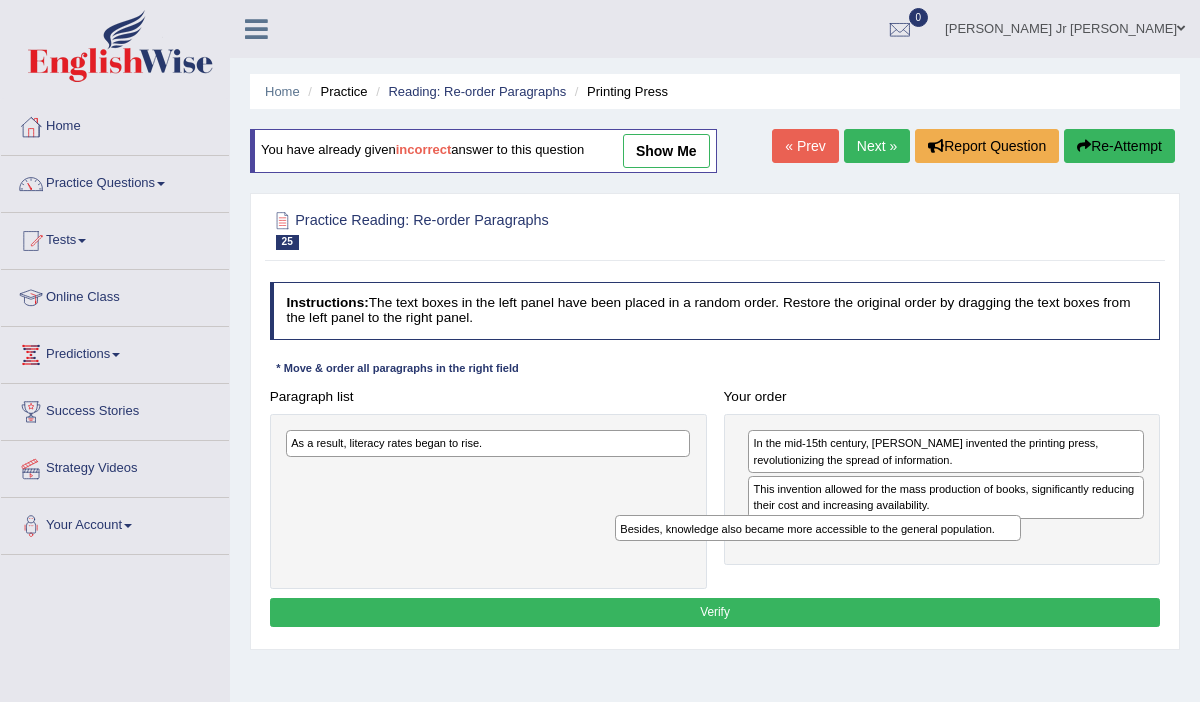 drag, startPoint x: 567, startPoint y: 471, endPoint x: 988, endPoint y: 570, distance: 432.48352 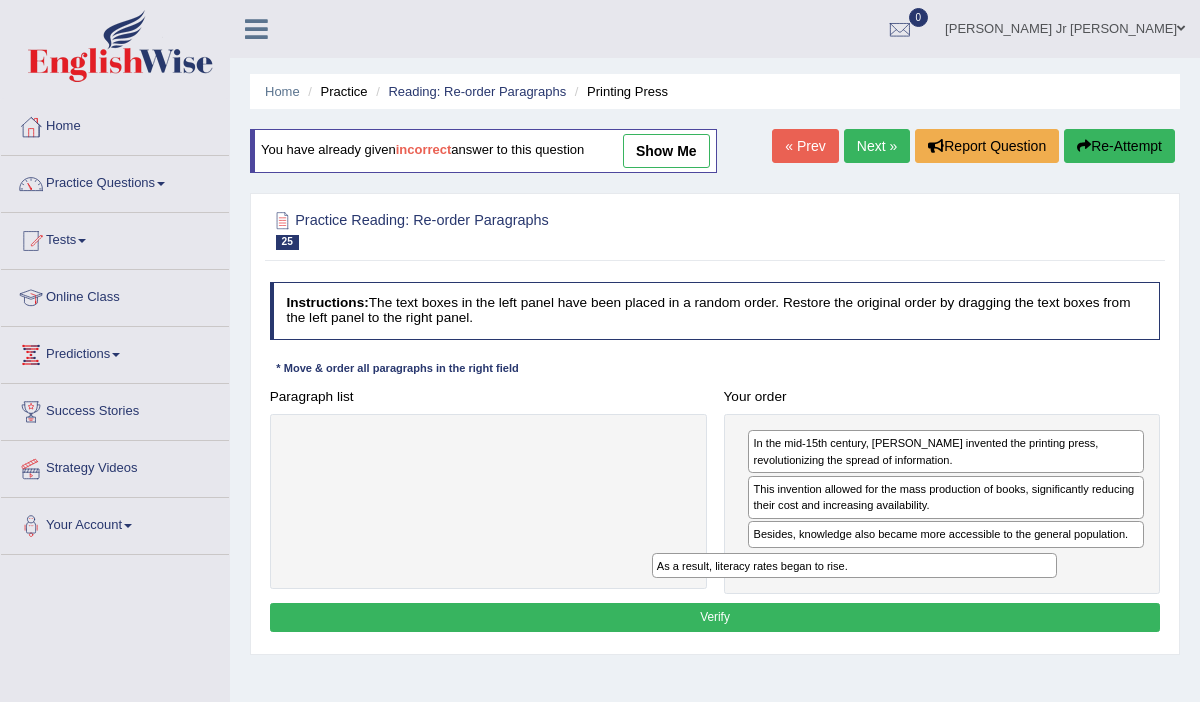 drag, startPoint x: 547, startPoint y: 445, endPoint x: 983, endPoint y: 598, distance: 462.066 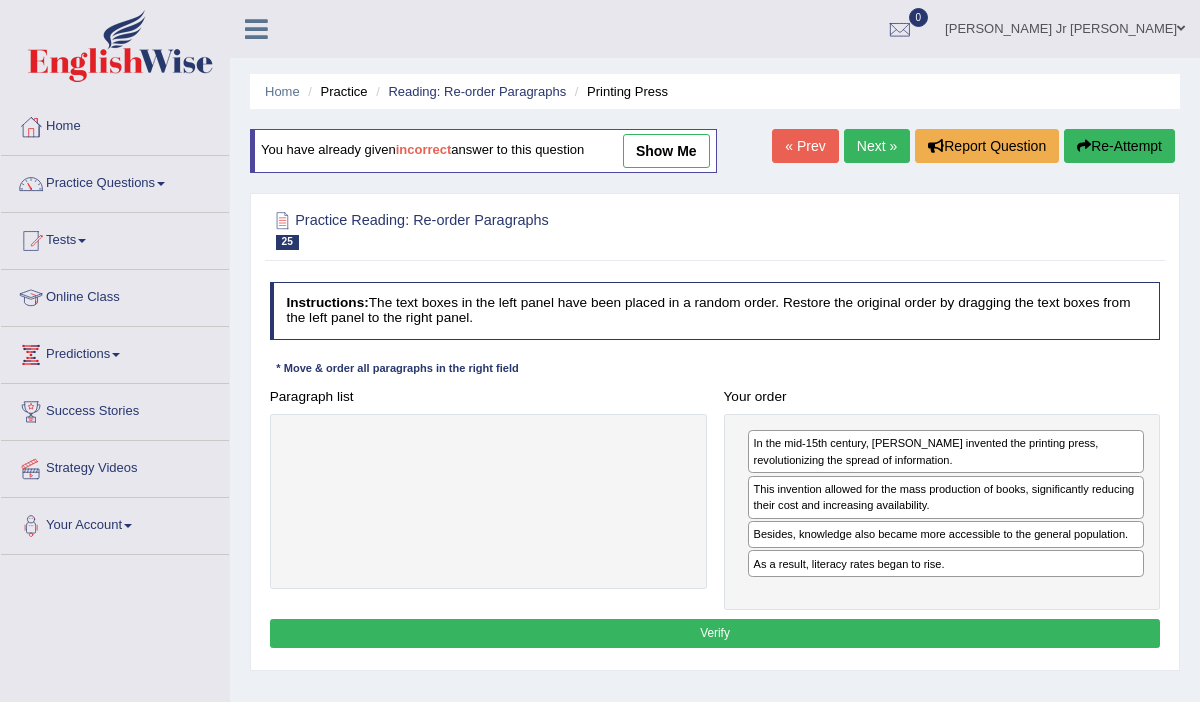 click on "Verify" at bounding box center (715, 633) 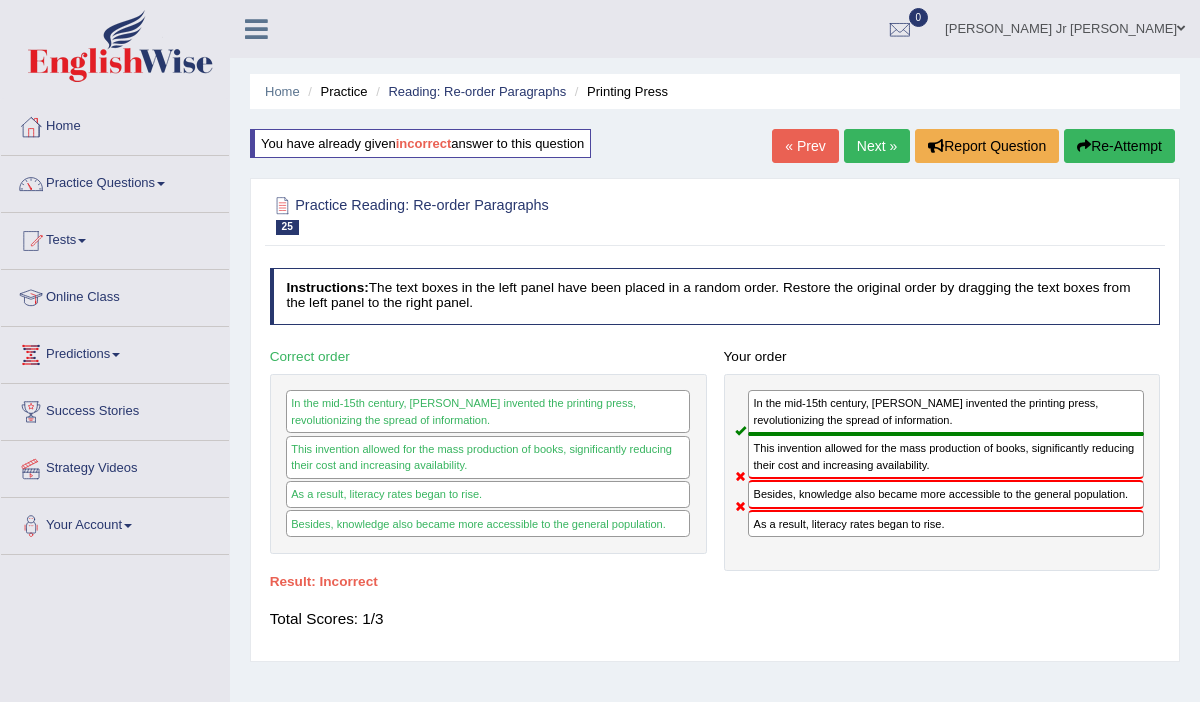 click on "Next »" at bounding box center (877, 146) 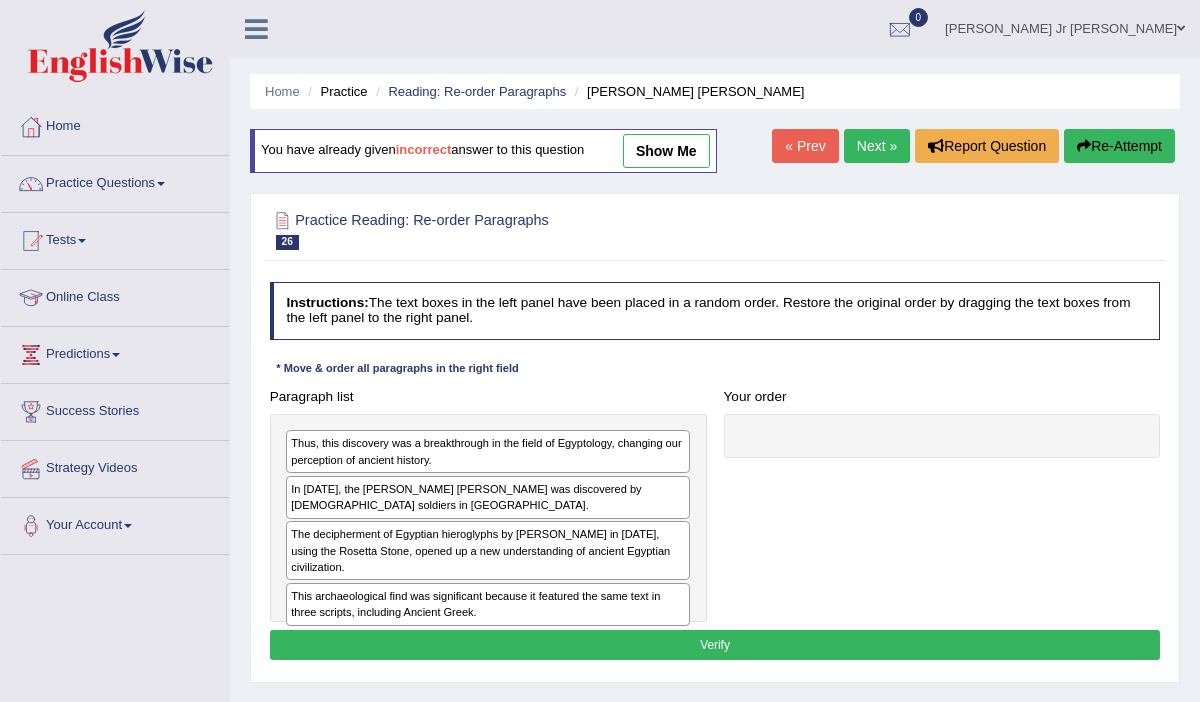 scroll, scrollTop: 0, scrollLeft: 0, axis: both 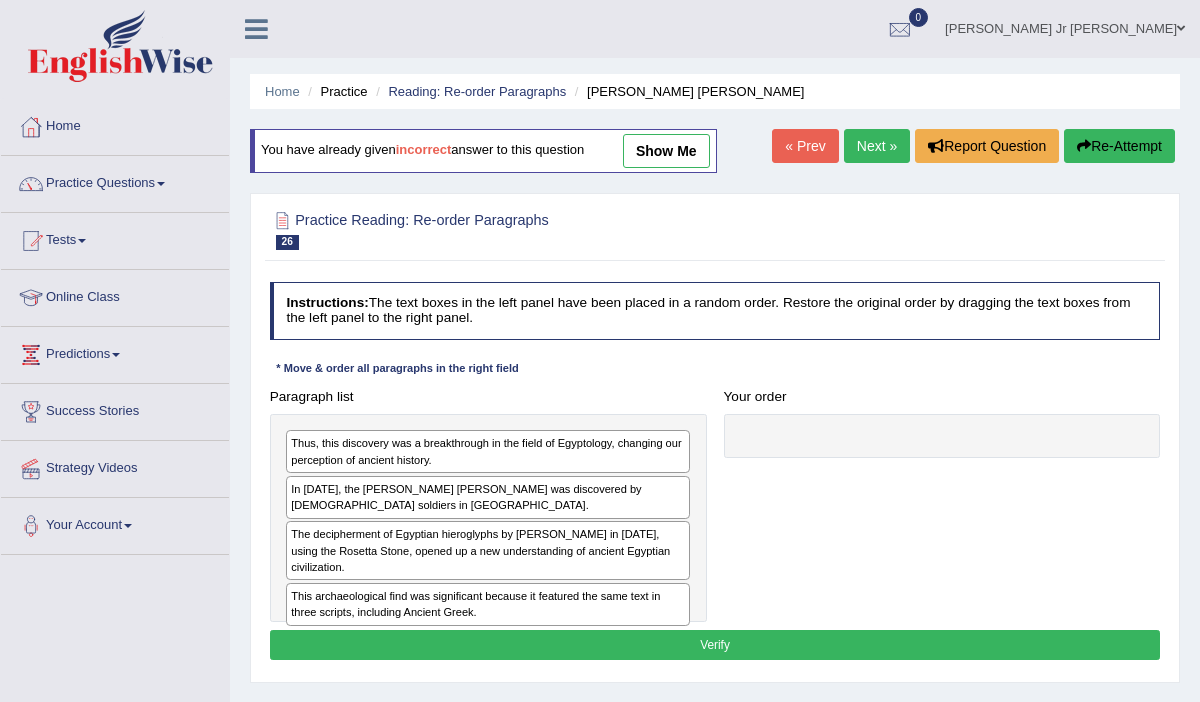 click on "Next »" at bounding box center (877, 146) 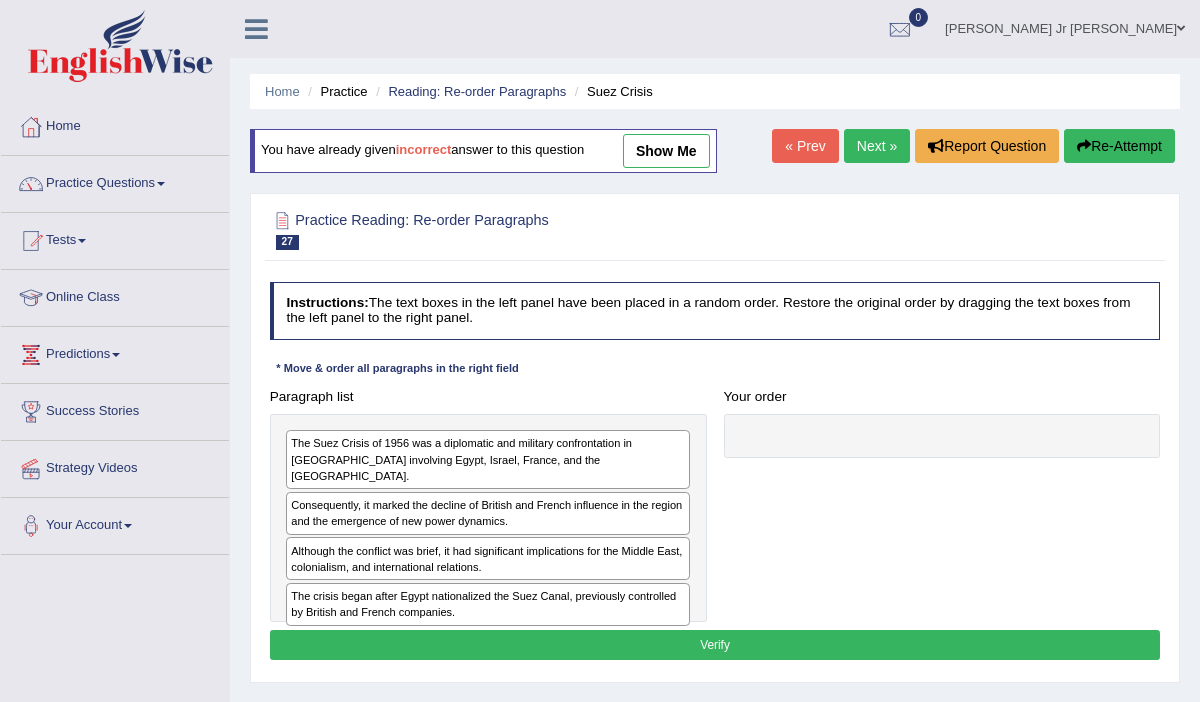 scroll, scrollTop: 0, scrollLeft: 0, axis: both 